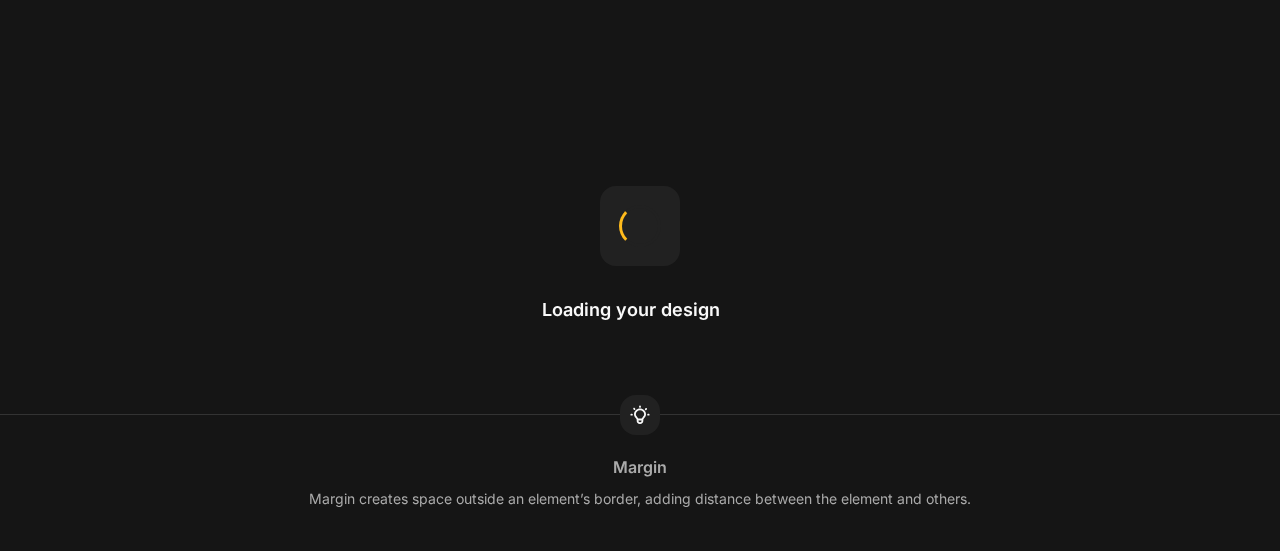 scroll, scrollTop: 0, scrollLeft: 0, axis: both 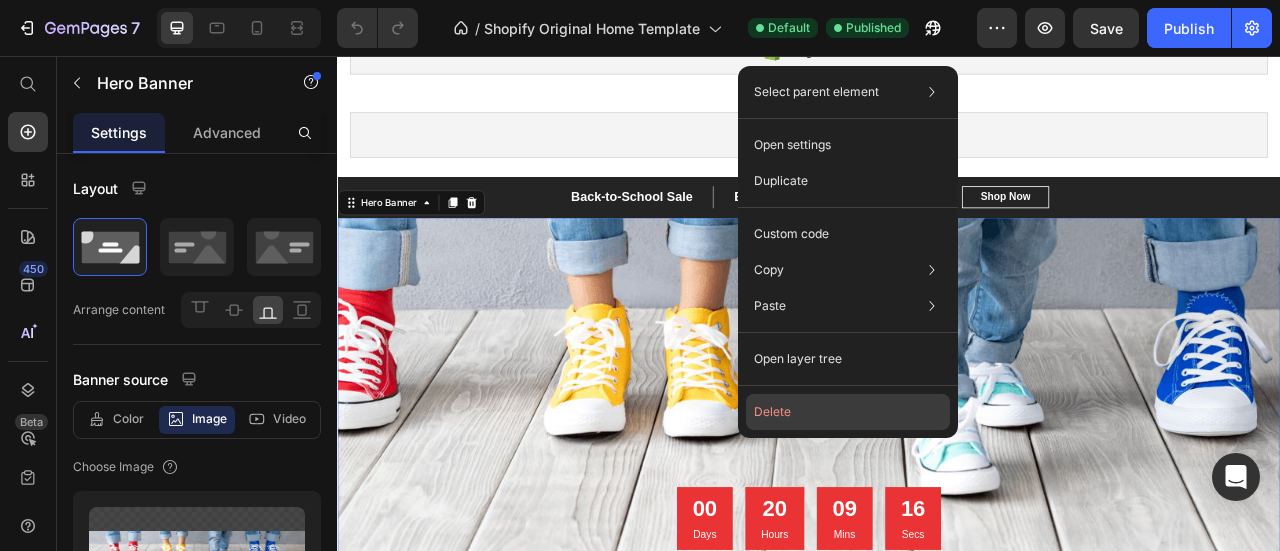 click on "Delete" 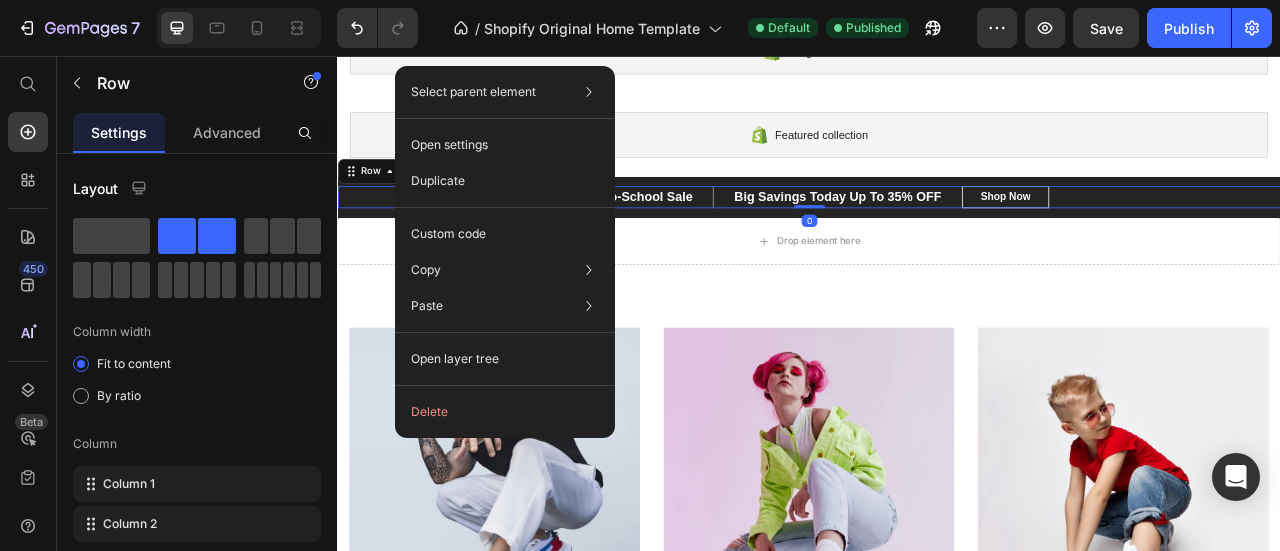 click on "Select parent element Section Row 1 col Row 2 cols Open settings Duplicate Custom code Copy Copy element  Ctrl + C Copy style  Copy class  .gLRHbxCdPH Paste Paste element  Ctrl + V Paste style  Ctrl + Shift + V  Please allow access tp clipboard to paste content from other pages  Allow Access Open layer tree  Delete" at bounding box center [505, 252] 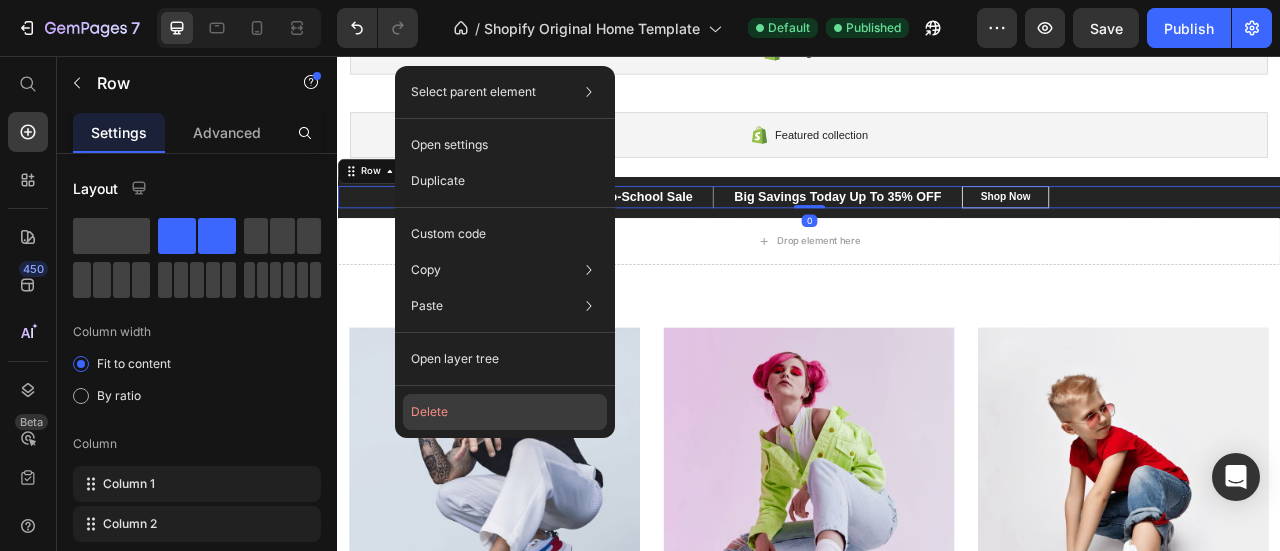 drag, startPoint x: 502, startPoint y: 425, endPoint x: 210, endPoint y: 457, distance: 293.7482 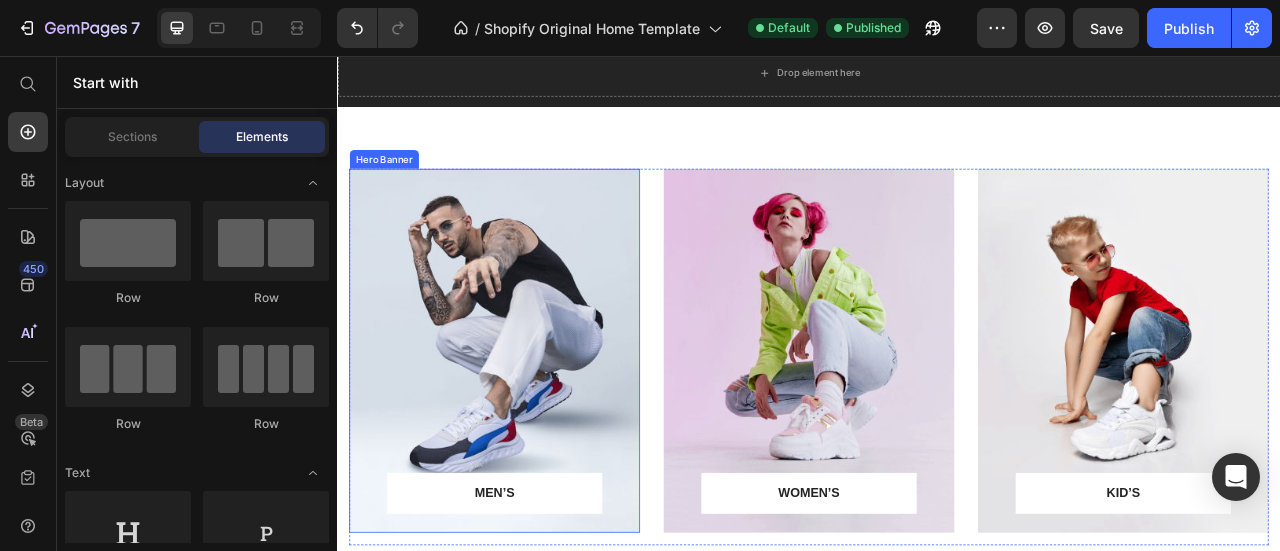 scroll, scrollTop: 0, scrollLeft: 0, axis: both 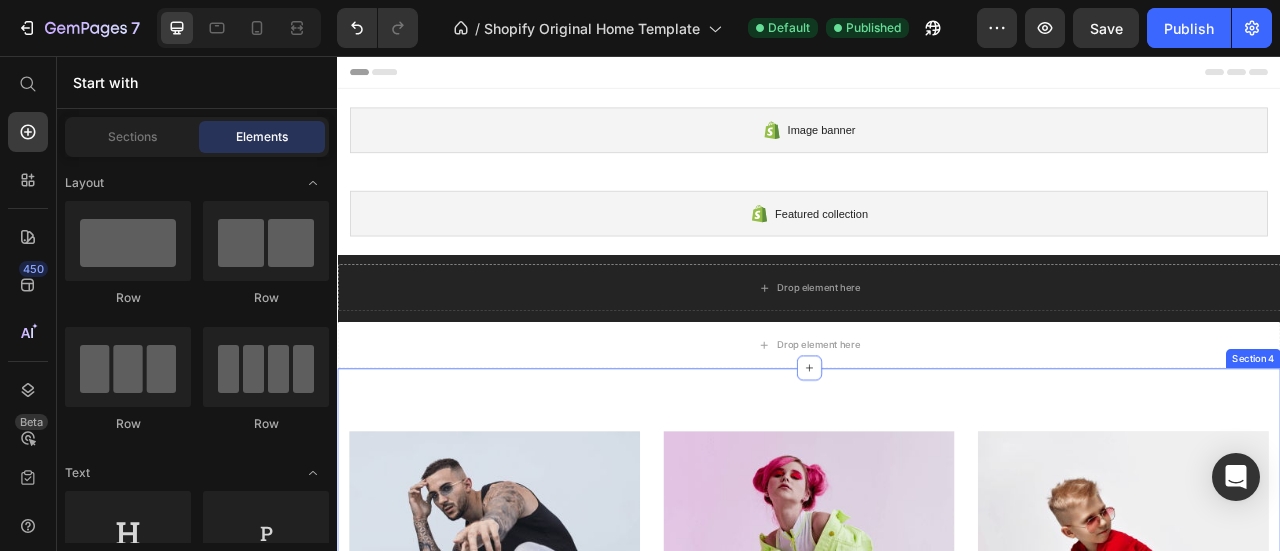 click on "MEN’S Text block Row Row Hero Banner WOMEN’S Text block Row Row Hero Banner KID’S Text block Row Row Hero Banner Row Section 4" at bounding box center [937, 764] 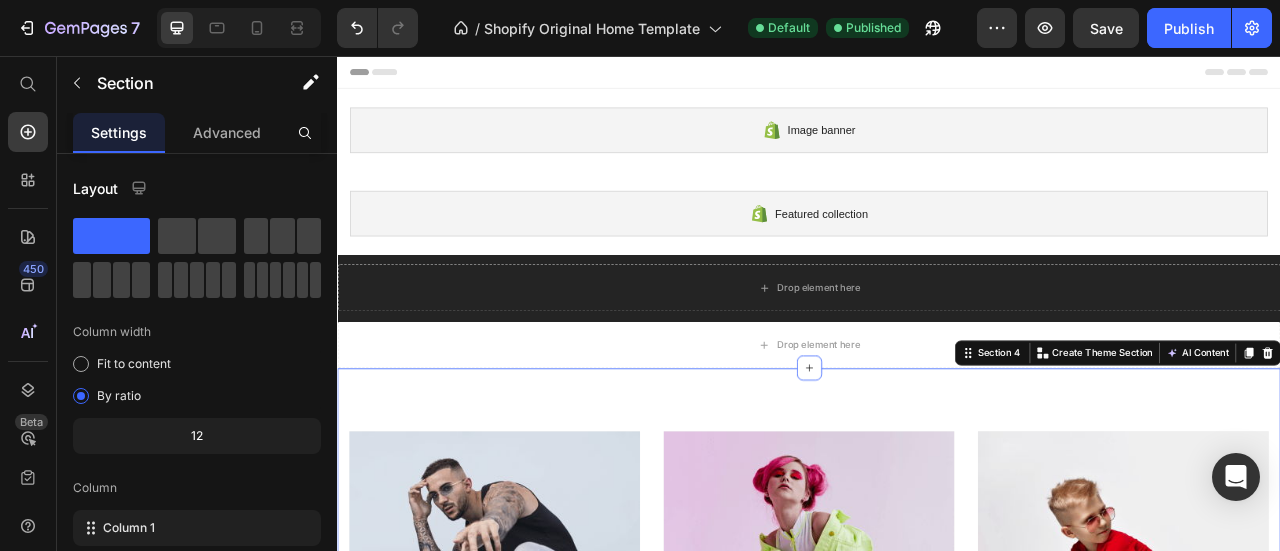 click 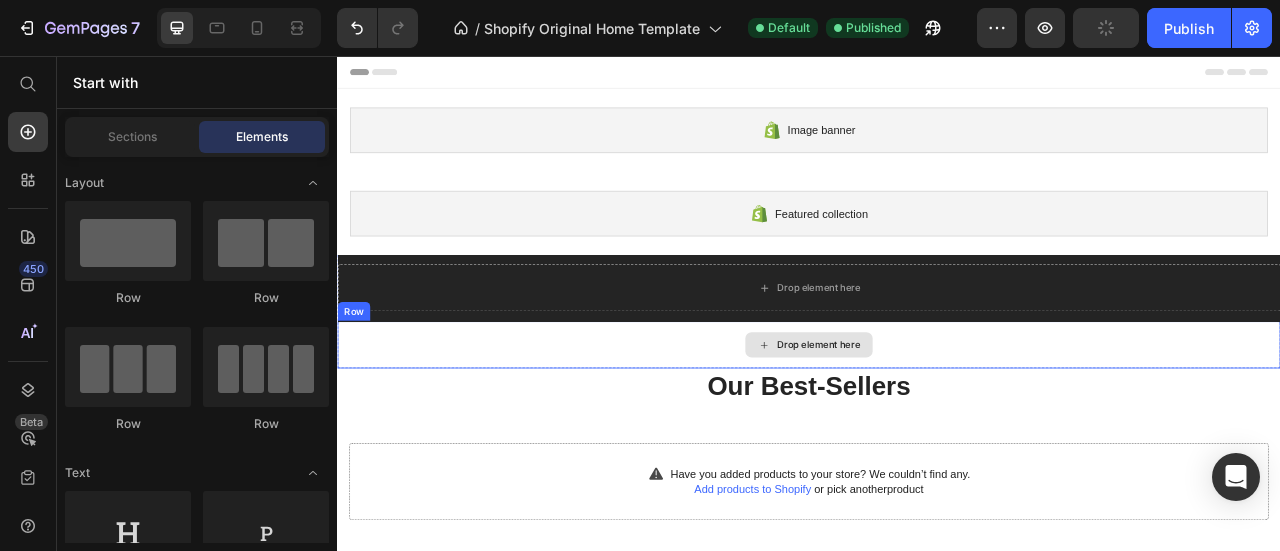 click on "Drop element here" at bounding box center (937, 423) 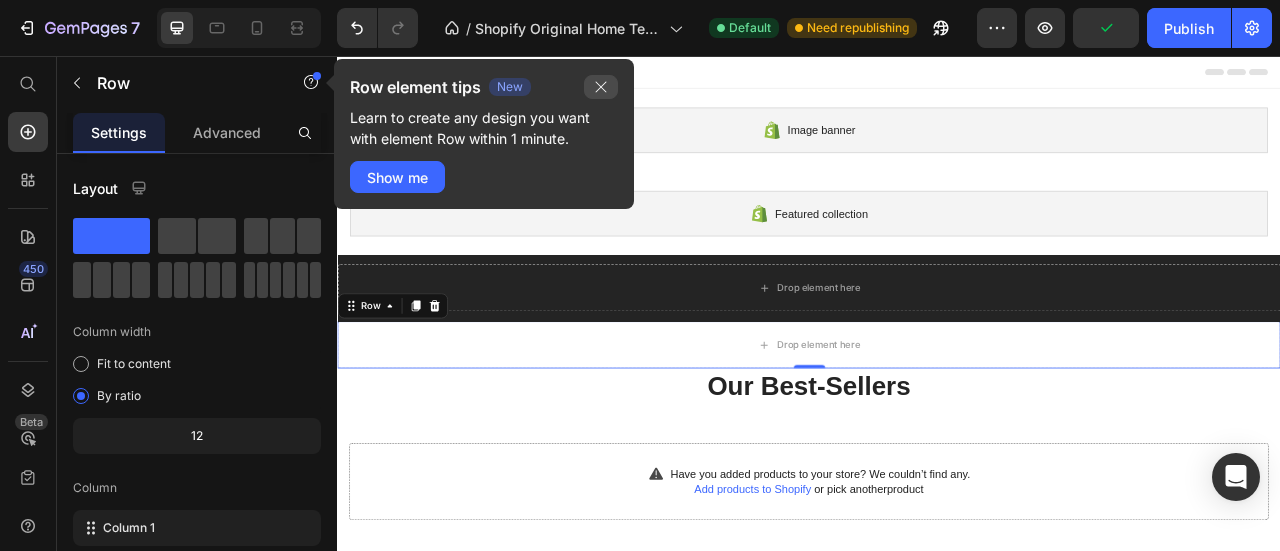 click 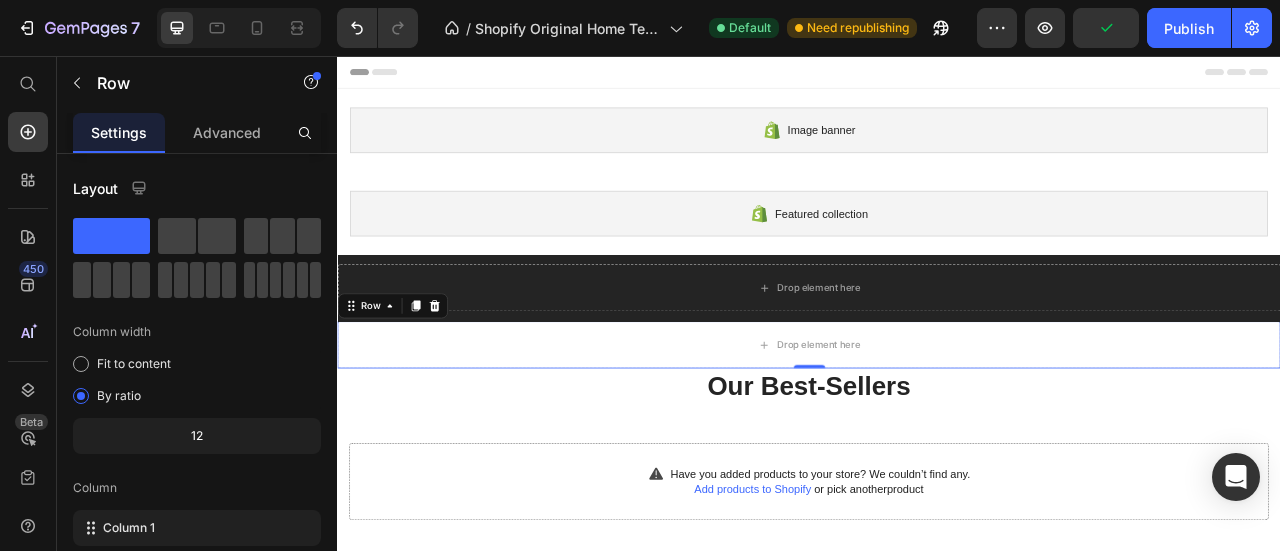 click 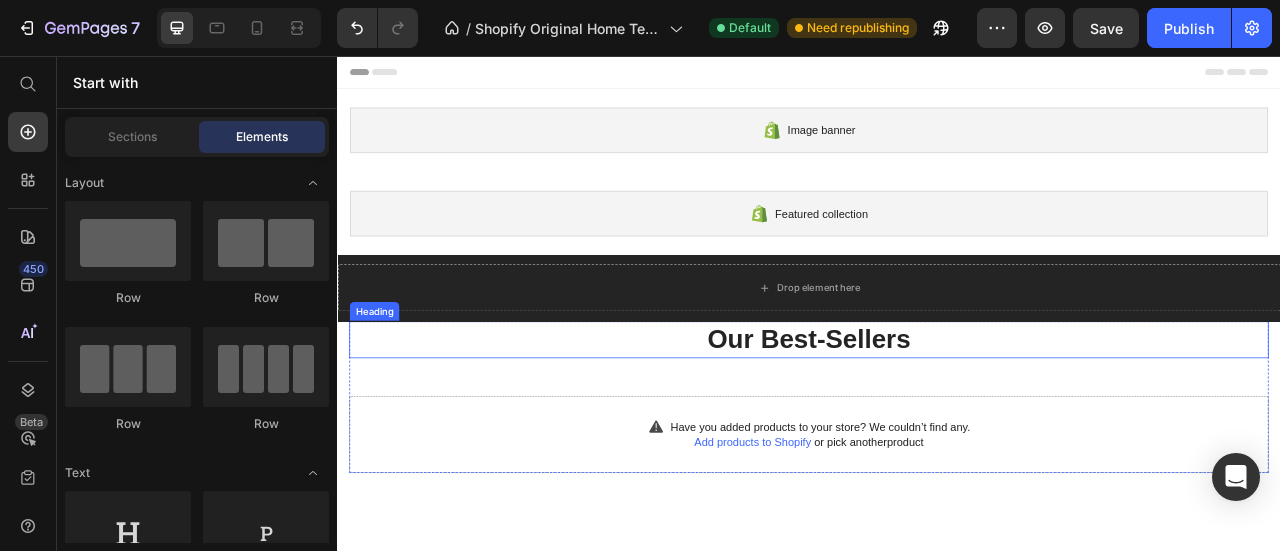 click on "Our Best-Sellers" at bounding box center (937, 416) 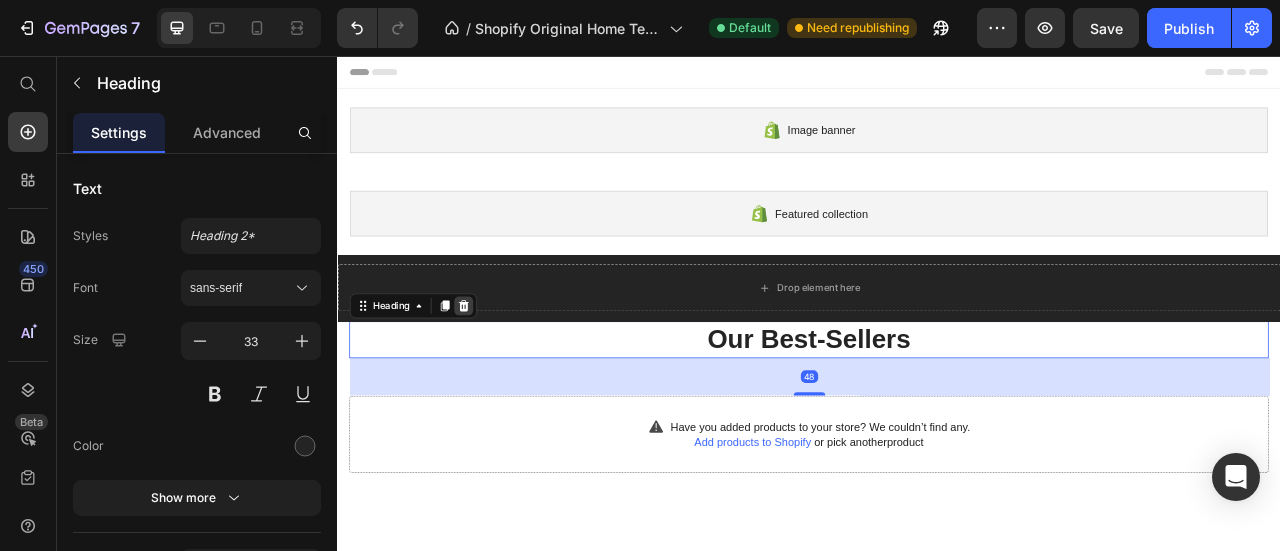 click on "Heading" at bounding box center [433, 374] 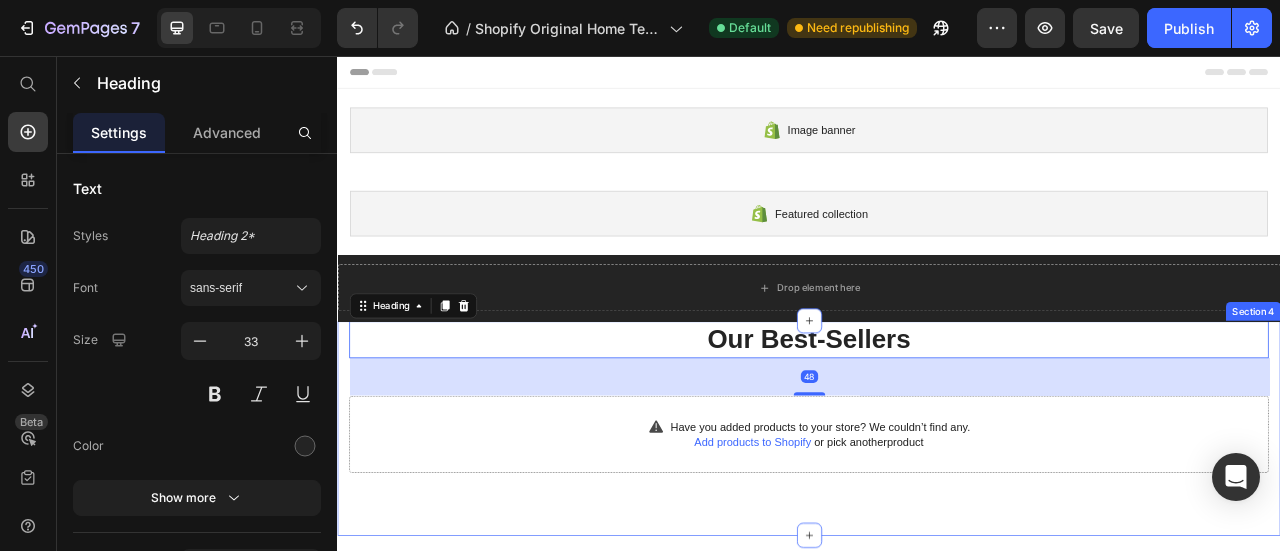 click on "Our Best-Sellers Heading   48 Have you added products to your store? We couldn’t find any. Add products to Shopify   or pick another  product Product List Row Section 4" at bounding box center (937, 529) 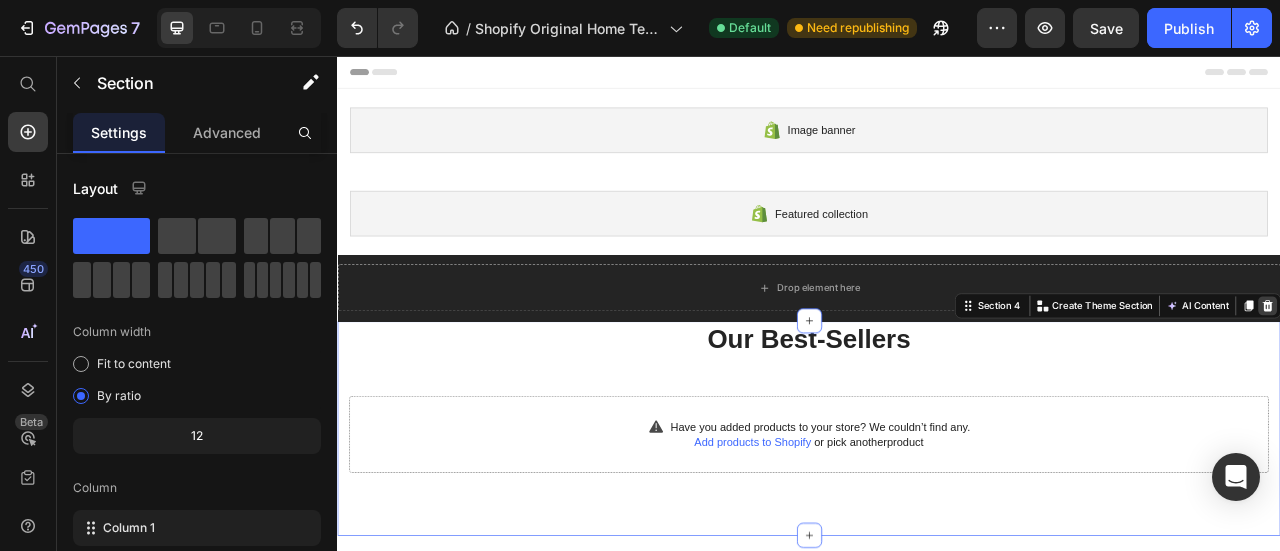click 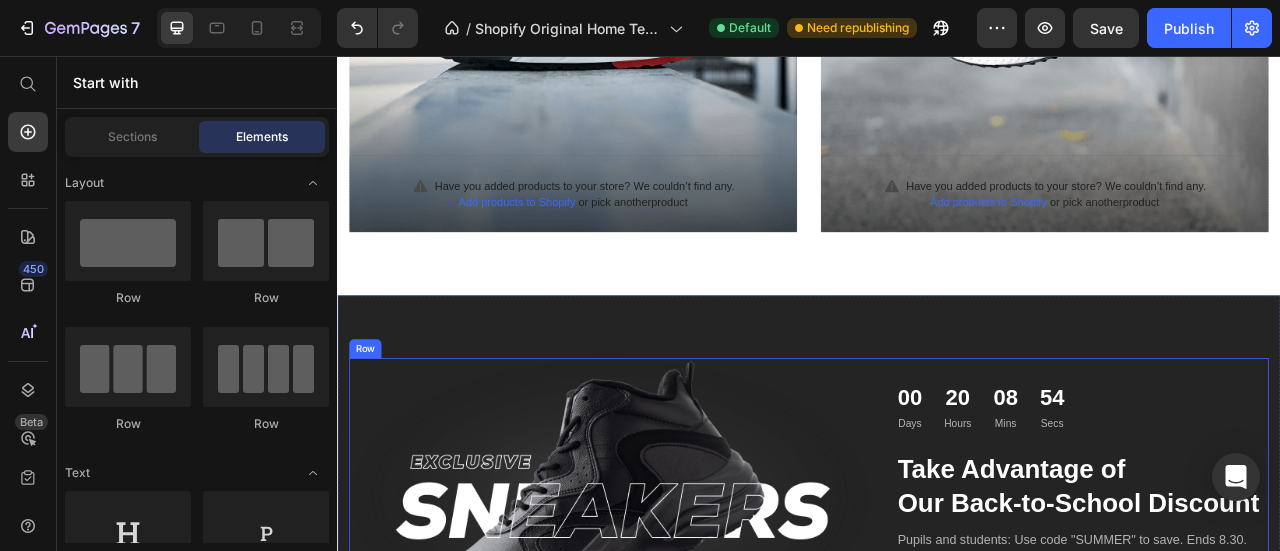 scroll, scrollTop: 600, scrollLeft: 0, axis: vertical 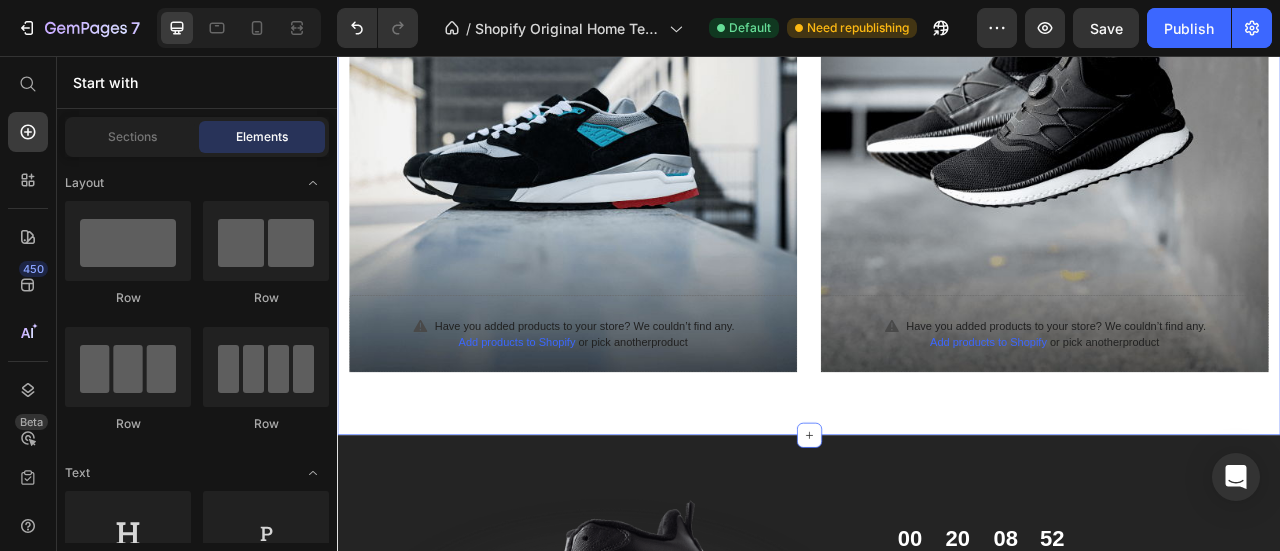 click on "Hot Picks For You Heading Row Have you added products to your store? We couldn’t find any. Add products to Shopify   or pick another  product Product Hero Banner Have you added products to your store? We couldn’t find any. Add products to Shopify   or pick another  product Product Hero Banner Row Section 4" at bounding box center (937, 165) 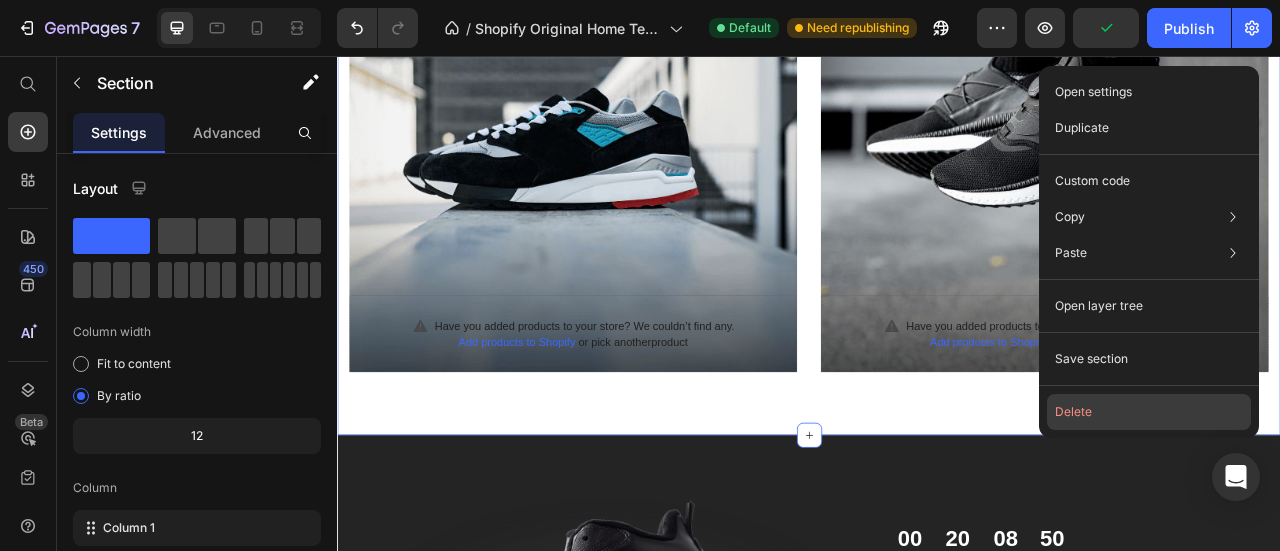 drag, startPoint x: 1143, startPoint y: 415, endPoint x: 1032, endPoint y: 431, distance: 112.147224 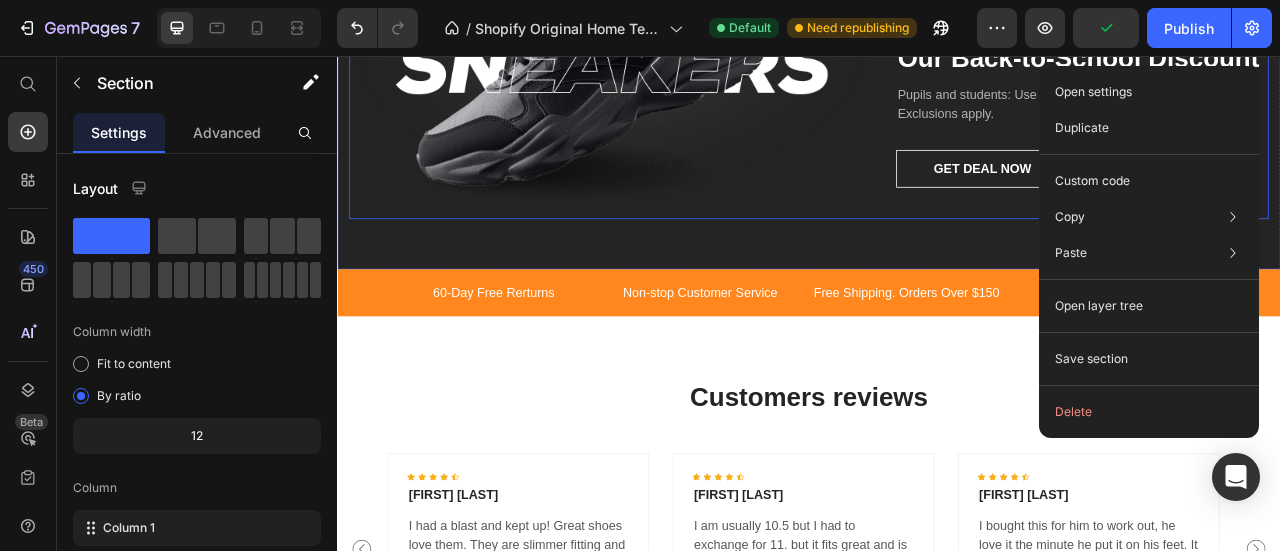 scroll, scrollTop: 0, scrollLeft: 0, axis: both 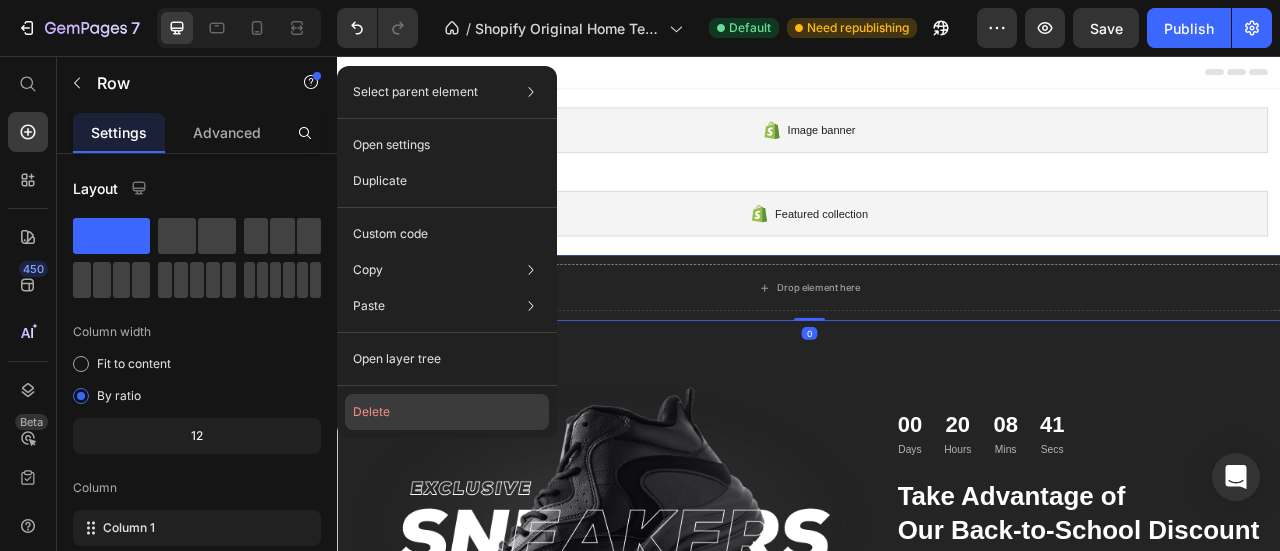 click on "Delete" 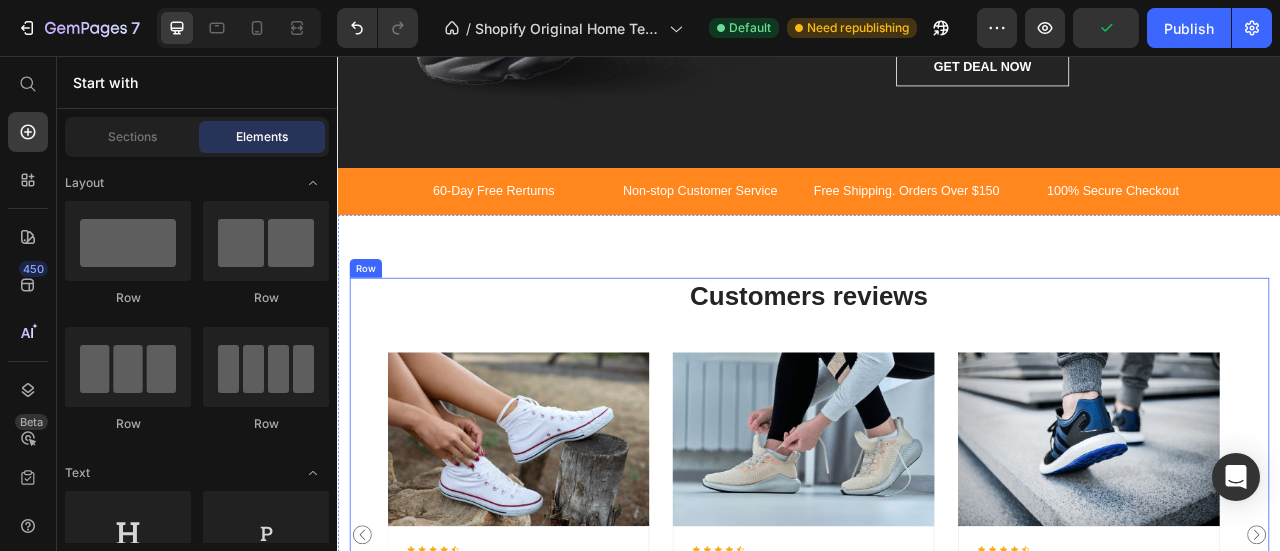 scroll, scrollTop: 500, scrollLeft: 0, axis: vertical 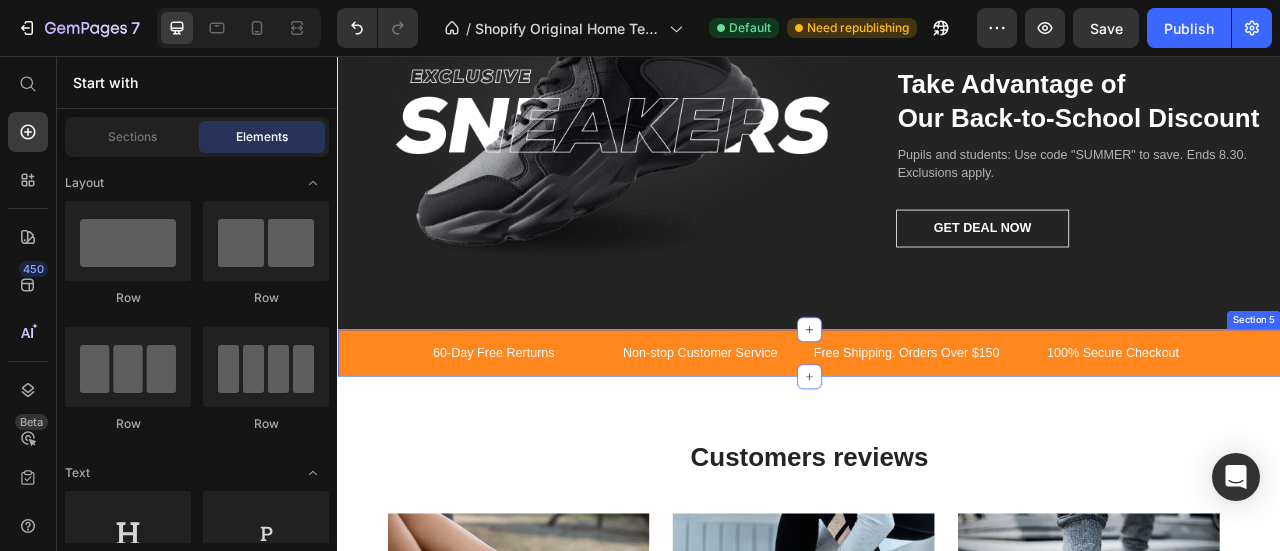 click on "Image banner Shopify section: Image banner Featured collection Shopify section: Featured collection
Drop element here Image 00 Days 20 Hours 08 Mins 34 Secs Countdown Timer Take Advantage of  Our Back-to-School Discount Heading Pupils and students: Use code "SUMMER" to save. Ends 8.30. Exclusions apply. Text block GET DEAL NOW Button Row Section 4 60-Day Free Rerturns Text block Non-stop Customer Service Text block Free Shipping. Orders Over $150 Text block 100% Secure Checkout Text block Carousel Row Section 5 Customers reviews Heading         Image                Icon                Icon                Icon                Icon
Icon Icon List Hoz Luis Nova Text block I had a blast and kept up! Great shoes love them. They are slimmer fitting and one part of the tongue is a little weird at first, it takes a day or two to break them in.  Text block Row Image                Icon                Icon                Icon                Icon
Icon Icon List Hoz Row" at bounding box center (937, 726) 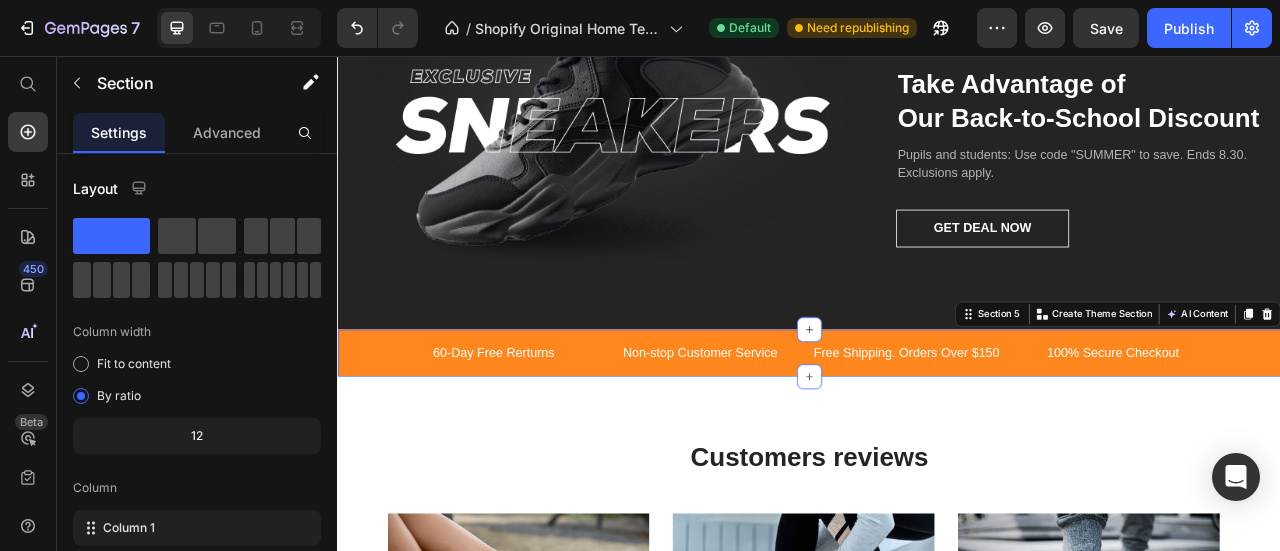 click 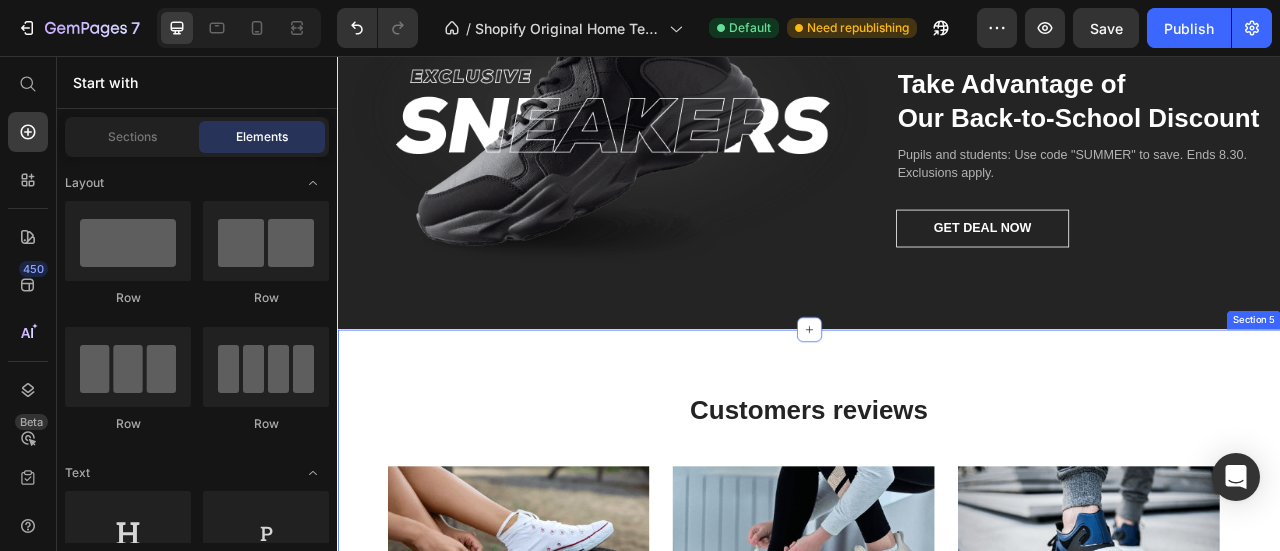 click on "Section 5" at bounding box center (1502, 391) 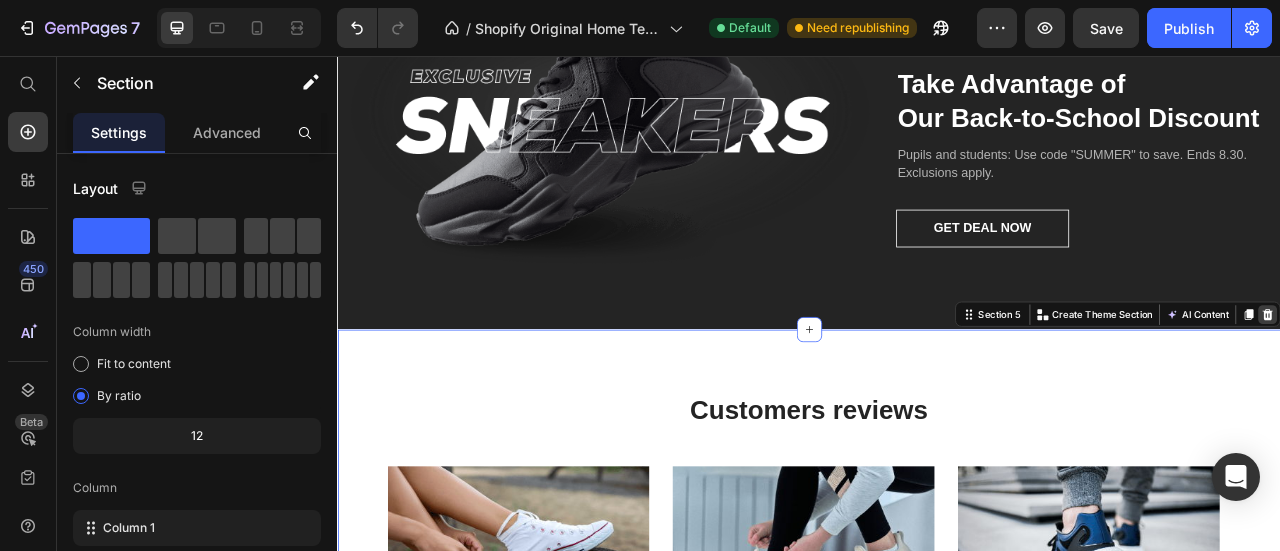 click 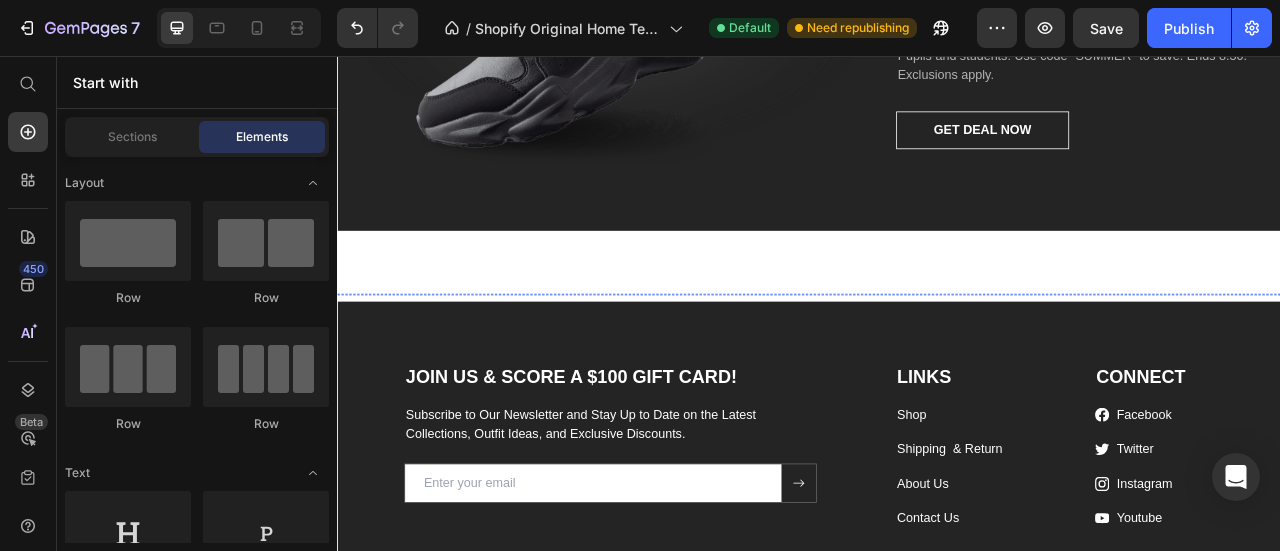 scroll, scrollTop: 600, scrollLeft: 0, axis: vertical 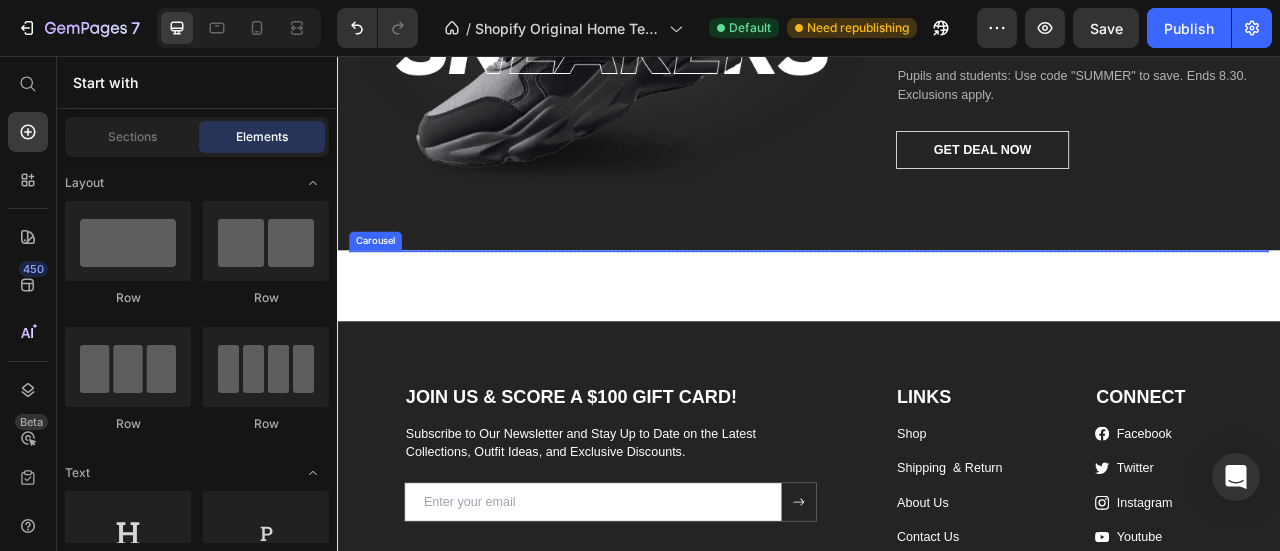 click on "Image Image Image Image Image" at bounding box center (937, 303) 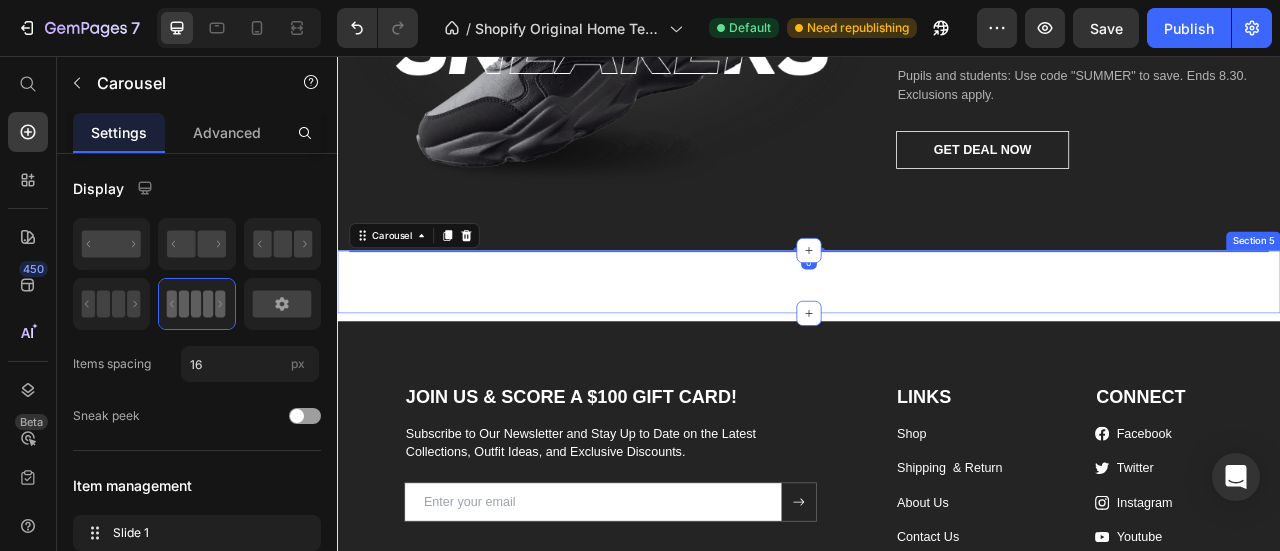 click on "Image Image Image Image Image Carousel   0 Row Section 5" at bounding box center (937, 343) 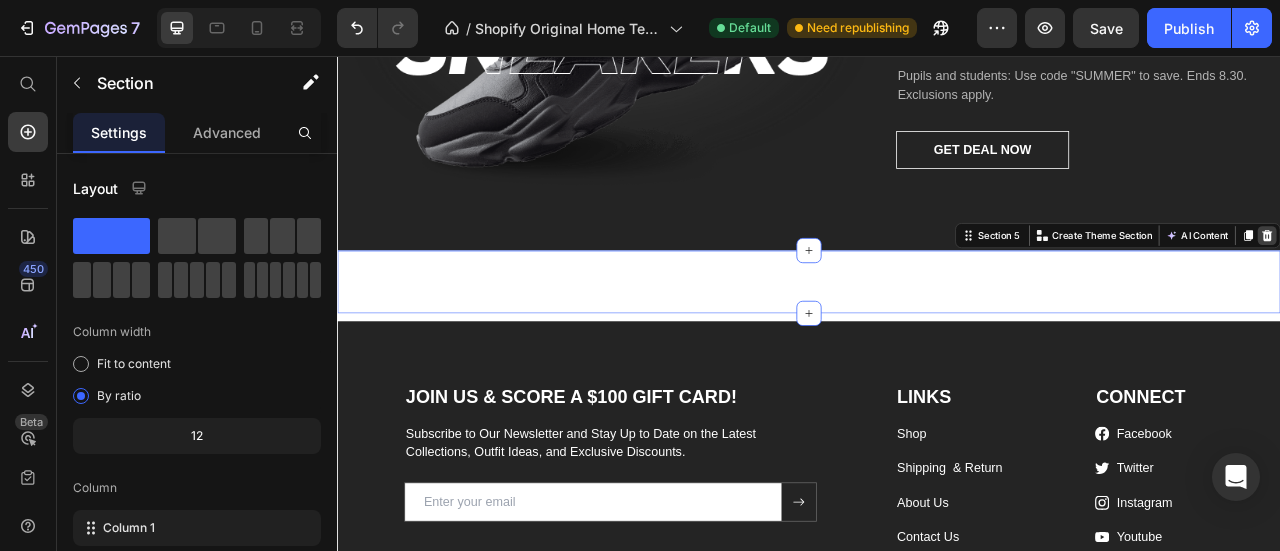 click at bounding box center [1520, 284] 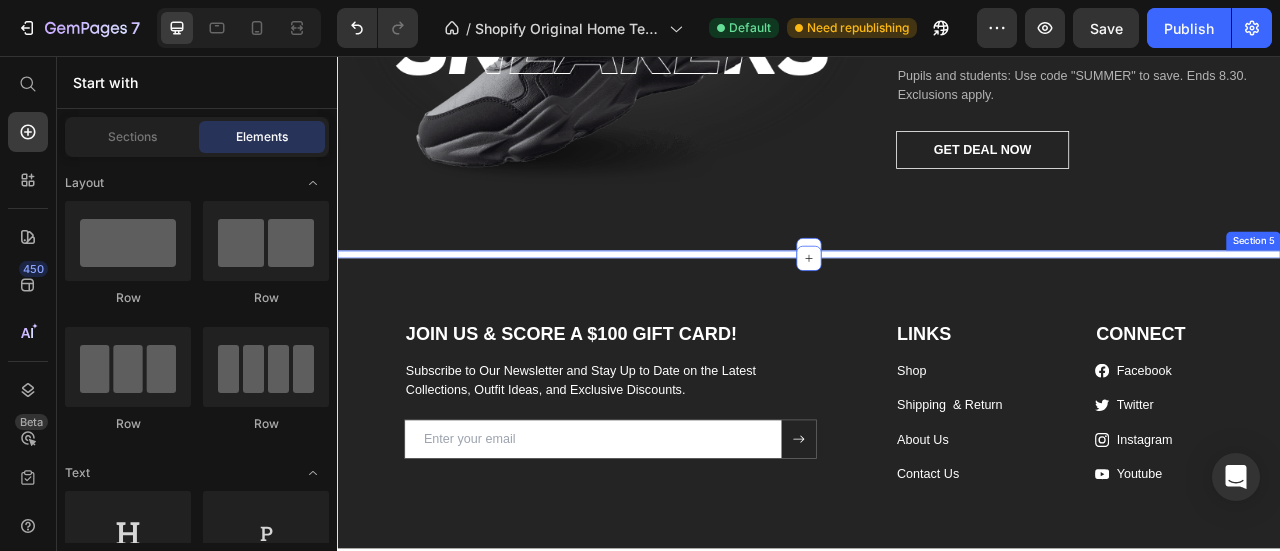 click on "Image Image Image Image Image Carousel Section 5" at bounding box center (937, 308) 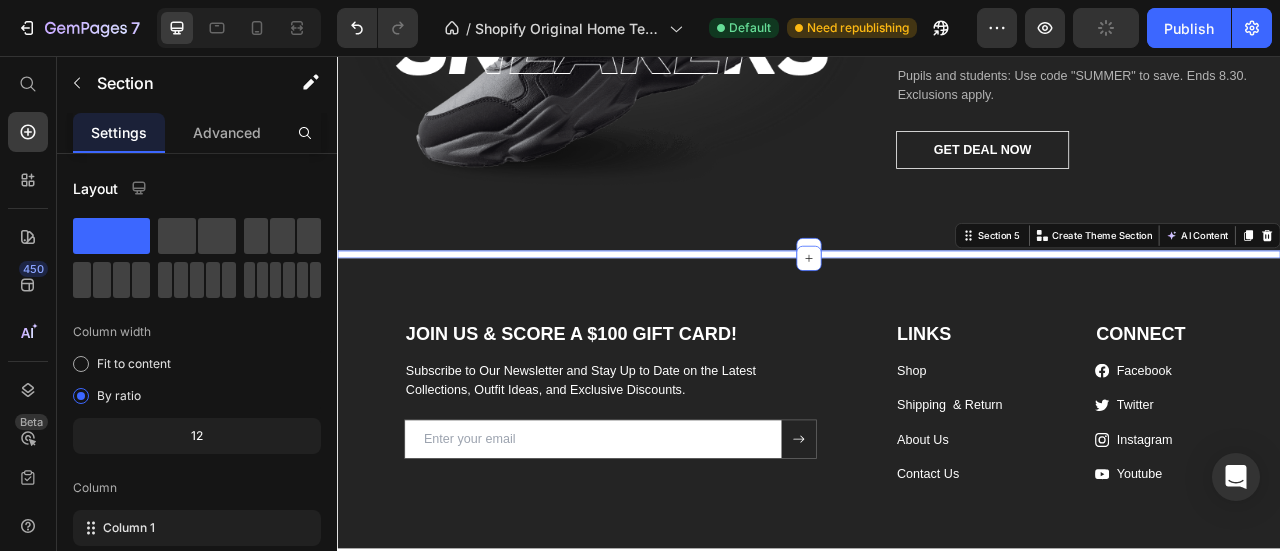 drag, startPoint x: 1500, startPoint y: 279, endPoint x: 1485, endPoint y: 255, distance: 28.301943 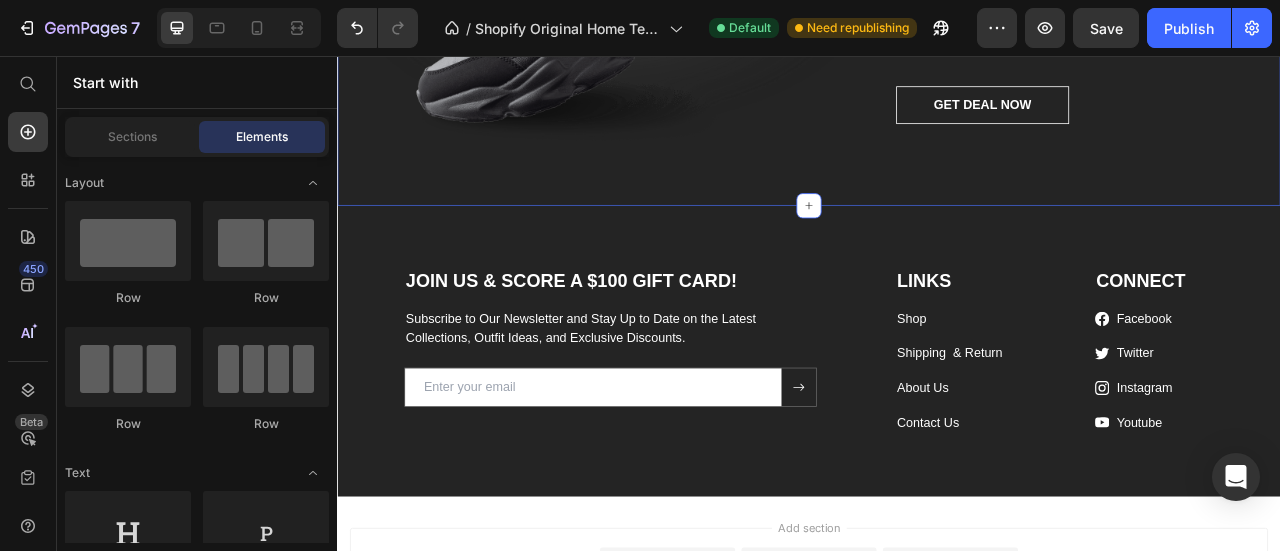 scroll, scrollTop: 618, scrollLeft: 0, axis: vertical 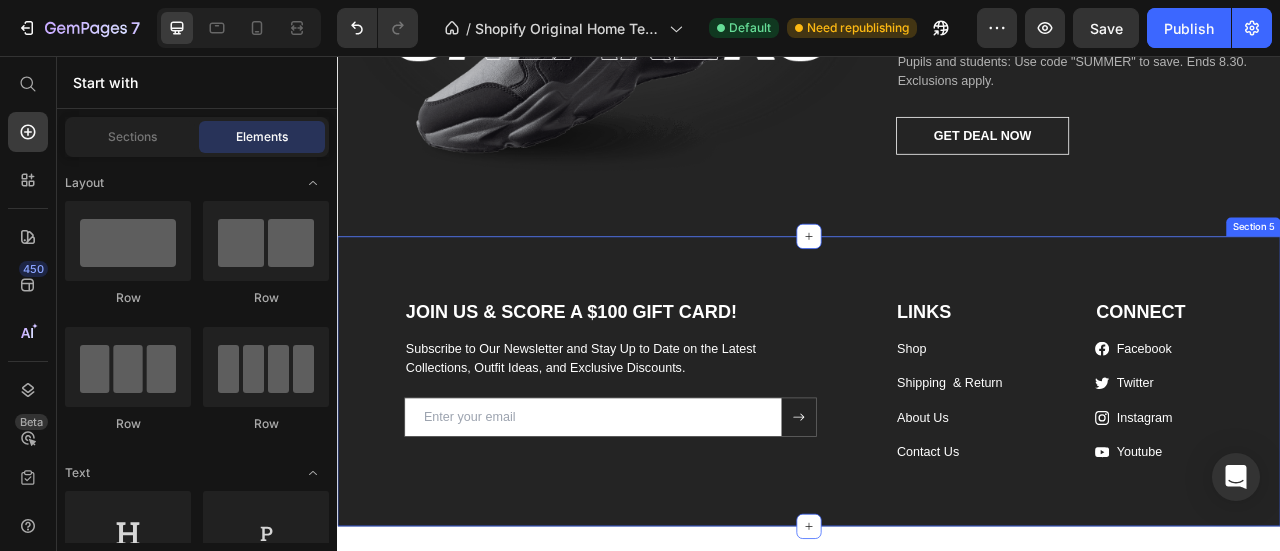 click on "Section 5" at bounding box center [1502, 273] 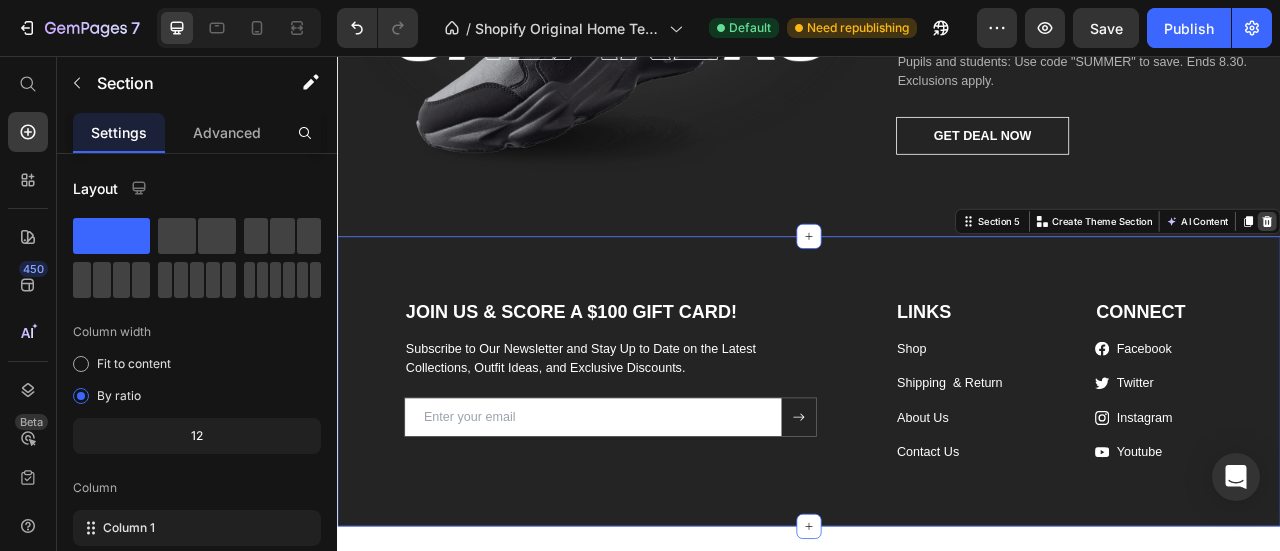 click 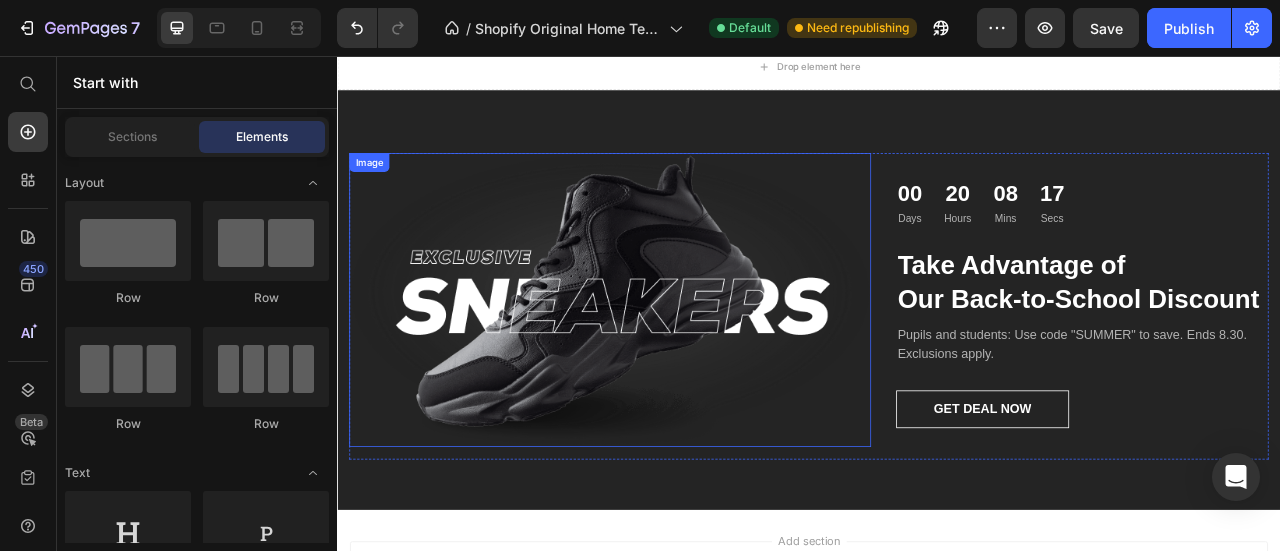 scroll, scrollTop: 148, scrollLeft: 0, axis: vertical 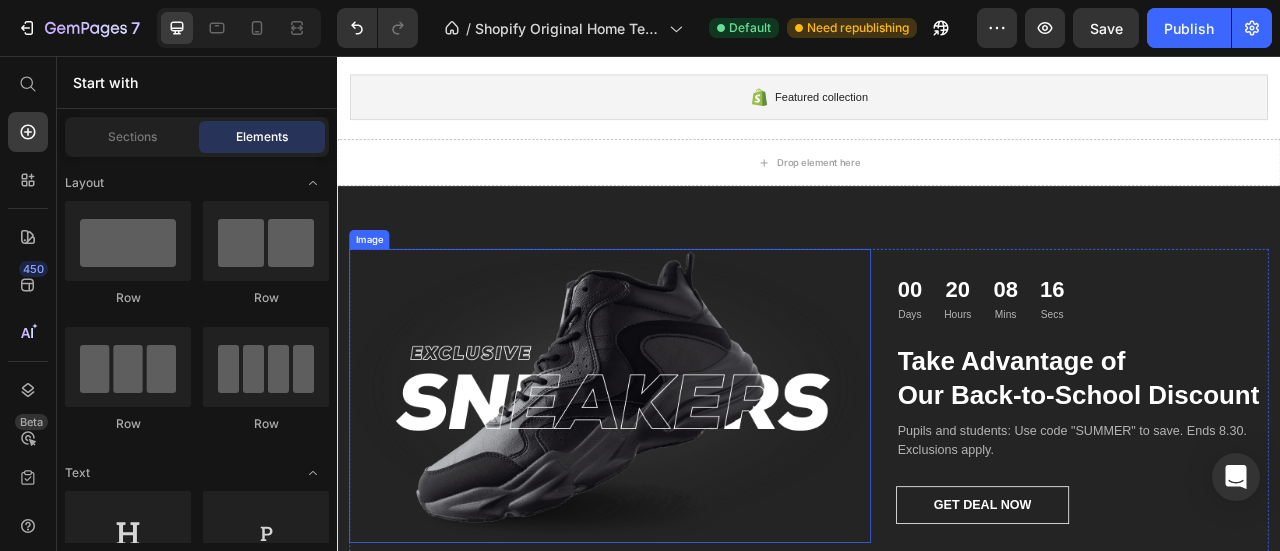 drag, startPoint x: 904, startPoint y: 343, endPoint x: 921, endPoint y: 338, distance: 17.720045 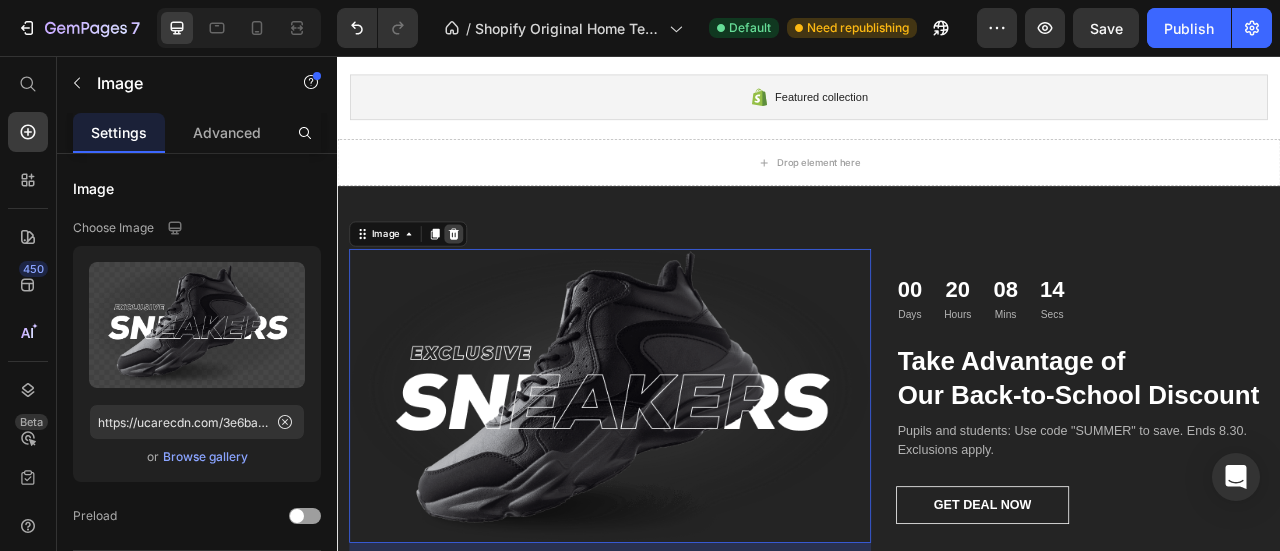 click 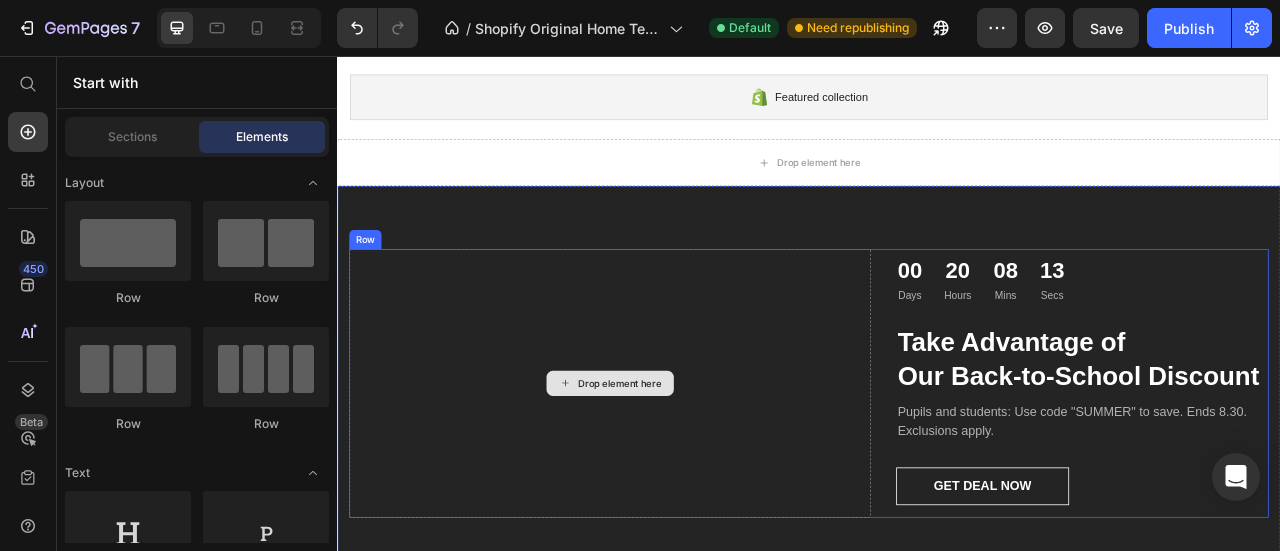 click on "Drop element here" at bounding box center [684, 472] 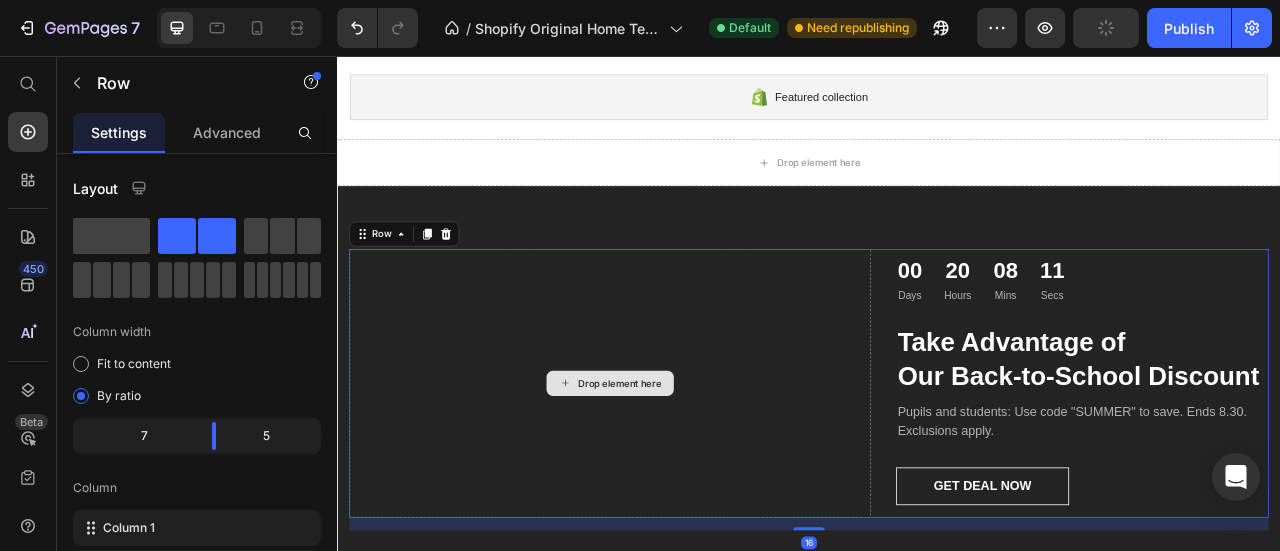 click on "Take Advantage of  Our Back-to-School Discount" at bounding box center [1285, 442] 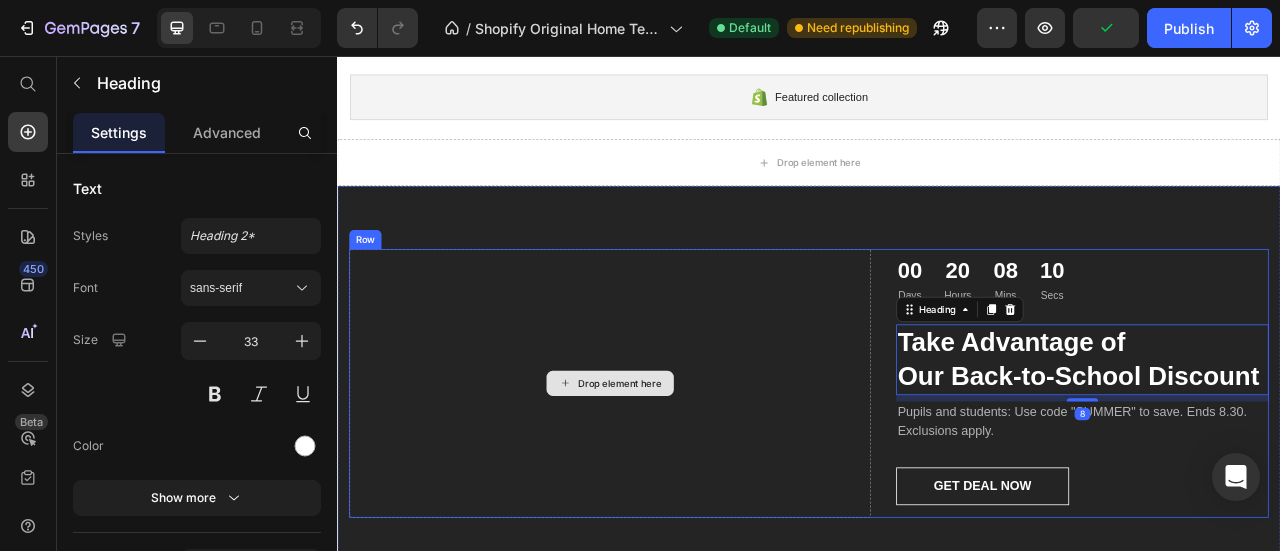 click on "Drop element here" at bounding box center (684, 472) 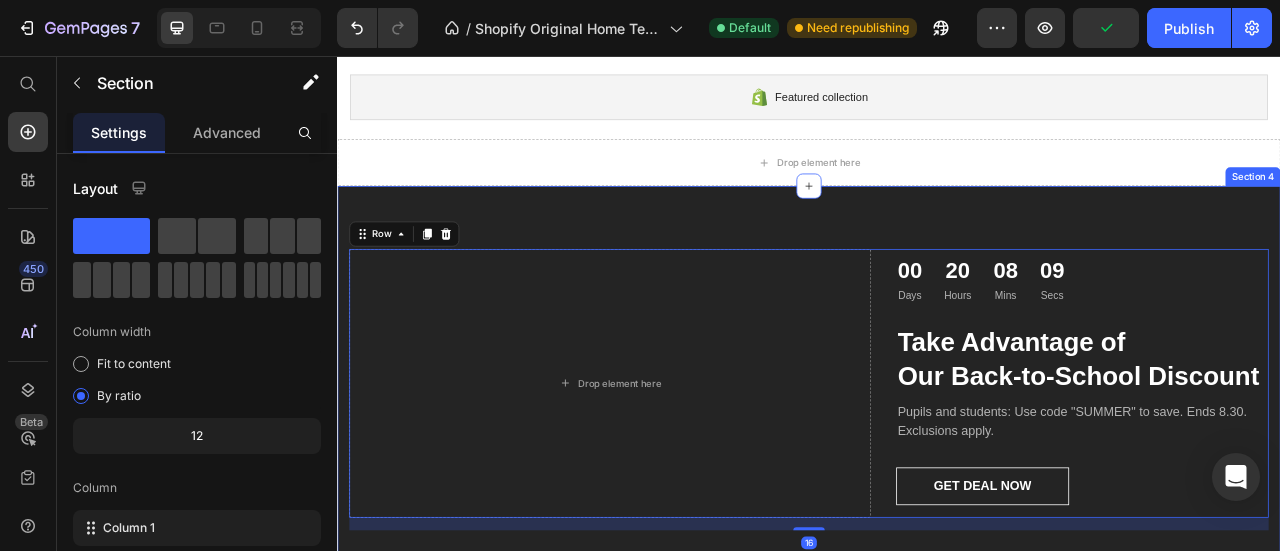 click on "Drop element here 00 Days 20 Hours 08 Mins 09 Secs Countdown Timer Take Advantage of  Our Back-to-School Discount Heading Pupils and students: Use code "SUMMER" to save. Ends 8.30. Exclusions apply. Text block GET DEAL NOW Button Row   16 Section 4" at bounding box center [937, 464] 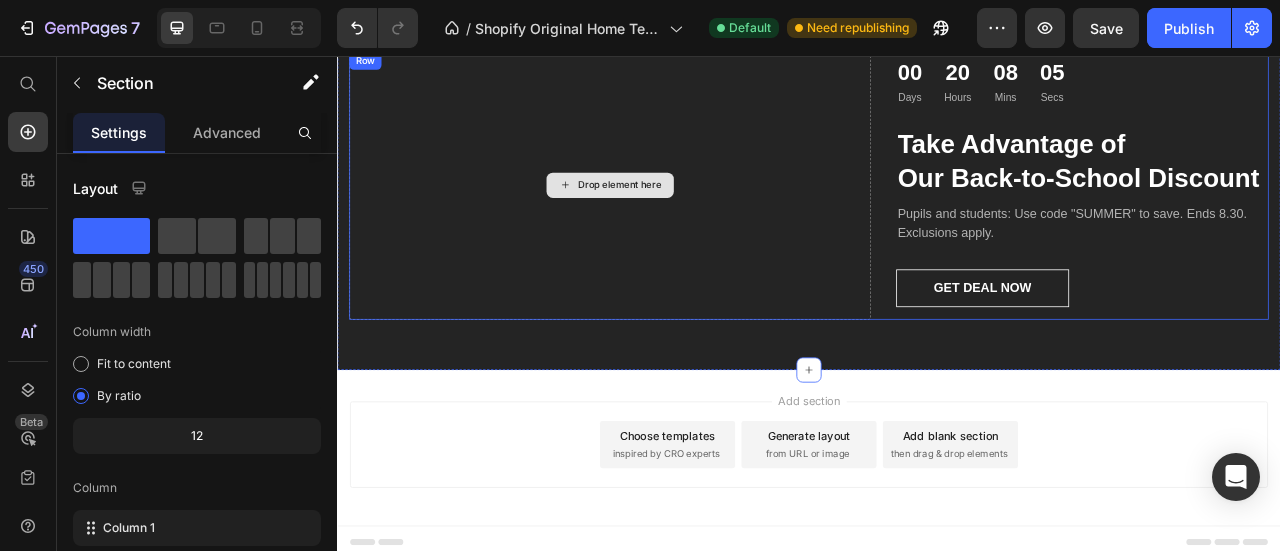 scroll, scrollTop: 0, scrollLeft: 0, axis: both 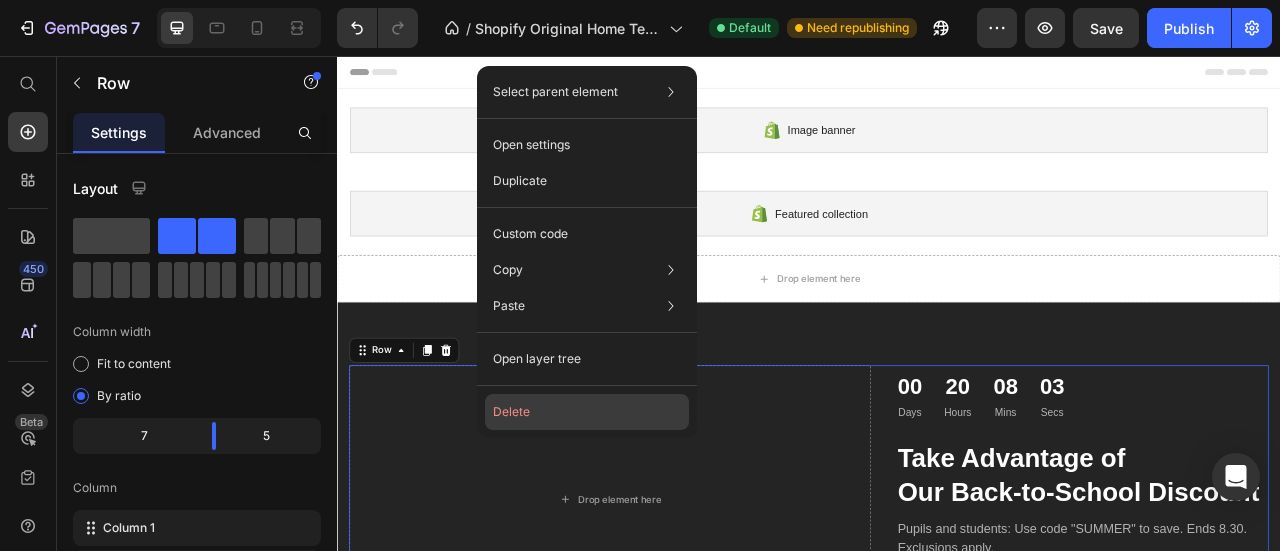 click on "Delete" 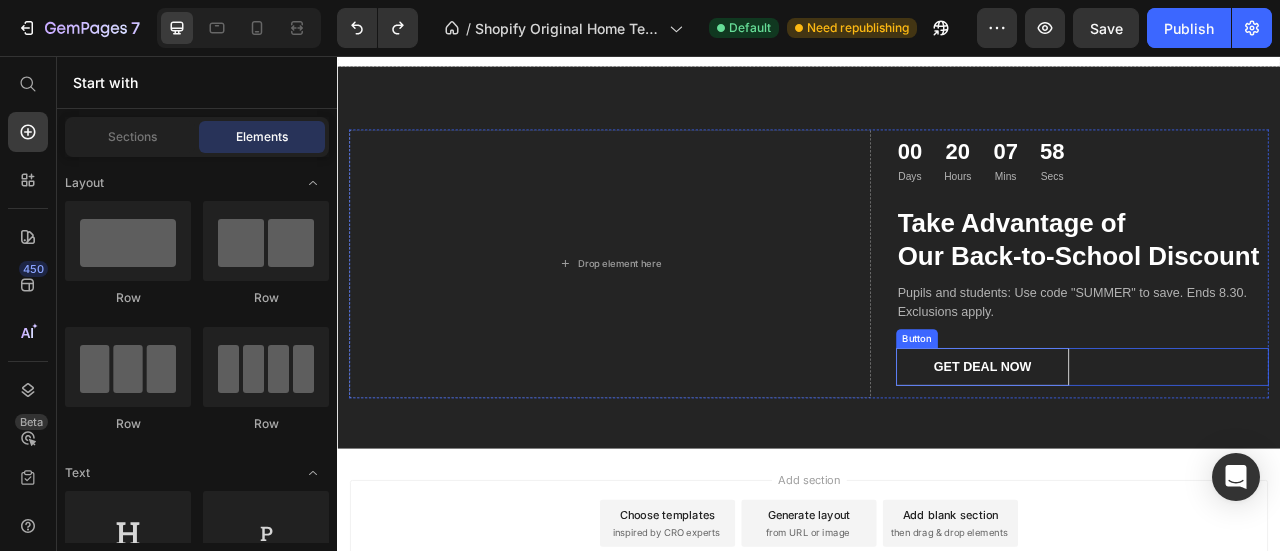 scroll, scrollTop: 0, scrollLeft: 0, axis: both 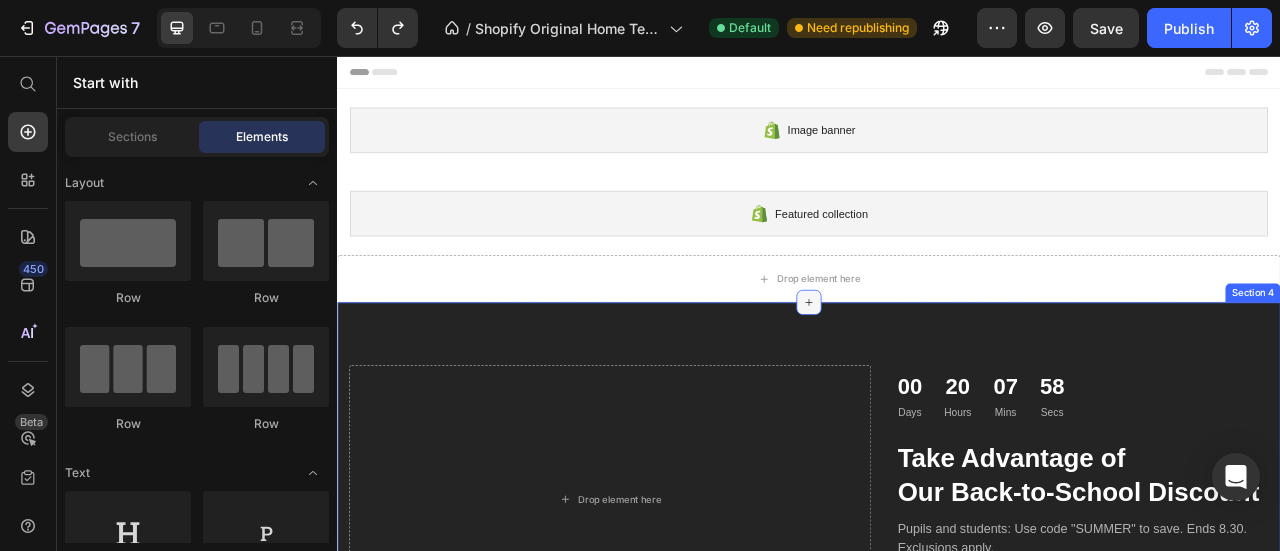 click at bounding box center [937, 369] 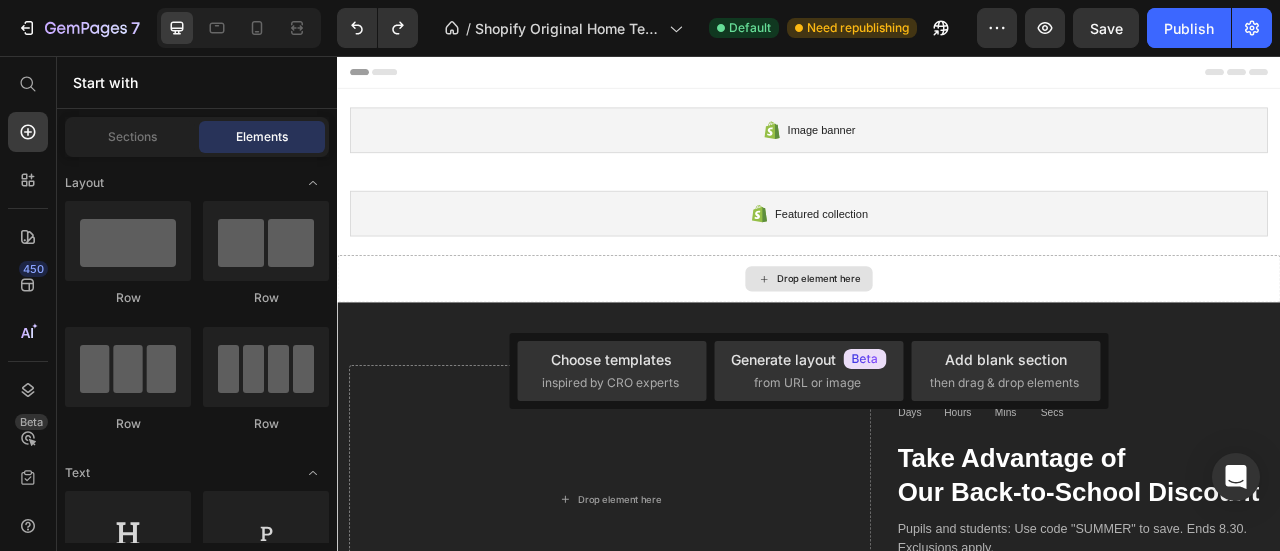 click on "Drop element here" at bounding box center [949, 339] 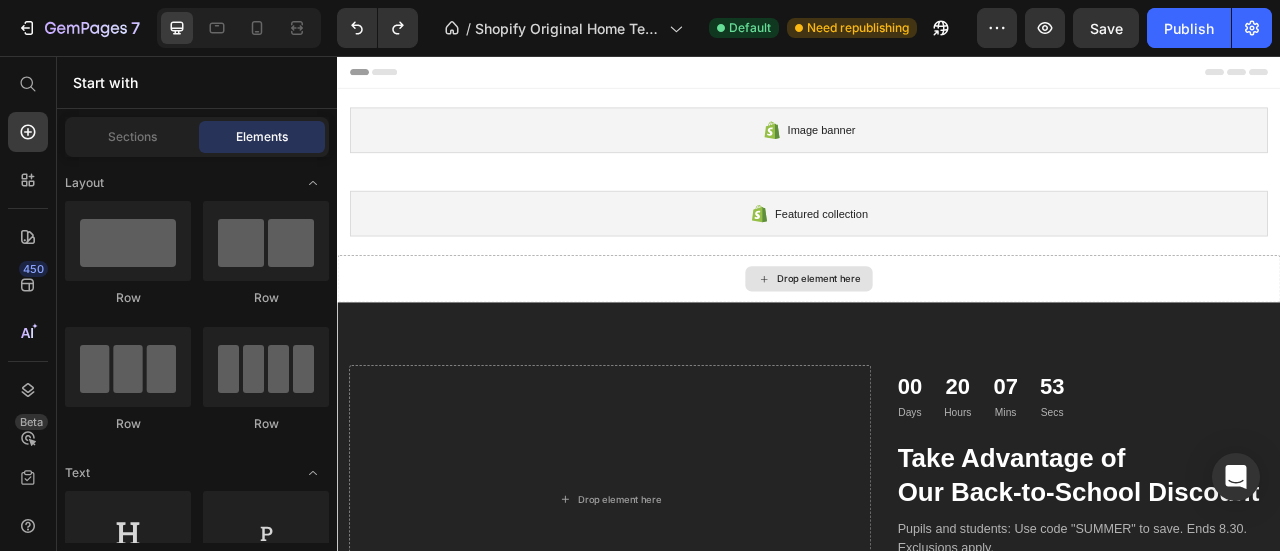 click on "Drop element here" at bounding box center [949, 339] 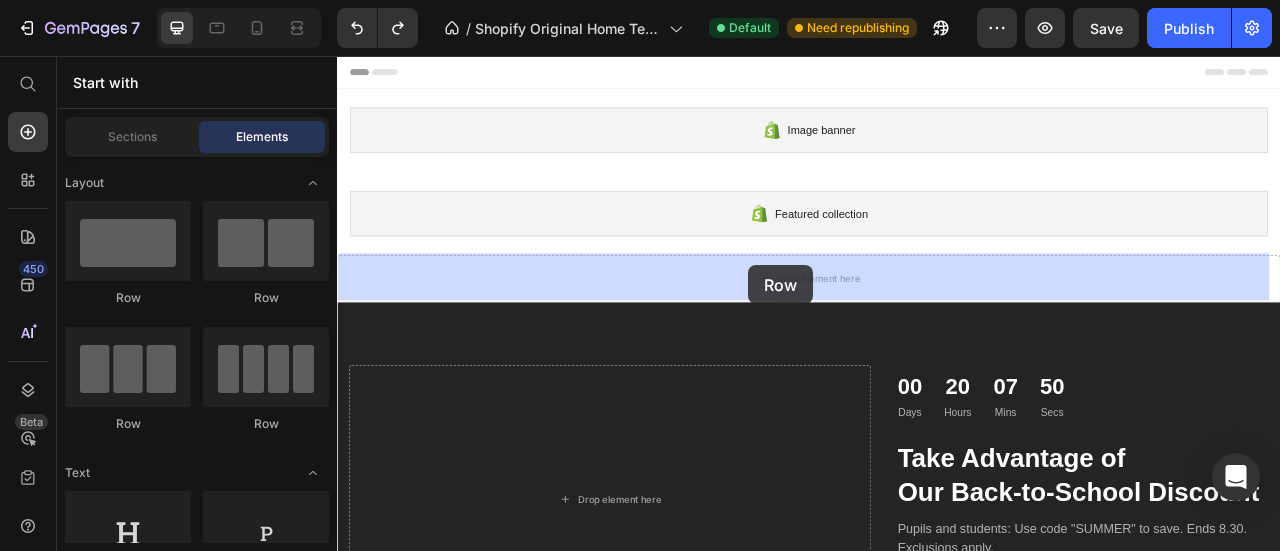 drag, startPoint x: 352, startPoint y: 345, endPoint x: 854, endPoint y: 318, distance: 502.7256 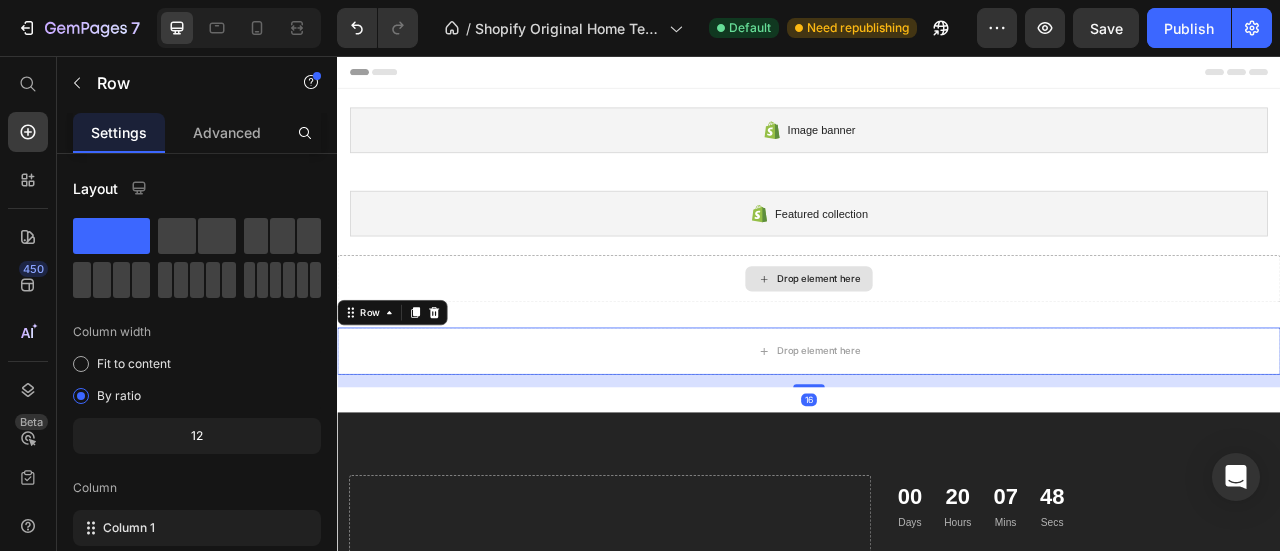 scroll, scrollTop: 100, scrollLeft: 0, axis: vertical 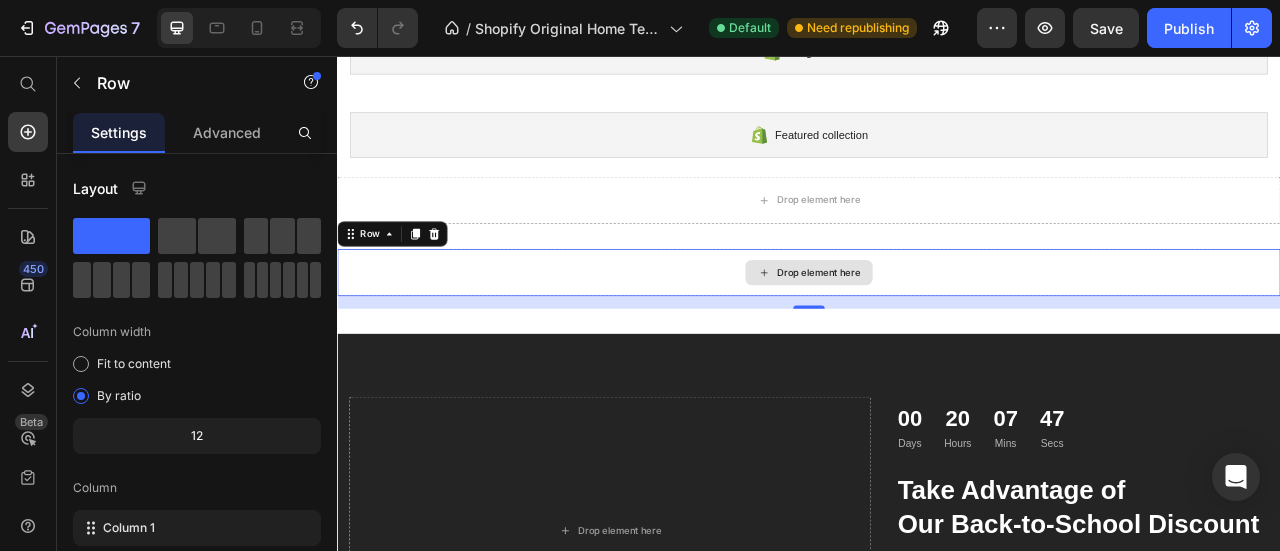 click on "Drop element here" at bounding box center [949, 331] 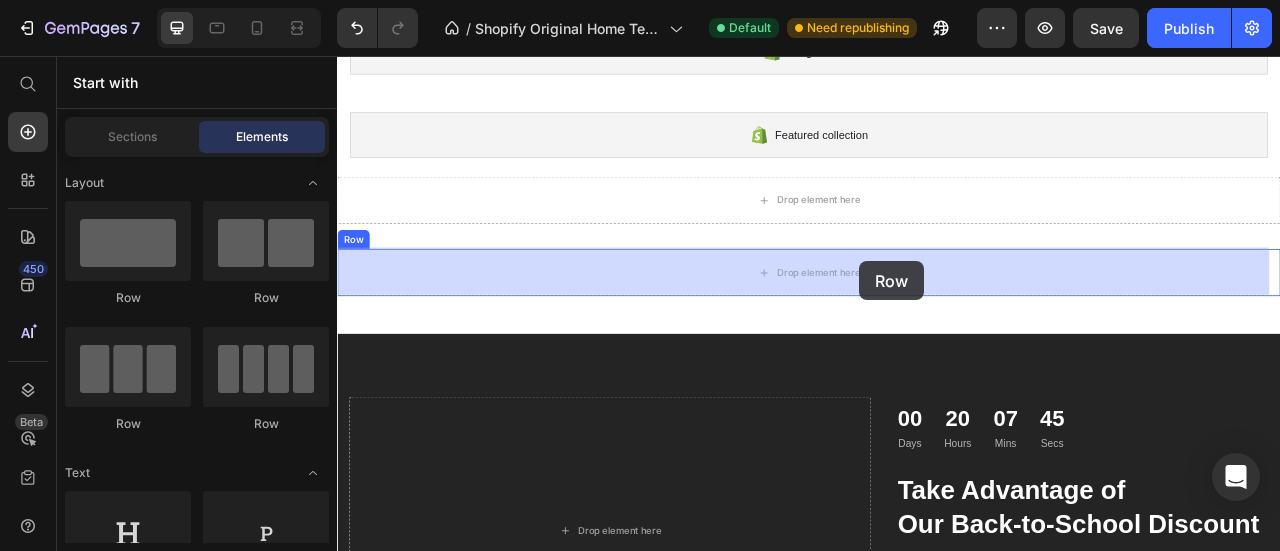 drag, startPoint x: 483, startPoint y: 299, endPoint x: 1002, endPoint y: 315, distance: 519.2466 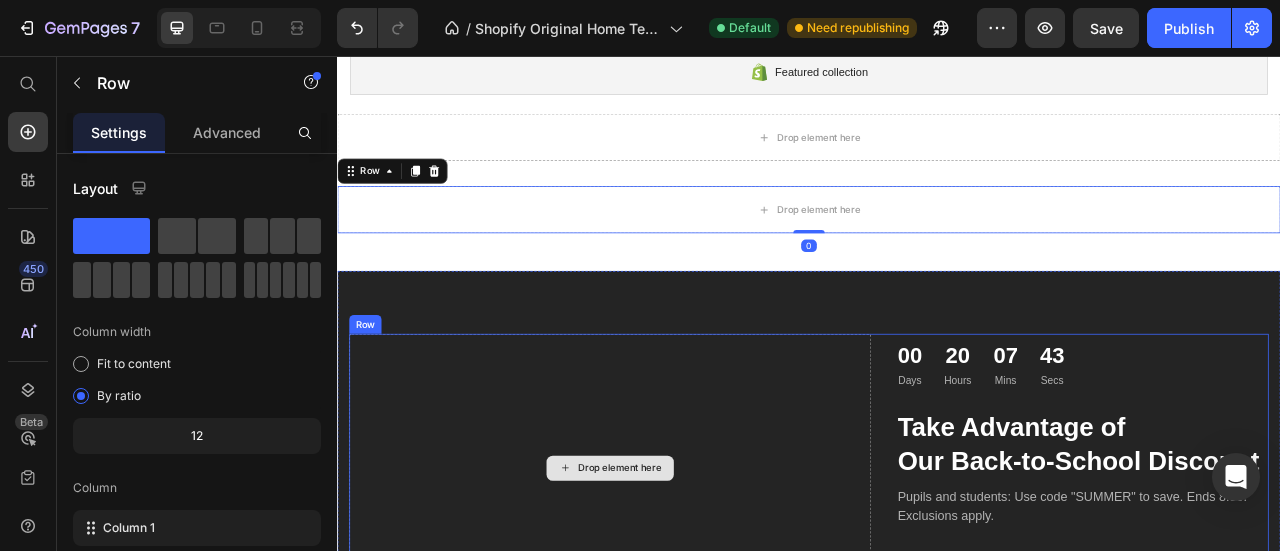 scroll, scrollTop: 100, scrollLeft: 0, axis: vertical 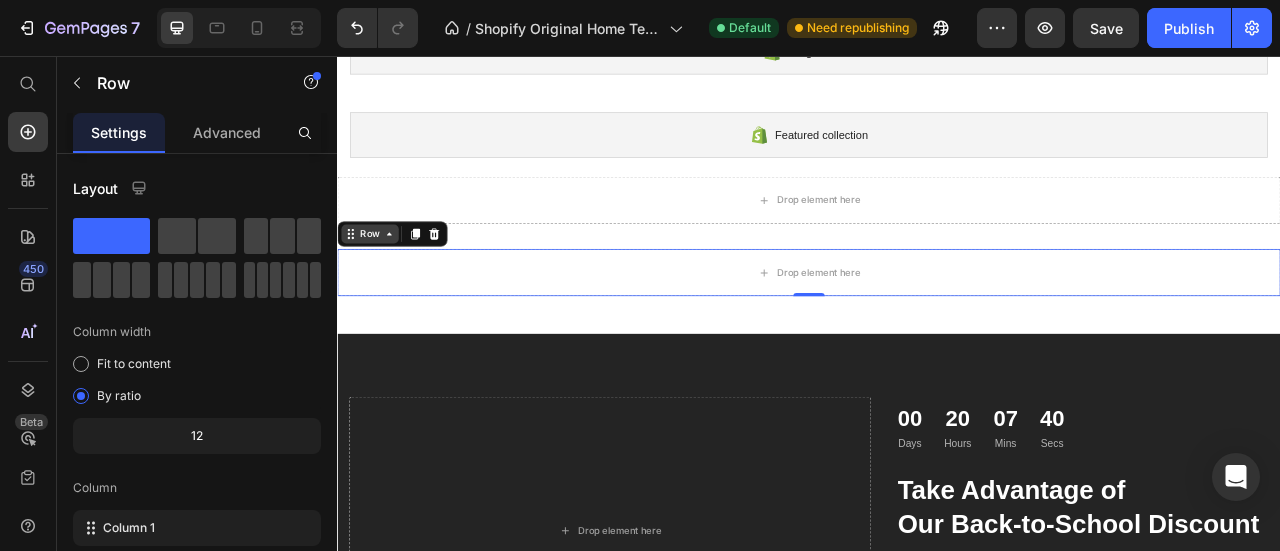 click on "Row" at bounding box center [378, 282] 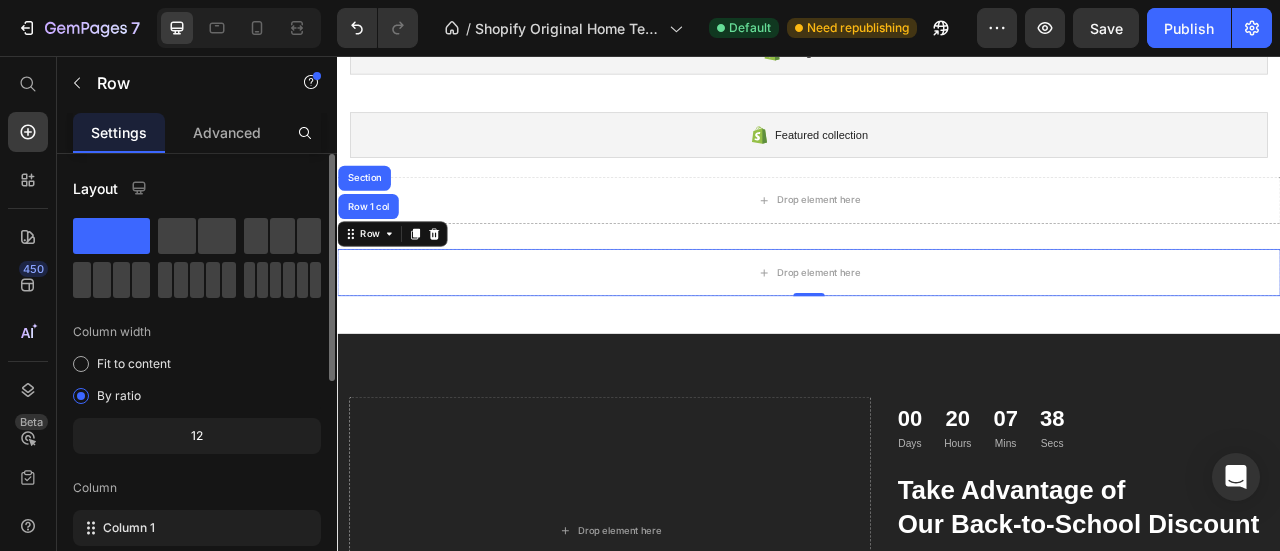 scroll, scrollTop: 456, scrollLeft: 0, axis: vertical 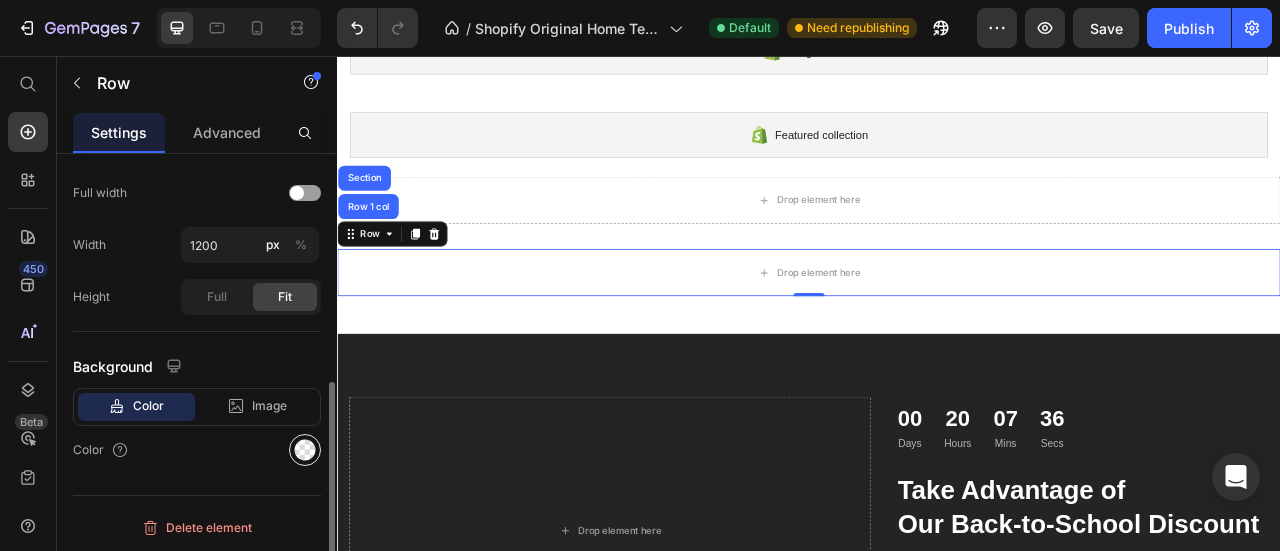 click at bounding box center [305, 450] 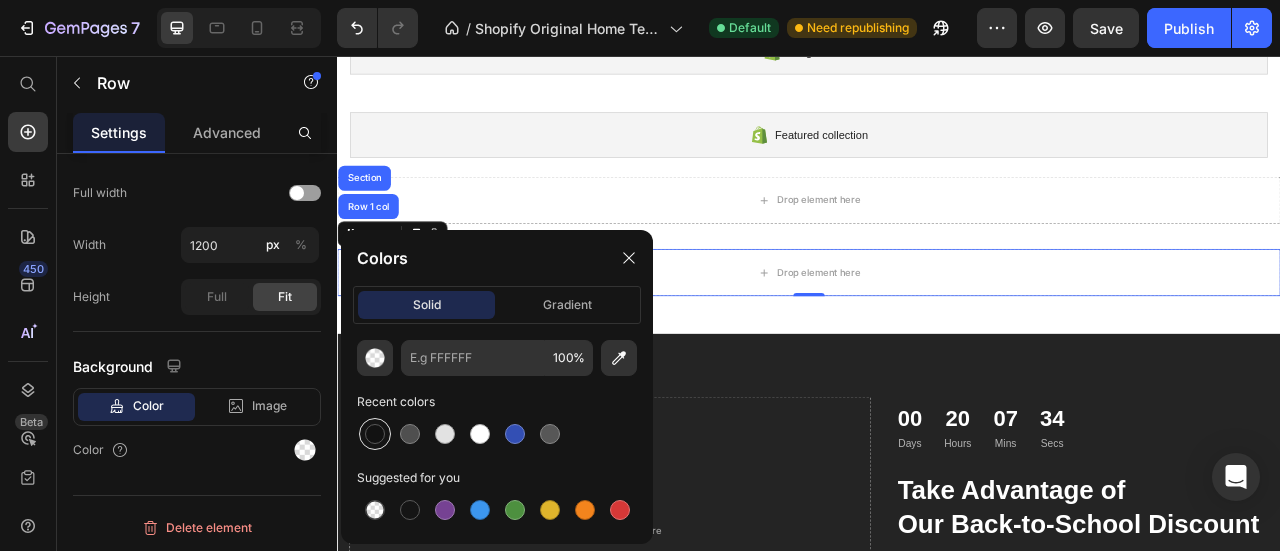 click at bounding box center [375, 434] 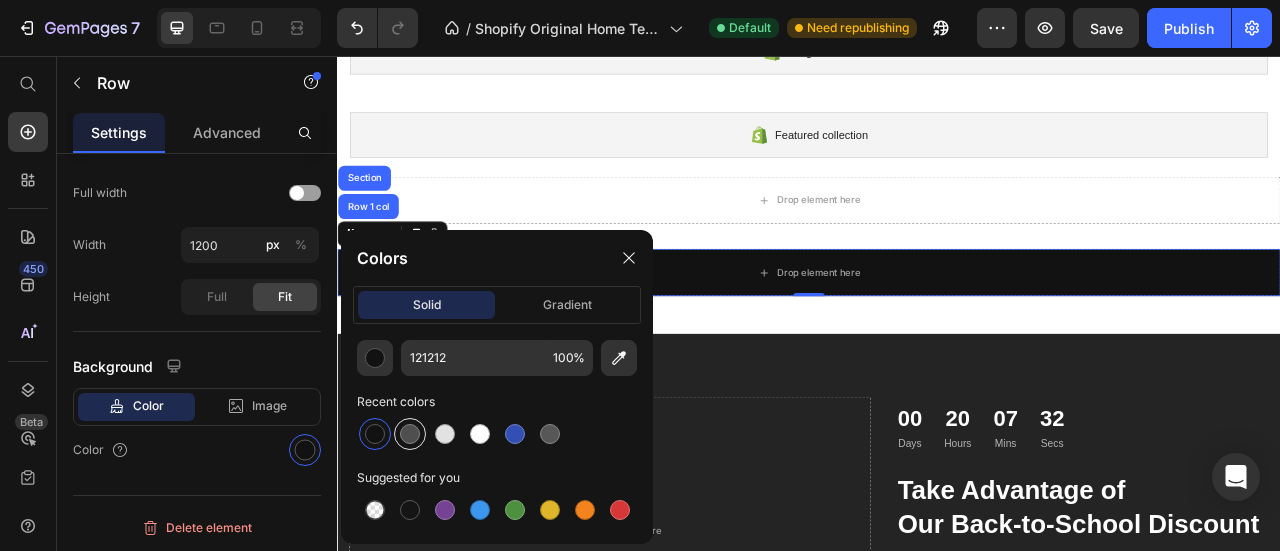 click at bounding box center (410, 434) 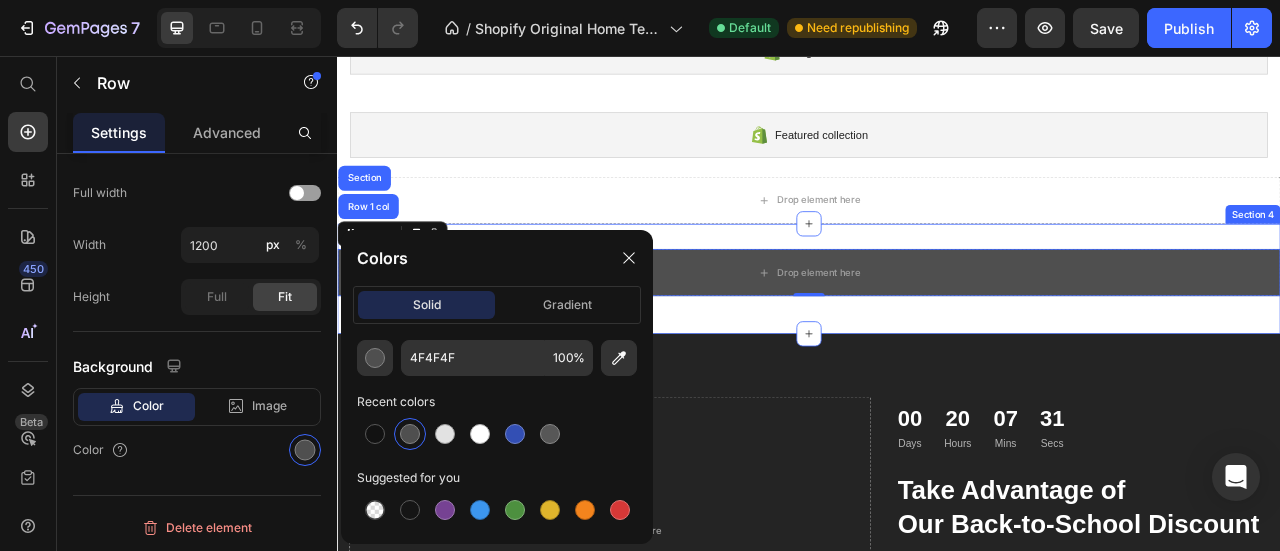 click on "Drop element here Row Row 1 col Section   0 Row Section 4" at bounding box center (937, 339) 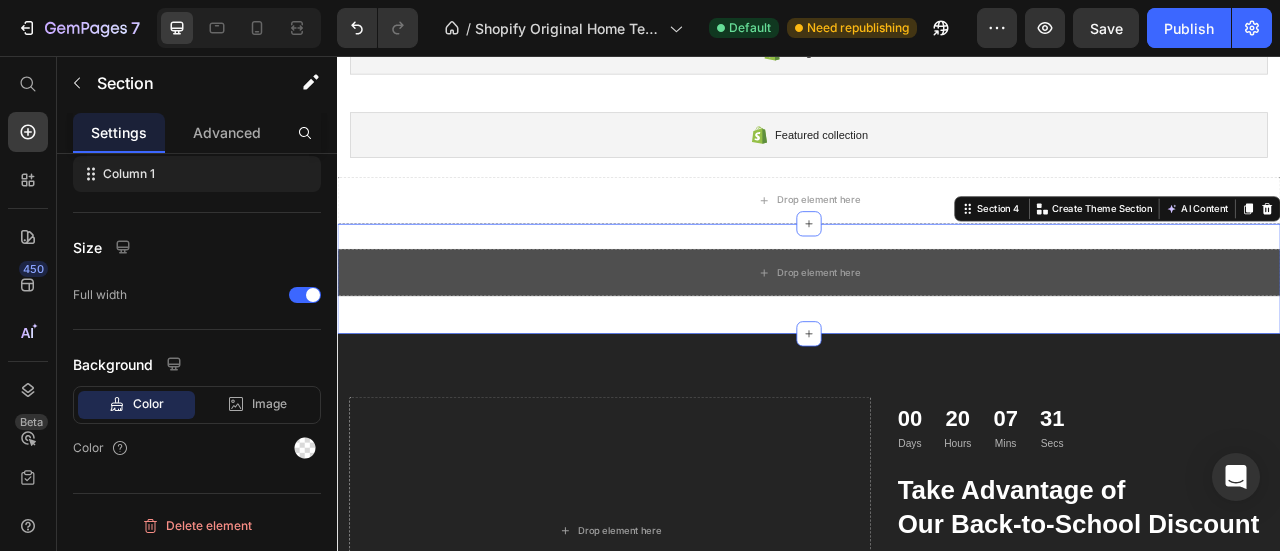 scroll, scrollTop: 0, scrollLeft: 0, axis: both 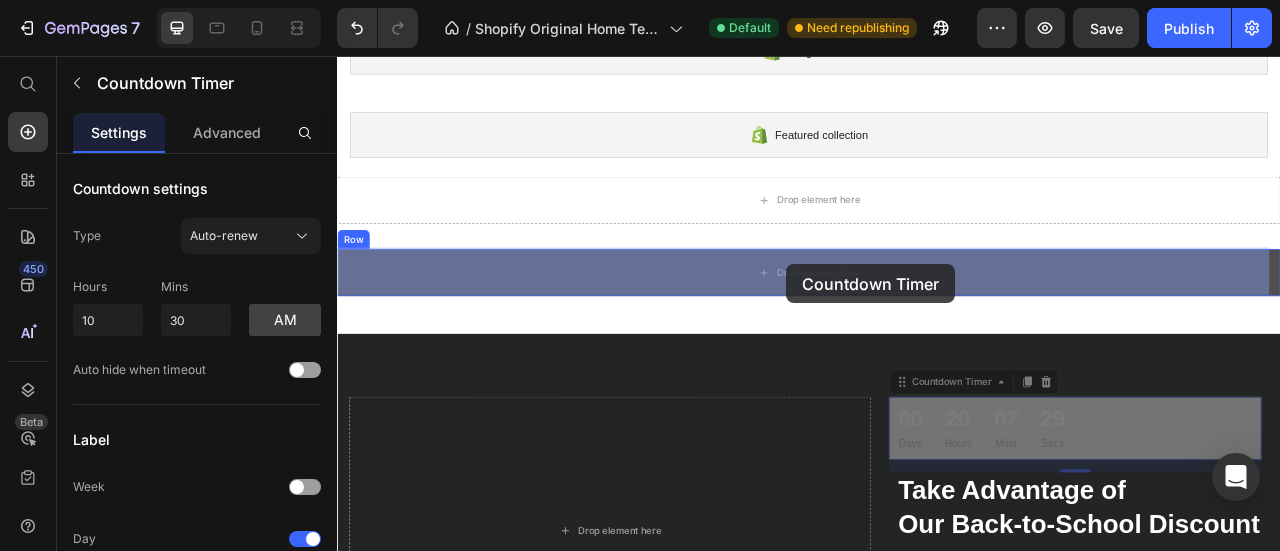 drag, startPoint x: 968, startPoint y: 381, endPoint x: 906, endPoint y: 320, distance: 86.977005 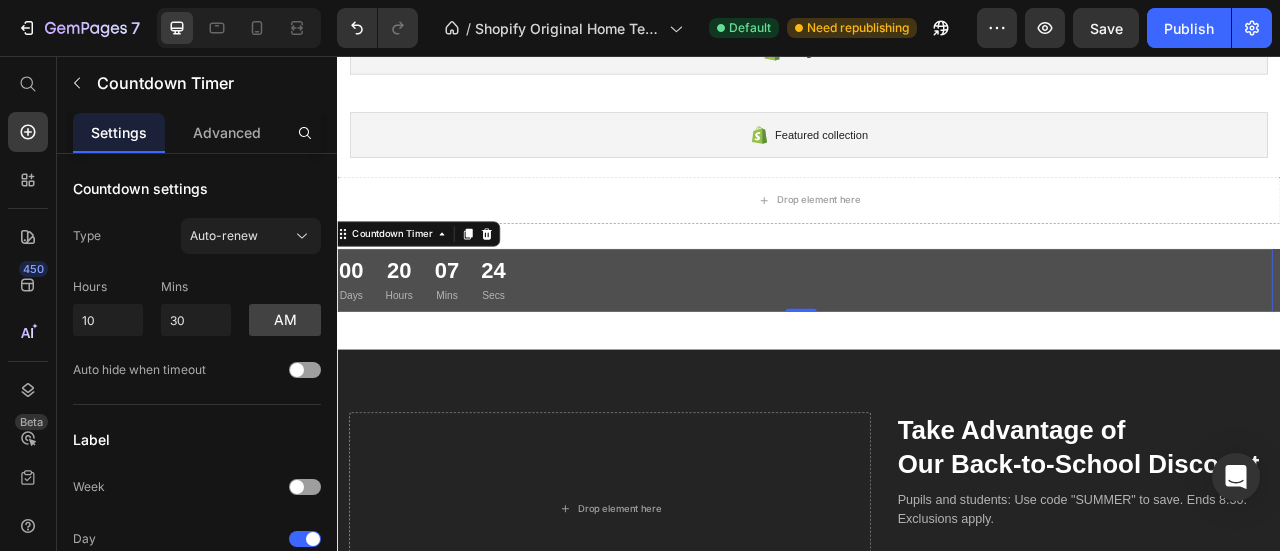 click on "24" at bounding box center (535, 329) 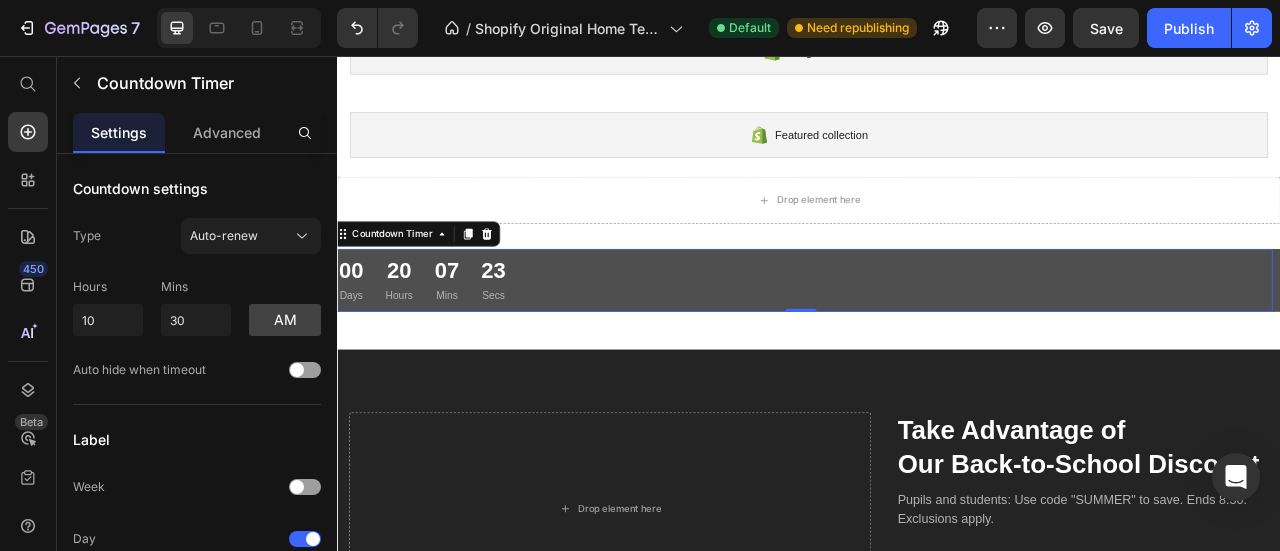 click on "00 Days 20 Hours 07 Mins 23 Secs" at bounding box center [927, 341] 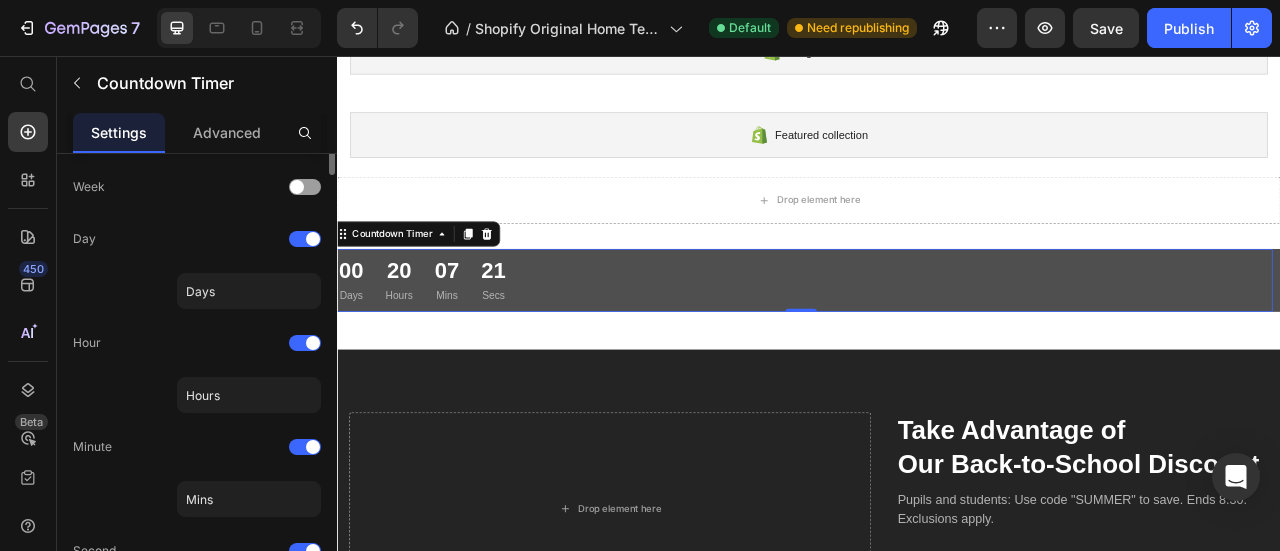 scroll, scrollTop: 0, scrollLeft: 0, axis: both 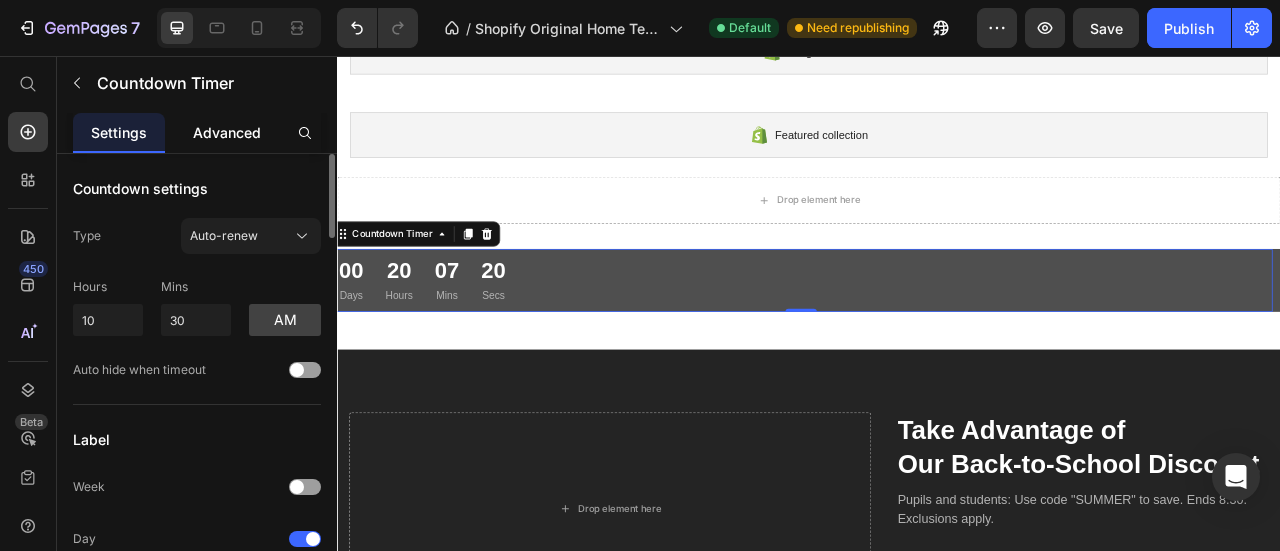 click on "Advanced" at bounding box center [227, 132] 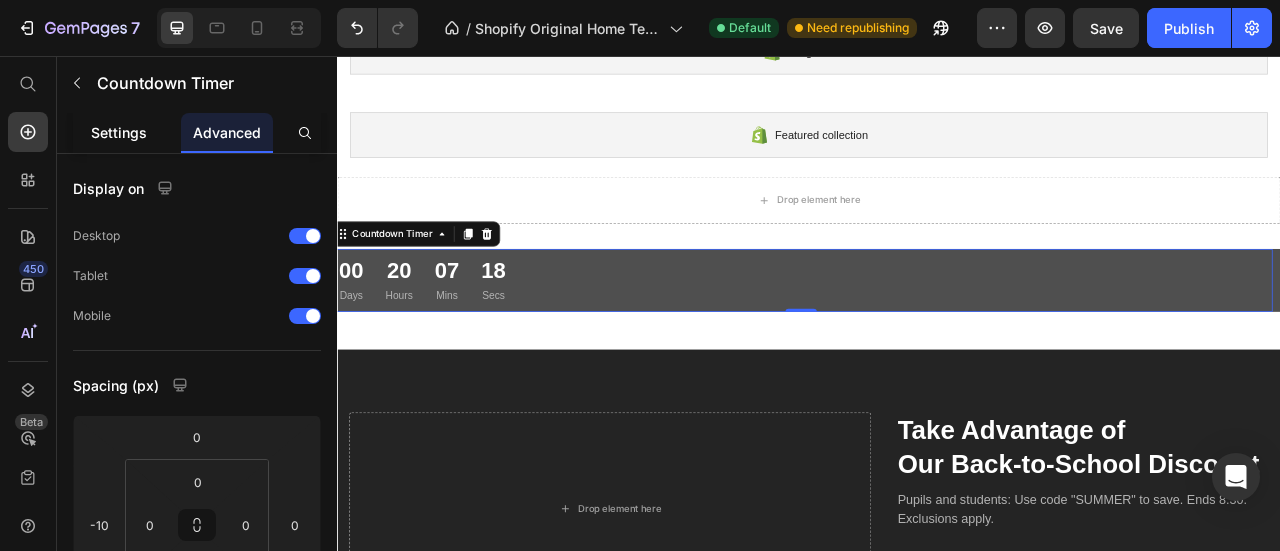click on "Settings" at bounding box center (119, 132) 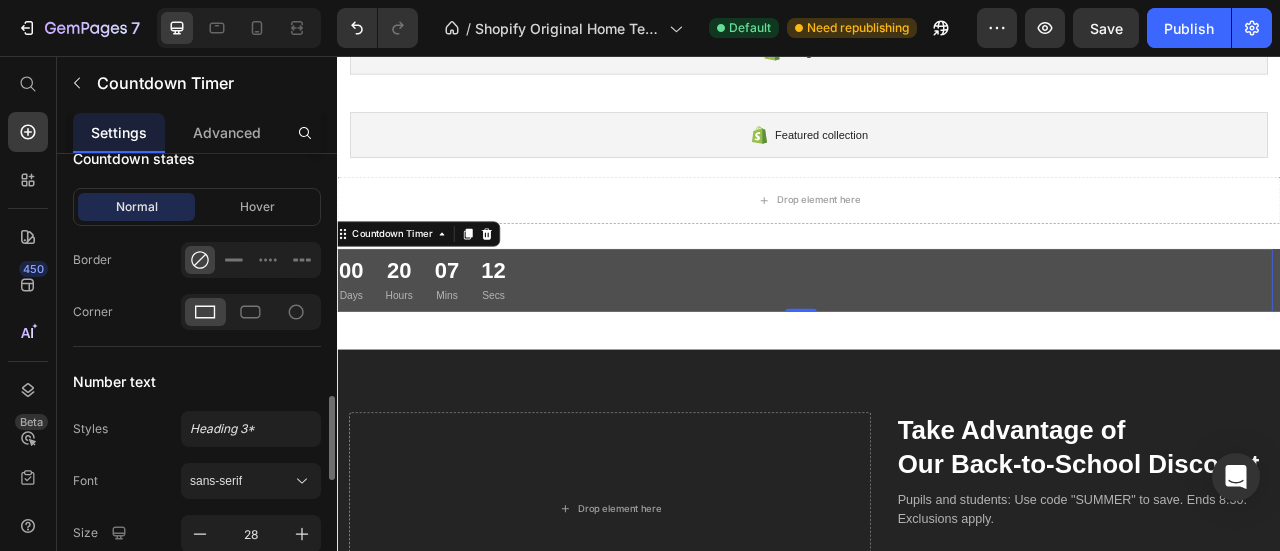 scroll, scrollTop: 1000, scrollLeft: 0, axis: vertical 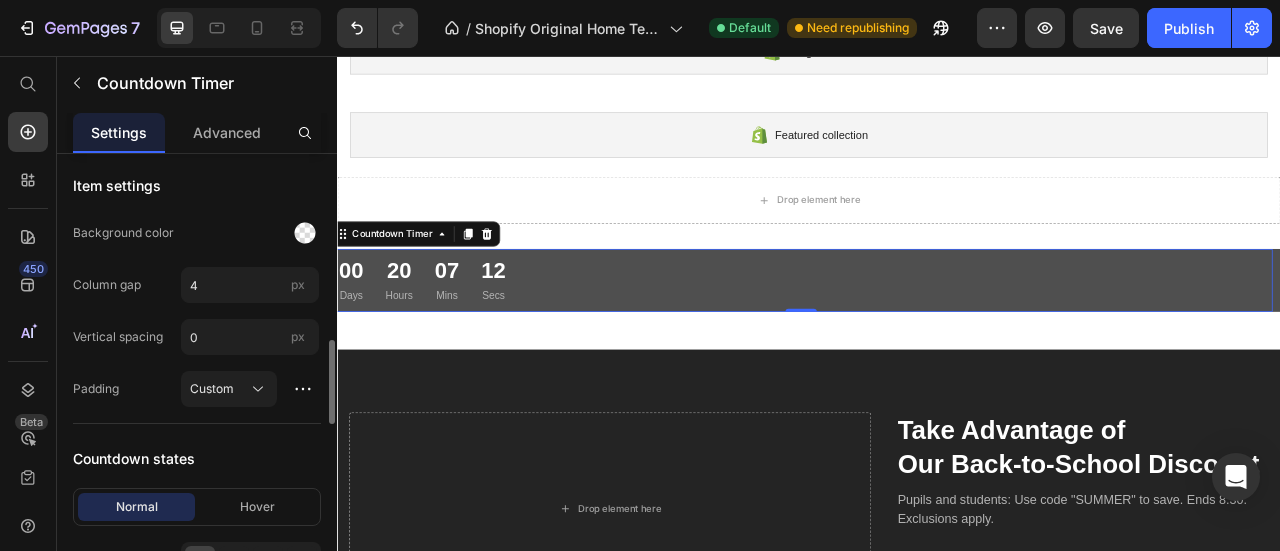 click on "00 Days 20 Hours 07 Mins 12 Secs" at bounding box center [927, 341] 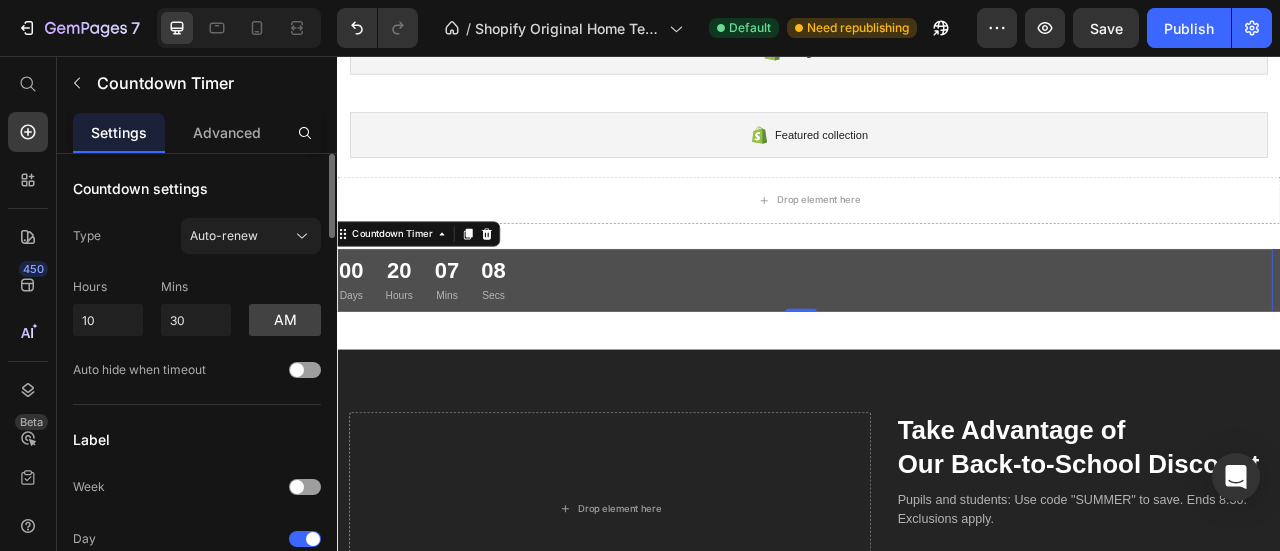 scroll, scrollTop: 200, scrollLeft: 0, axis: vertical 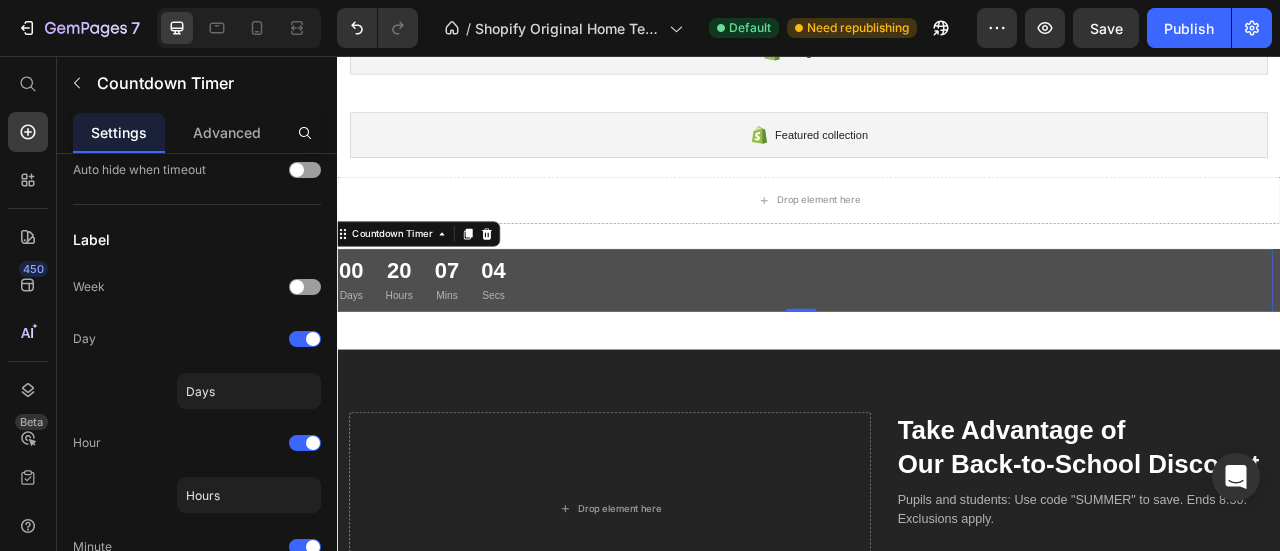 click on "07" at bounding box center [476, 329] 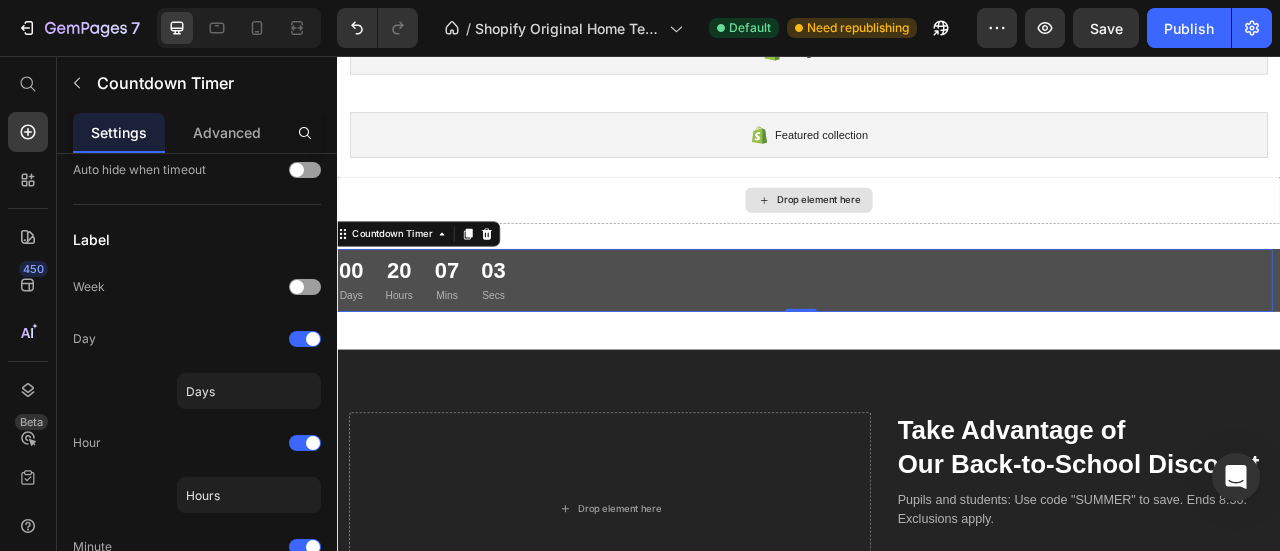 click on "Drop element here" at bounding box center (937, 239) 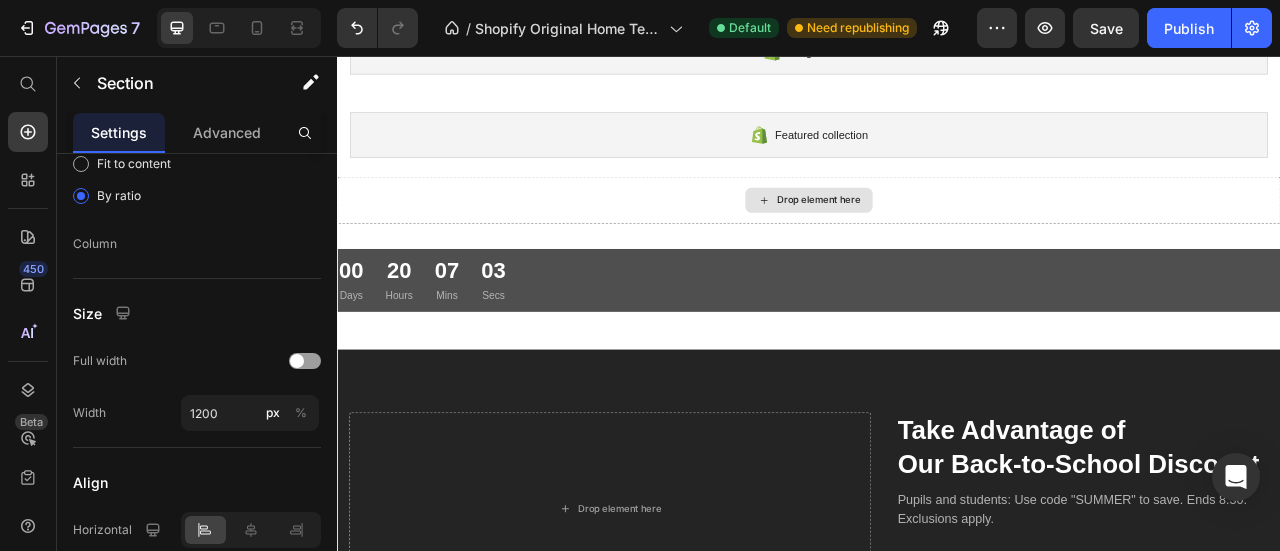 scroll, scrollTop: 0, scrollLeft: 0, axis: both 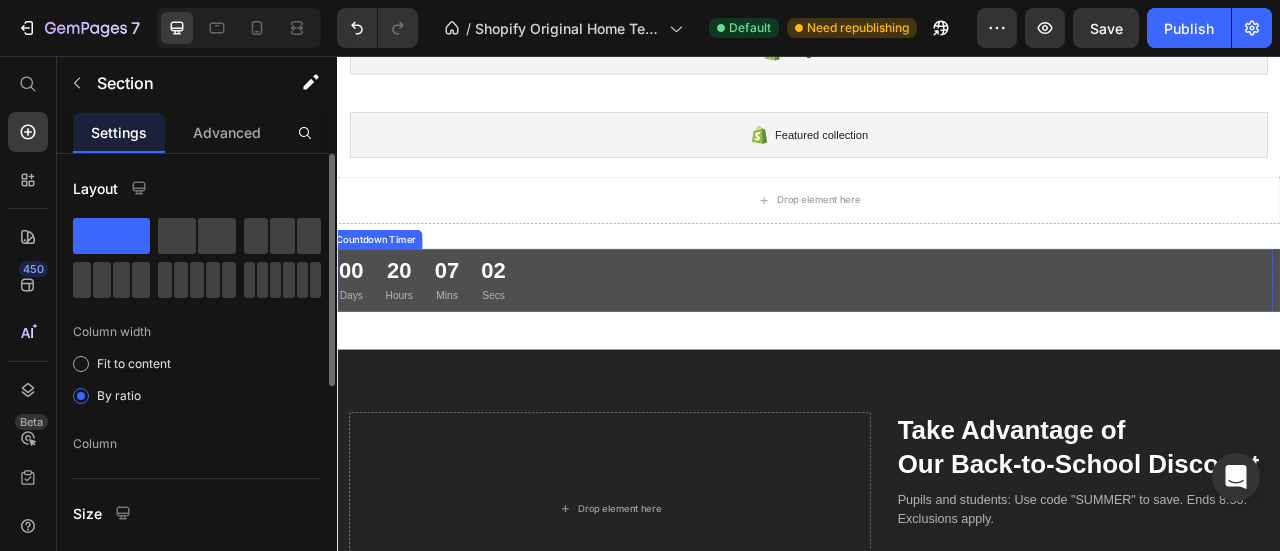 click on "07 Mins" at bounding box center (476, 341) 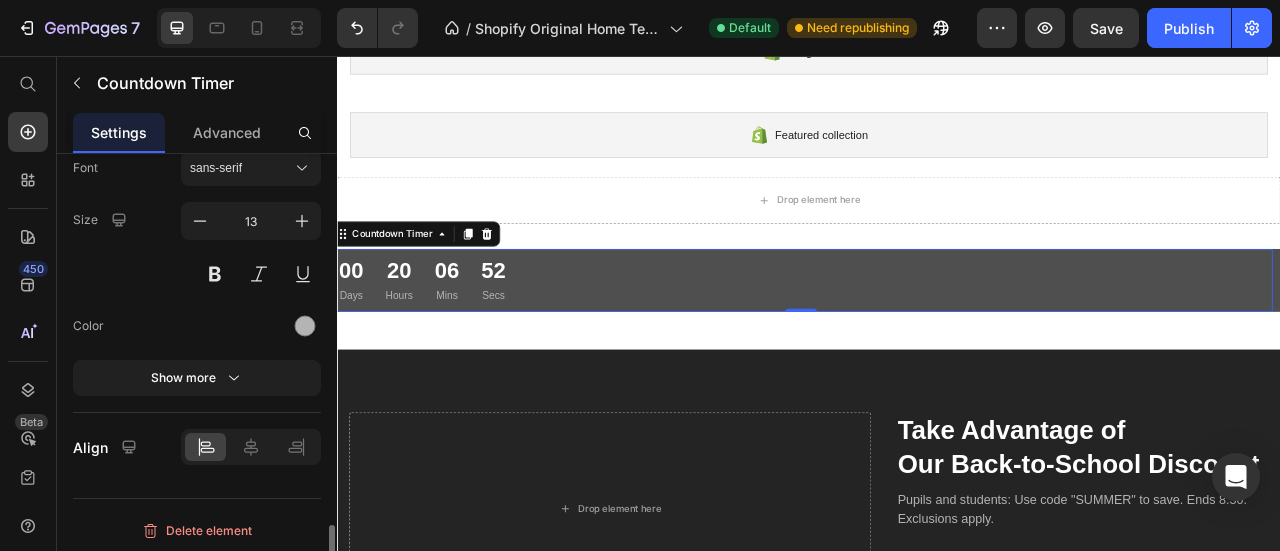 scroll, scrollTop: 1992, scrollLeft: 0, axis: vertical 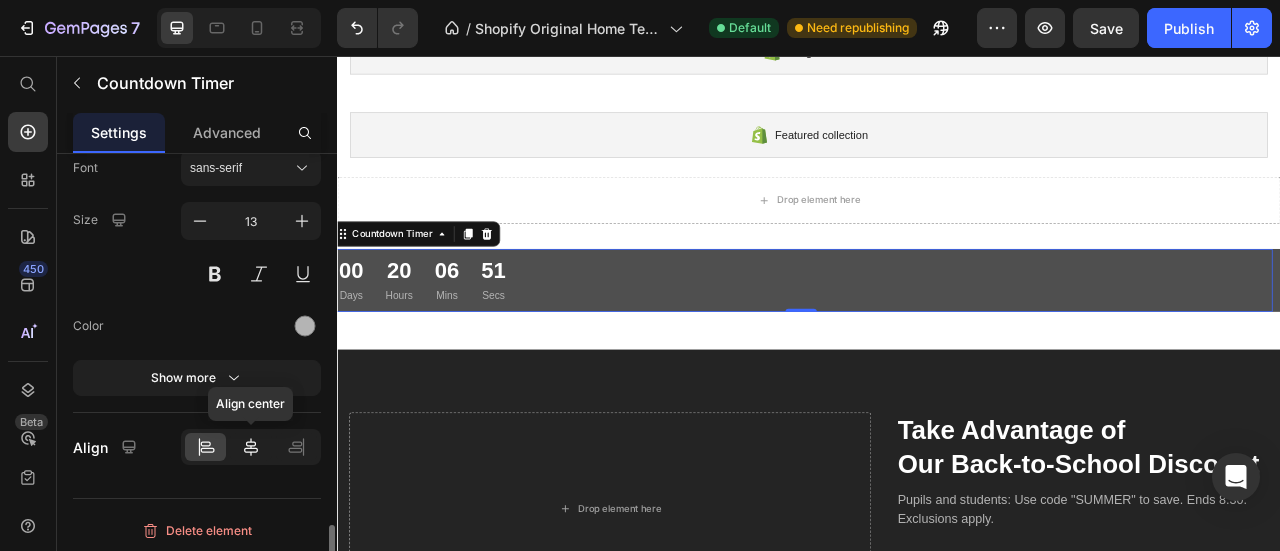 click 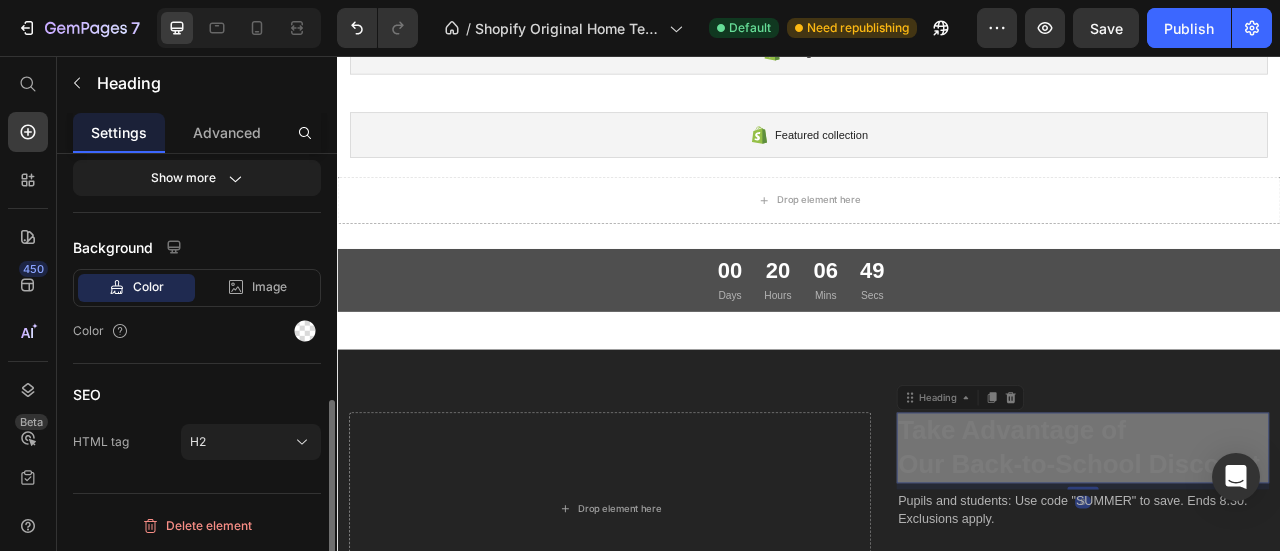 scroll, scrollTop: 0, scrollLeft: 0, axis: both 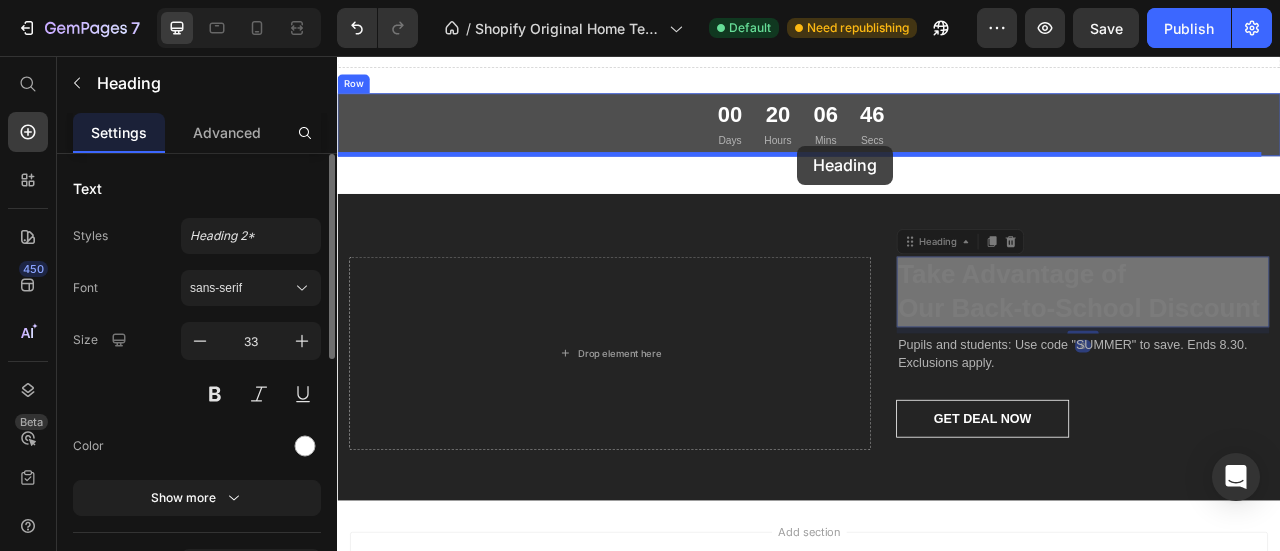 drag, startPoint x: 1188, startPoint y: 564, endPoint x: 926, endPoint y: 171, distance: 472.3272 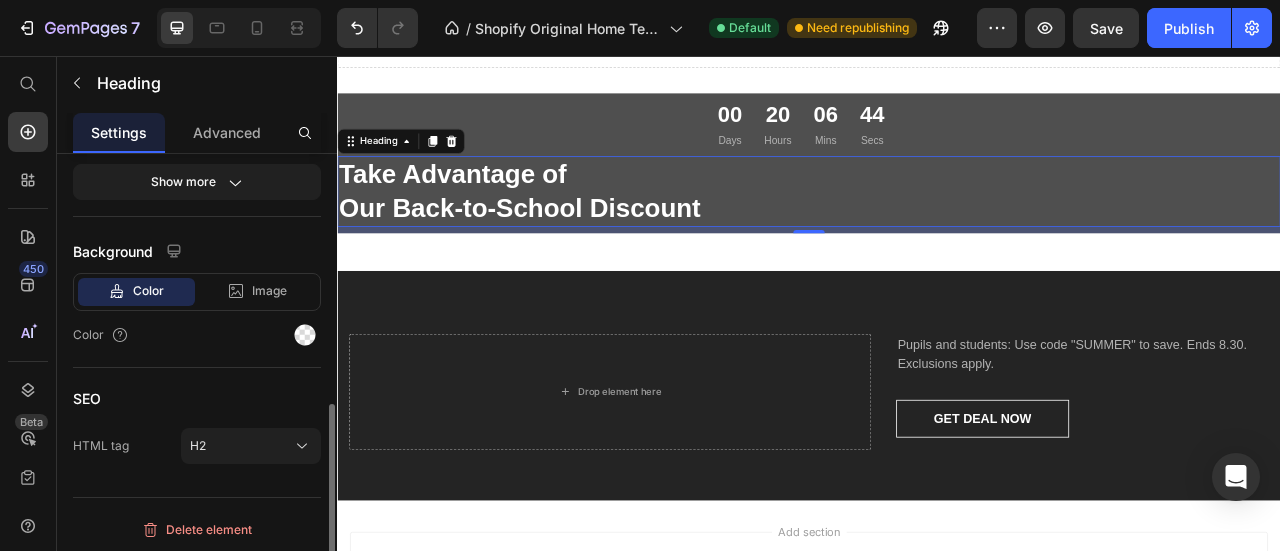 scroll, scrollTop: 254, scrollLeft: 0, axis: vertical 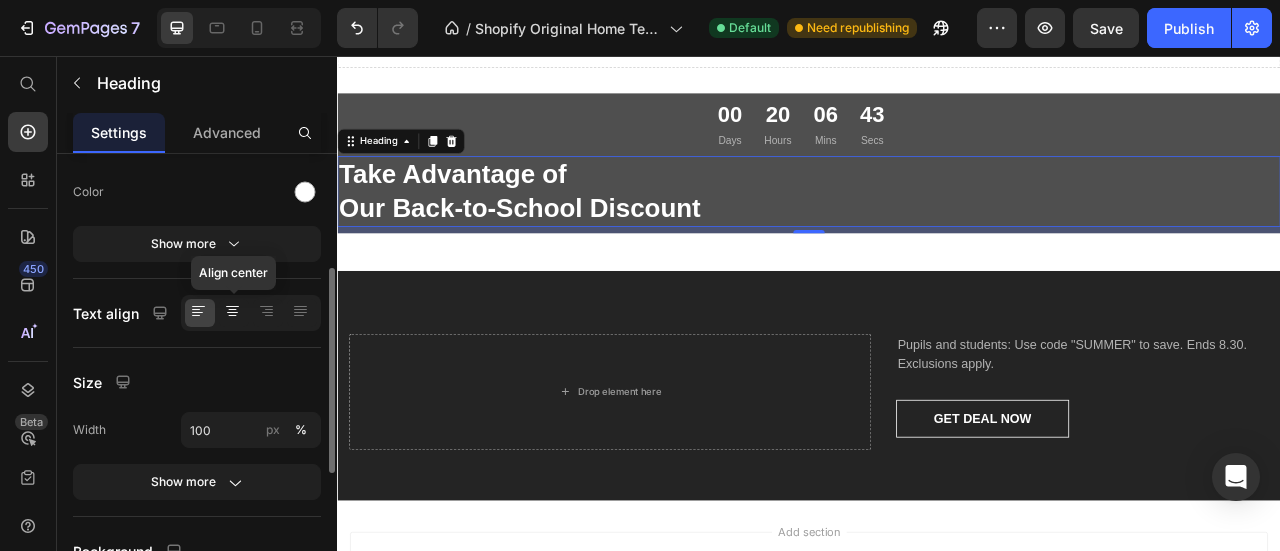 click 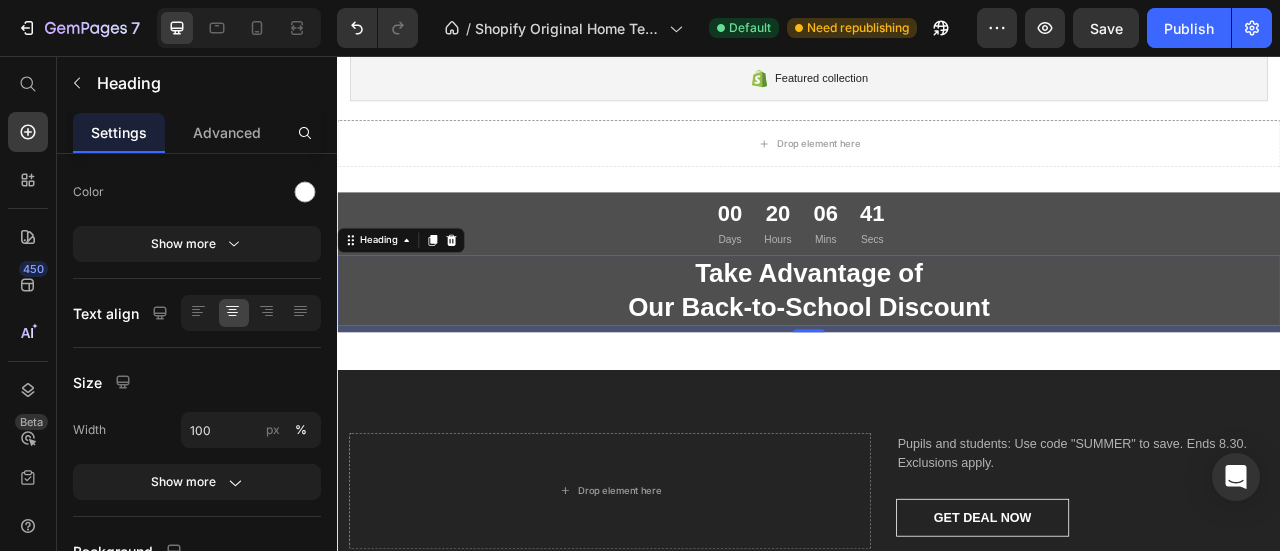 scroll, scrollTop: 170, scrollLeft: 0, axis: vertical 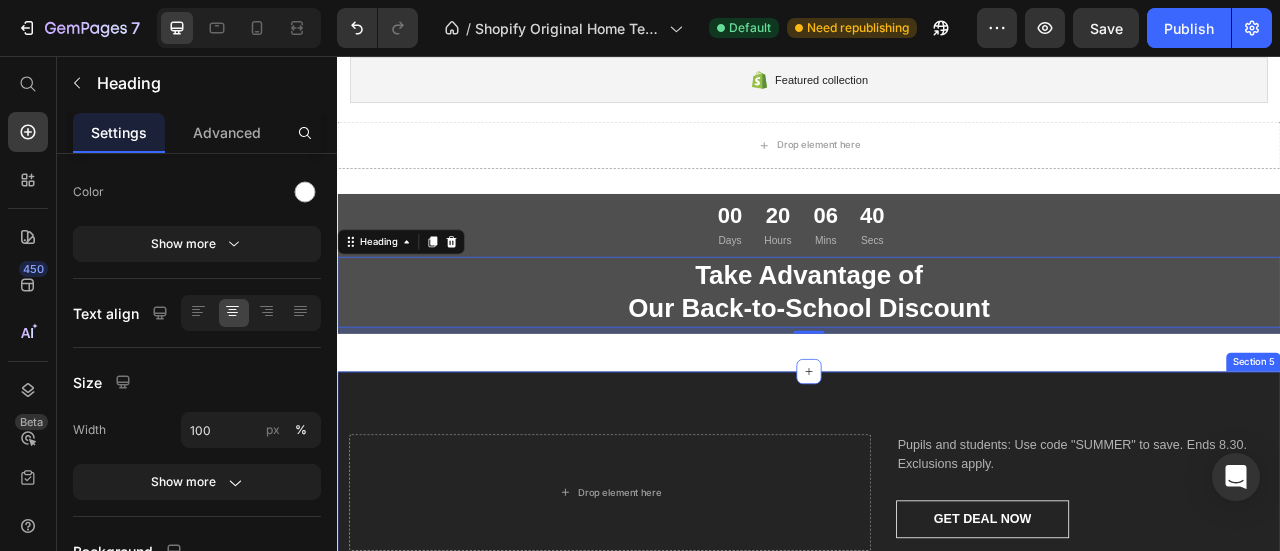 click on "Drop element here Pupils and students: Use code "SUMMER" to save. Ends 8.30. Exclusions apply. Text block GET DEAL NOW Button Row Section 5" at bounding box center (937, 603) 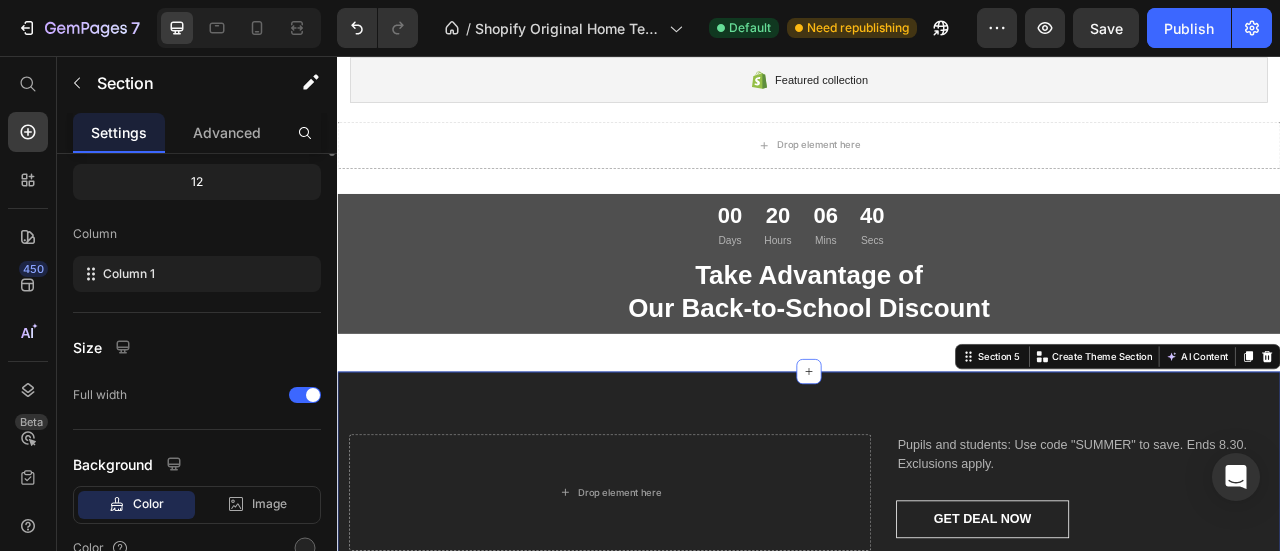 scroll, scrollTop: 0, scrollLeft: 0, axis: both 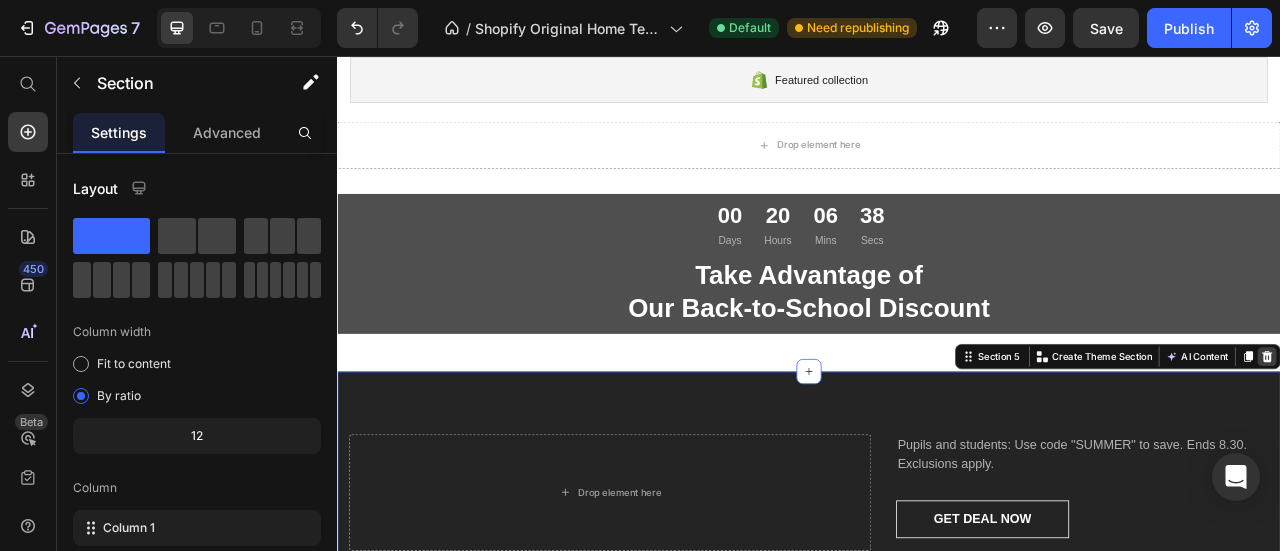 click 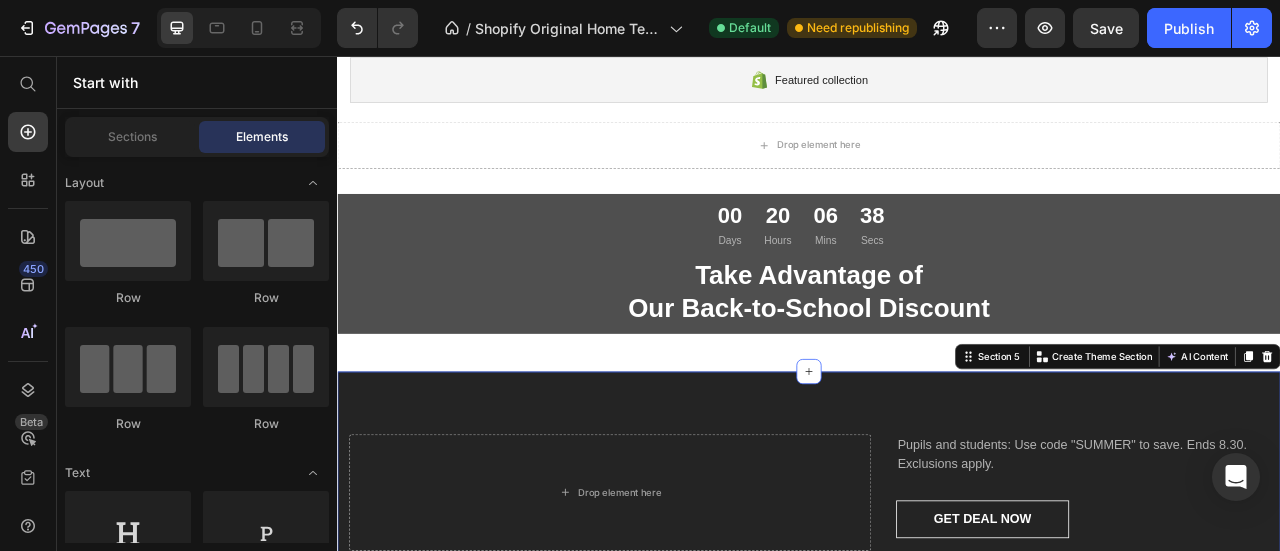 scroll, scrollTop: 136, scrollLeft: 0, axis: vertical 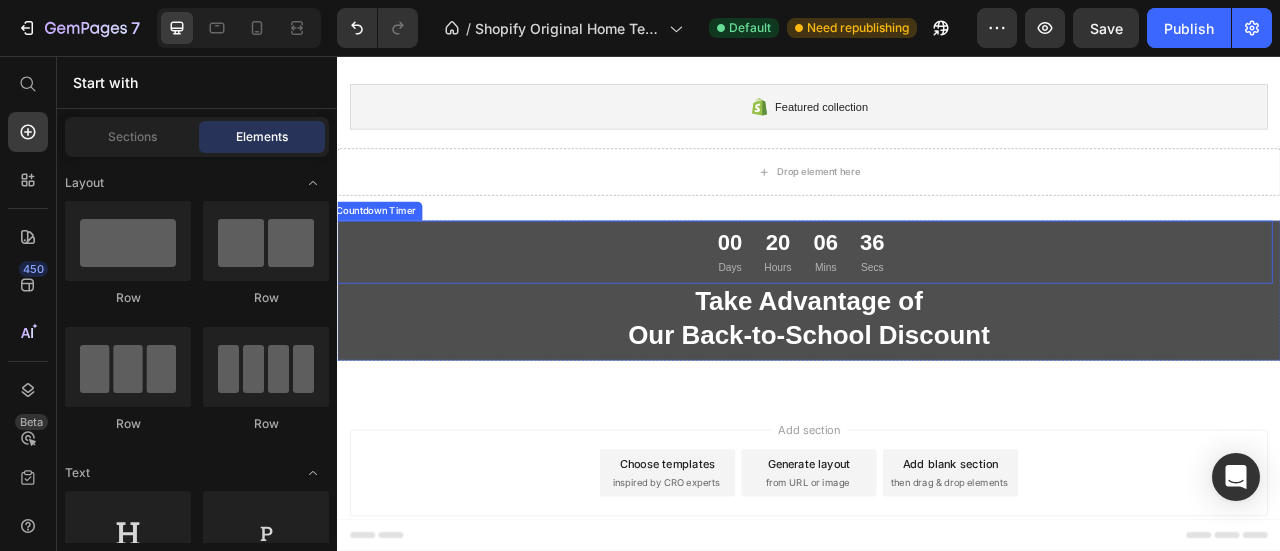 click on "00 Days 20 Hours 06 Mins 36 Secs" at bounding box center (927, 305) 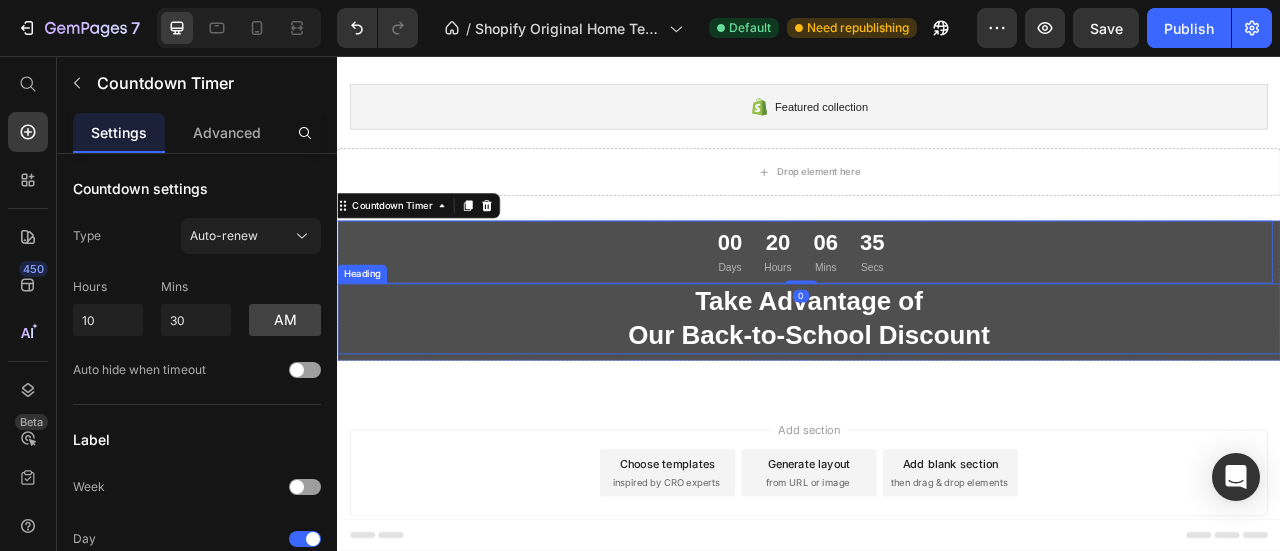click on "Take Advantage of  Our Back-to-School Discount" at bounding box center [937, 390] 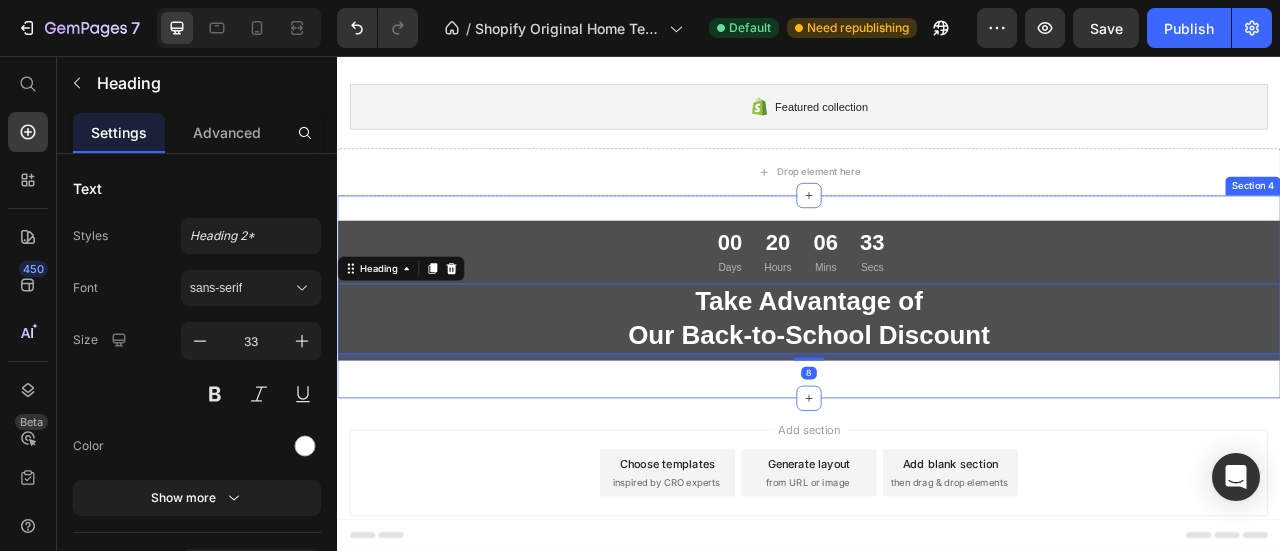 click on "00 Days 20 Hours 06 Mins 33 Secs Countdown Timer Take Advantage of  Our Back-to-School Discount Heading   8 Row Row Section 4" at bounding box center [937, 362] 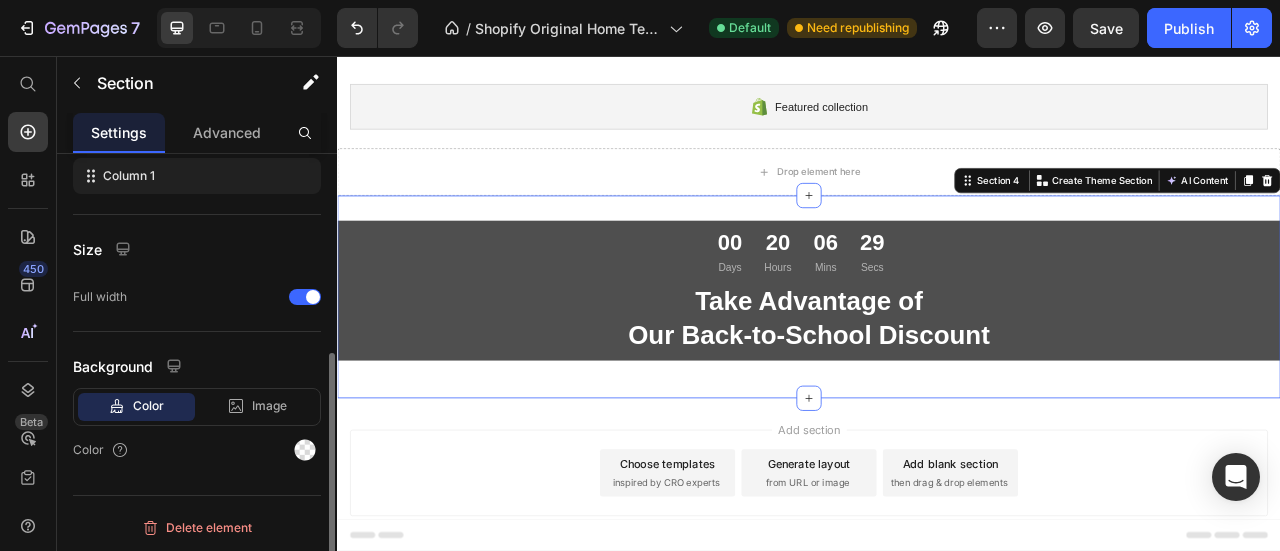 scroll, scrollTop: 352, scrollLeft: 0, axis: vertical 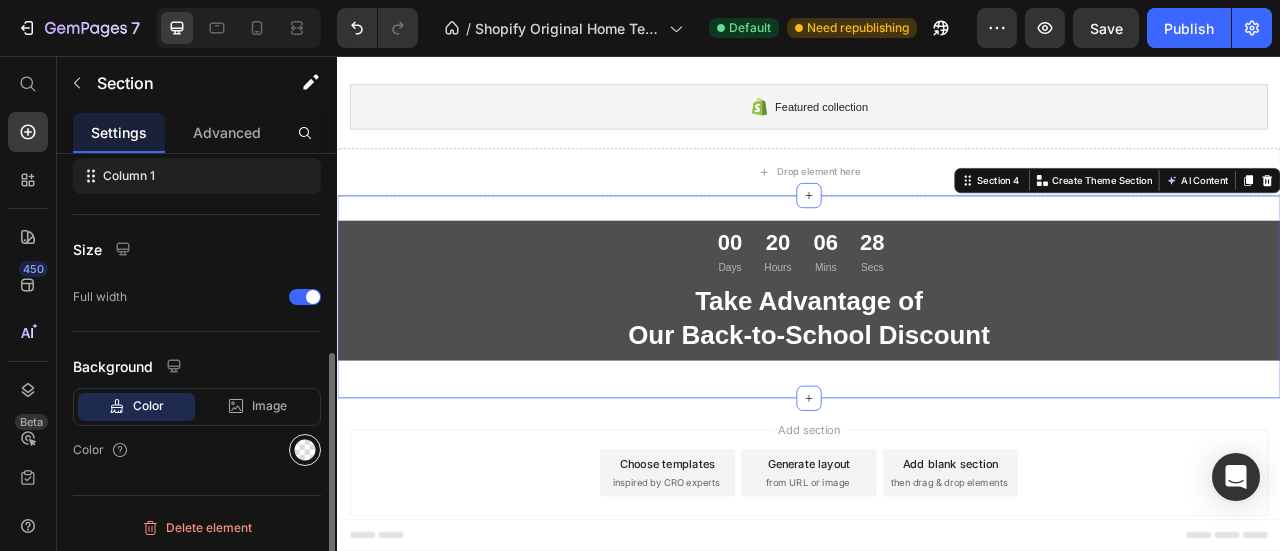 click at bounding box center (305, 450) 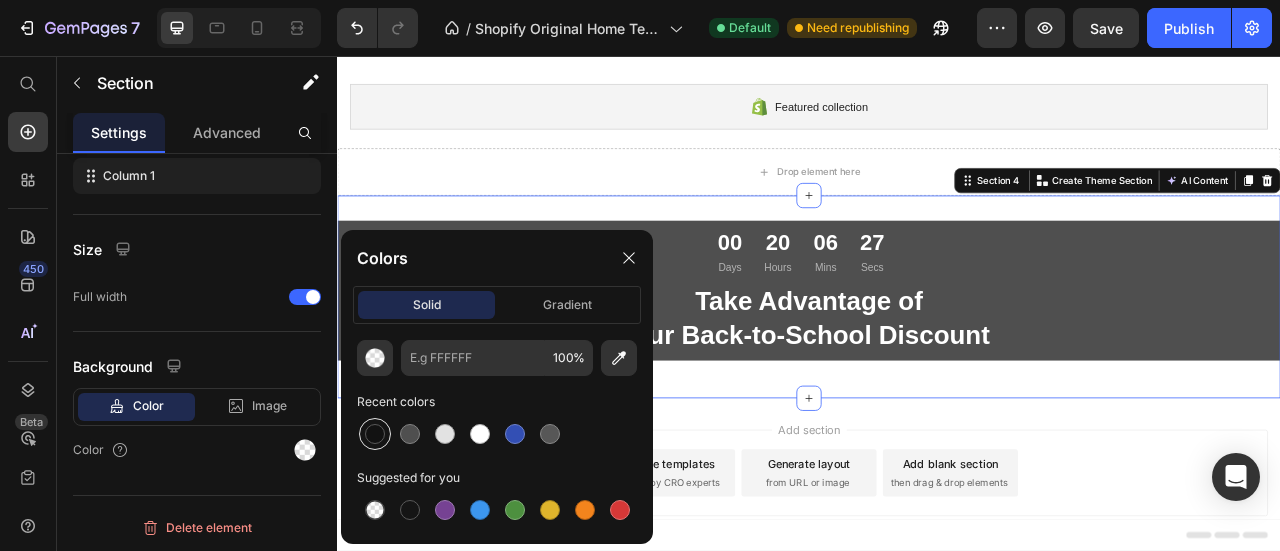 click at bounding box center (375, 434) 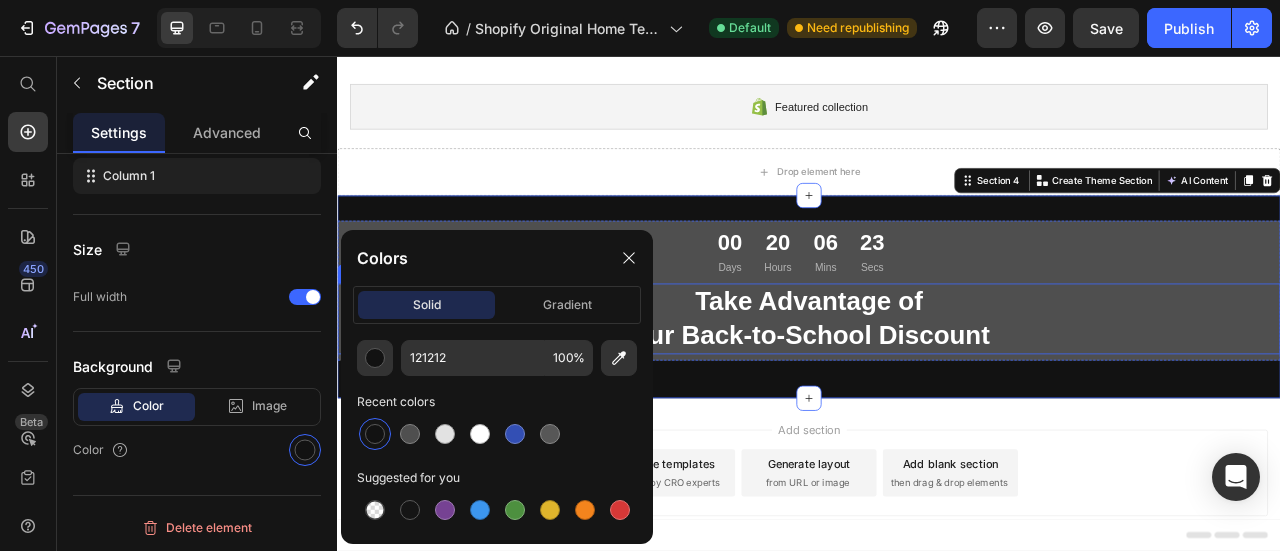 click on "Take Advantage of  Our Back-to-School Discount" at bounding box center (937, 390) 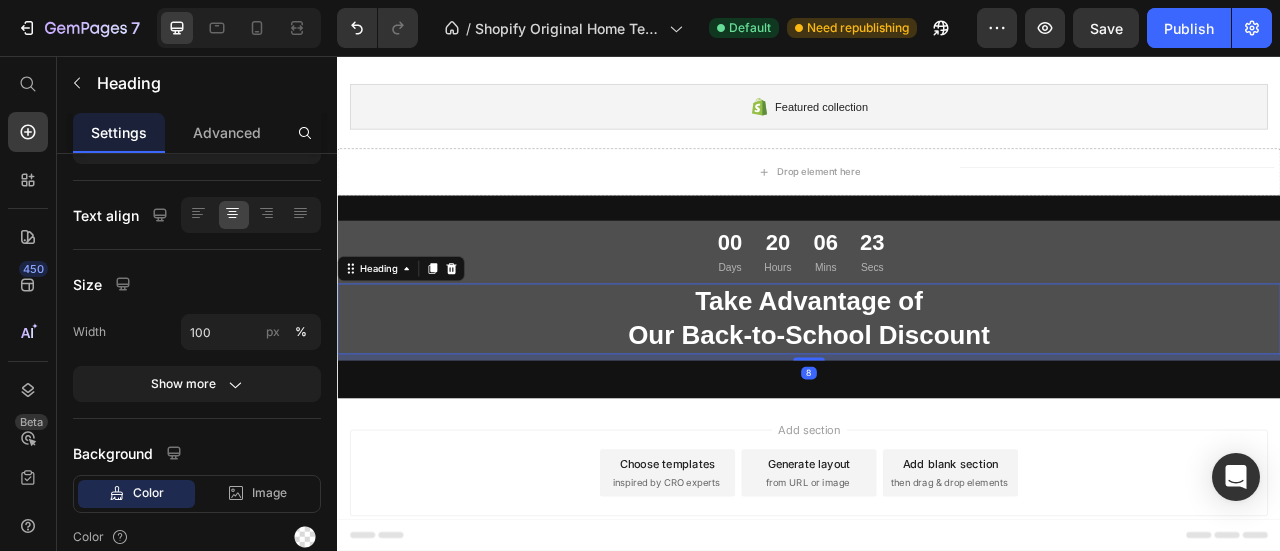 scroll, scrollTop: 0, scrollLeft: 0, axis: both 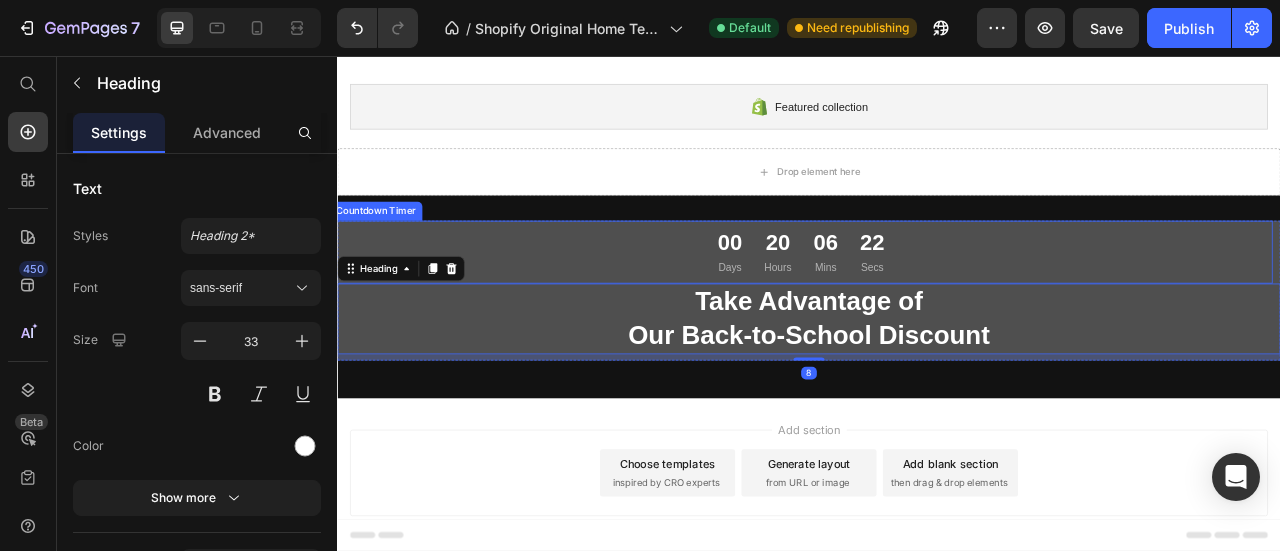 click on "Countdown Timer" at bounding box center [386, 253] 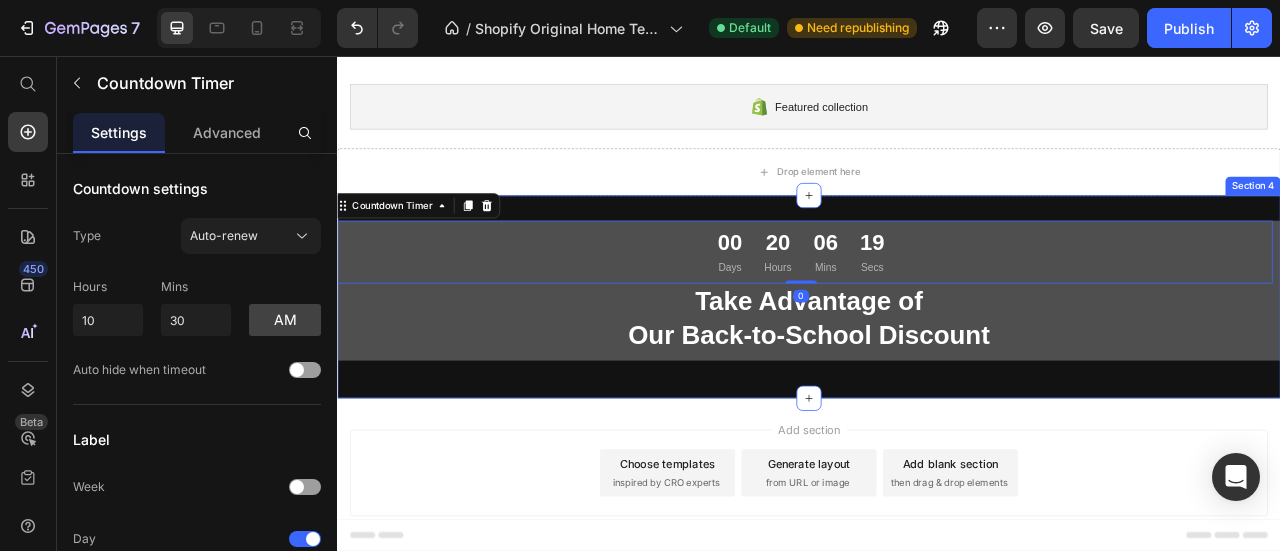 click on "00 Days 20 Hours 06 Mins 19 Secs Countdown Timer   0 Take Advantage of  Our Back-to-School Discount Heading Row Row Section 4" at bounding box center (937, 362) 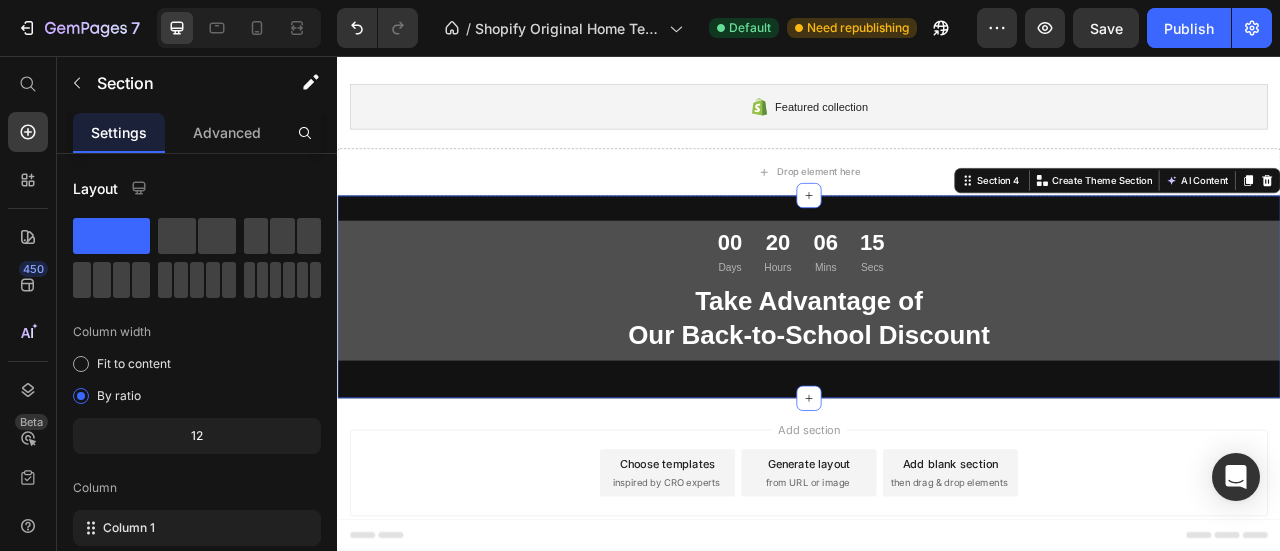 click on "00 Days 20 Hours 06 Mins 15 Secs Countdown Timer Take Advantage of  Our Back-to-School Discount Heading Row Row" at bounding box center [937, 362] 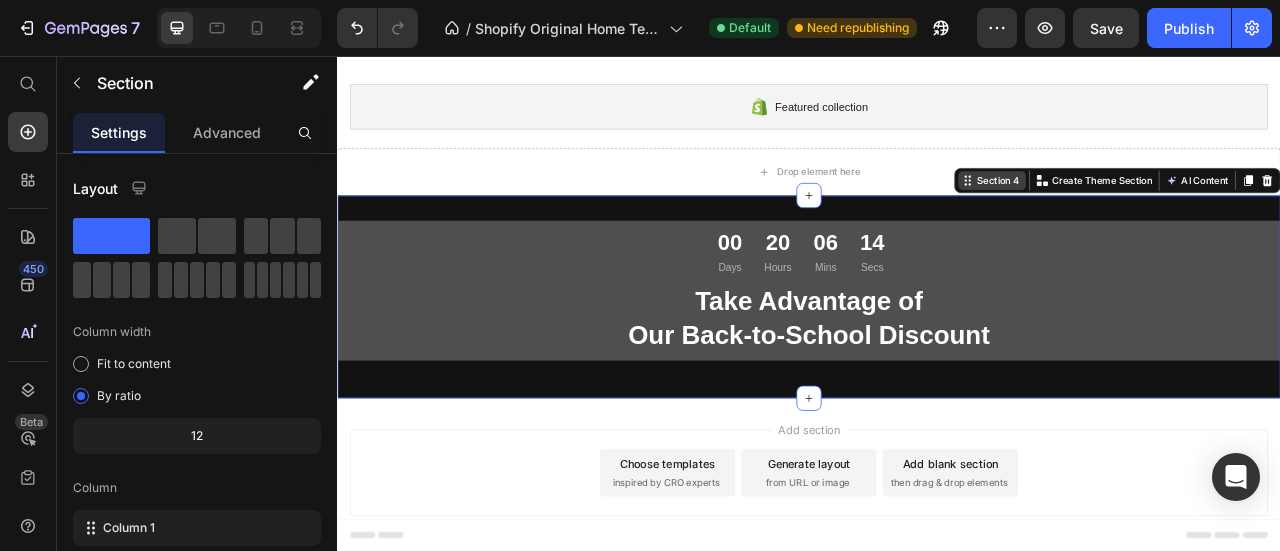 click on "Section 4" at bounding box center (1178, 214) 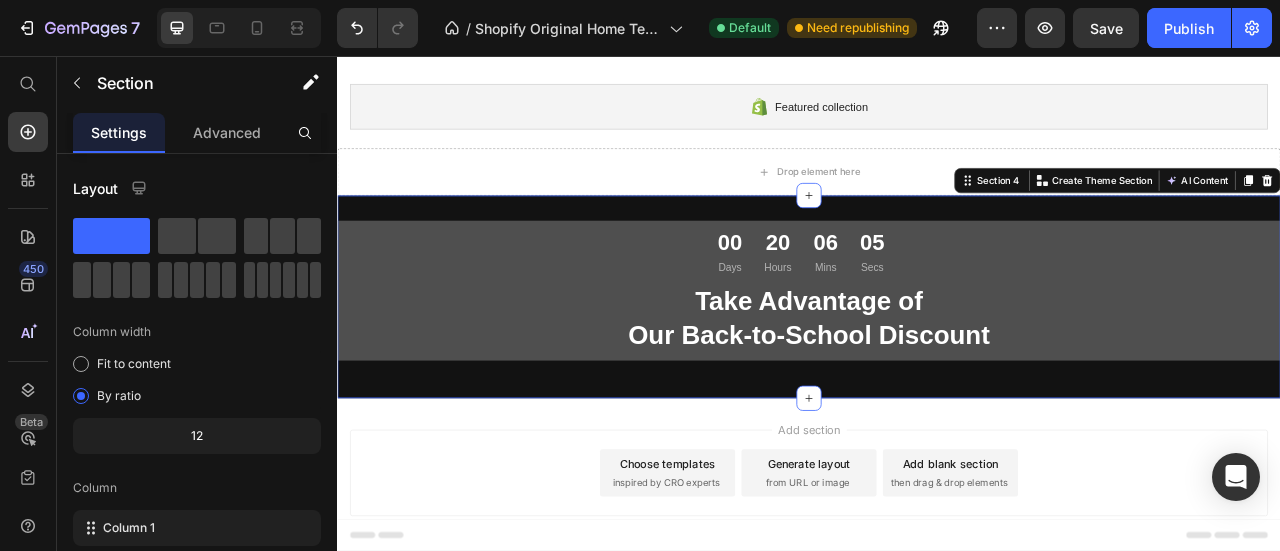 click on "00 Days 20 Hours 06 Mins 05 Secs Countdown Timer Take Advantage of  Our Back-to-School Discount Heading Row Row Section 4   You can create reusable sections Create Theme Section AI Content Write with GemAI What would you like to describe here? Tone and Voice Persuasive Product Show more Generate" at bounding box center [937, 362] 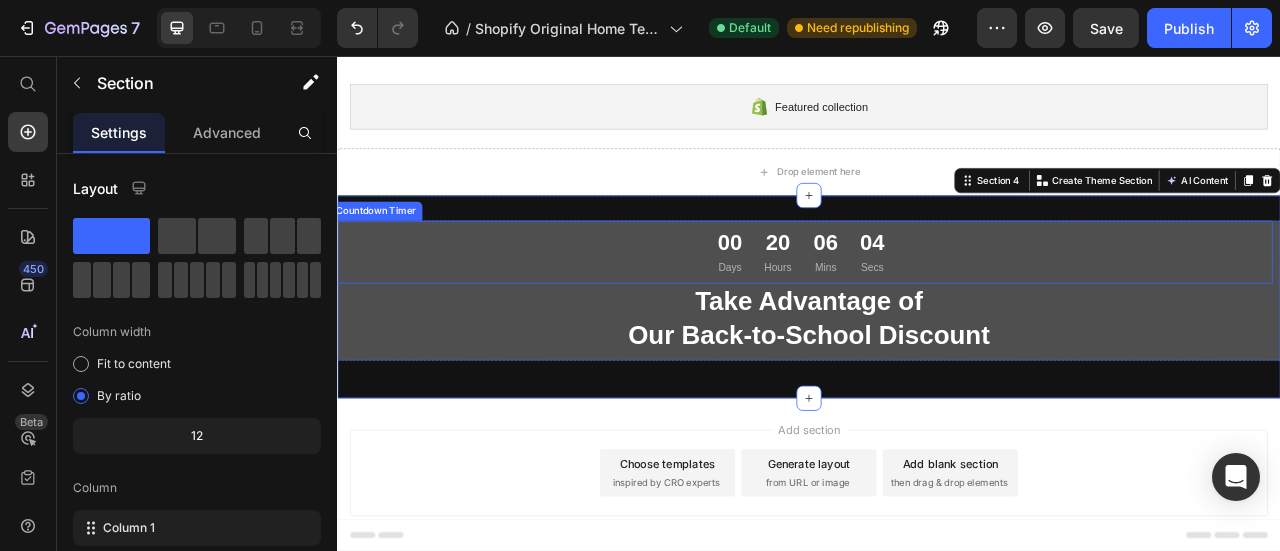 click on "Countdown Timer" at bounding box center [386, 253] 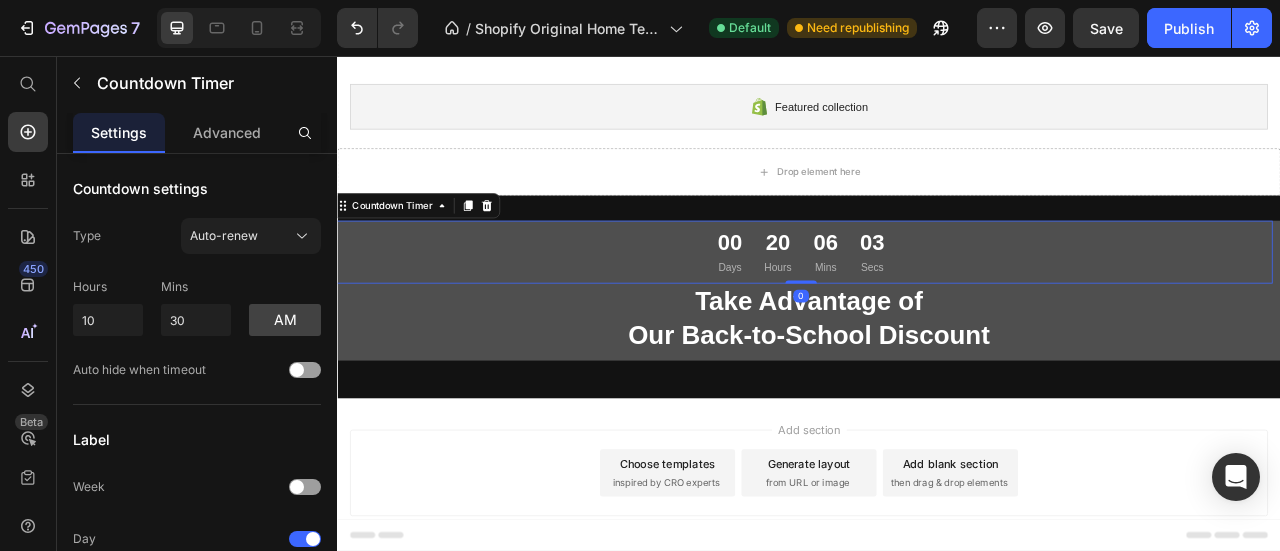 click on "00 Days 20 Hours 06 Mins 03 Secs Countdown Timer   0 Take Advantage of  Our Back-to-School Discount Heading Row Row Section 4" at bounding box center (937, 362) 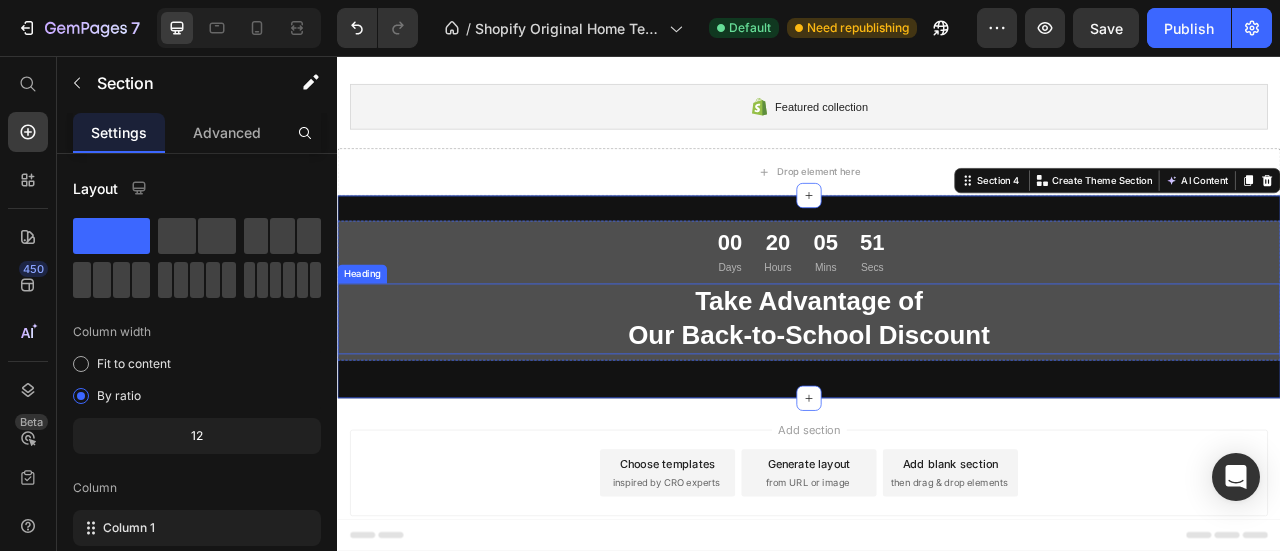 click on "Take Advantage of  Our Back-to-School Discount" at bounding box center [937, 390] 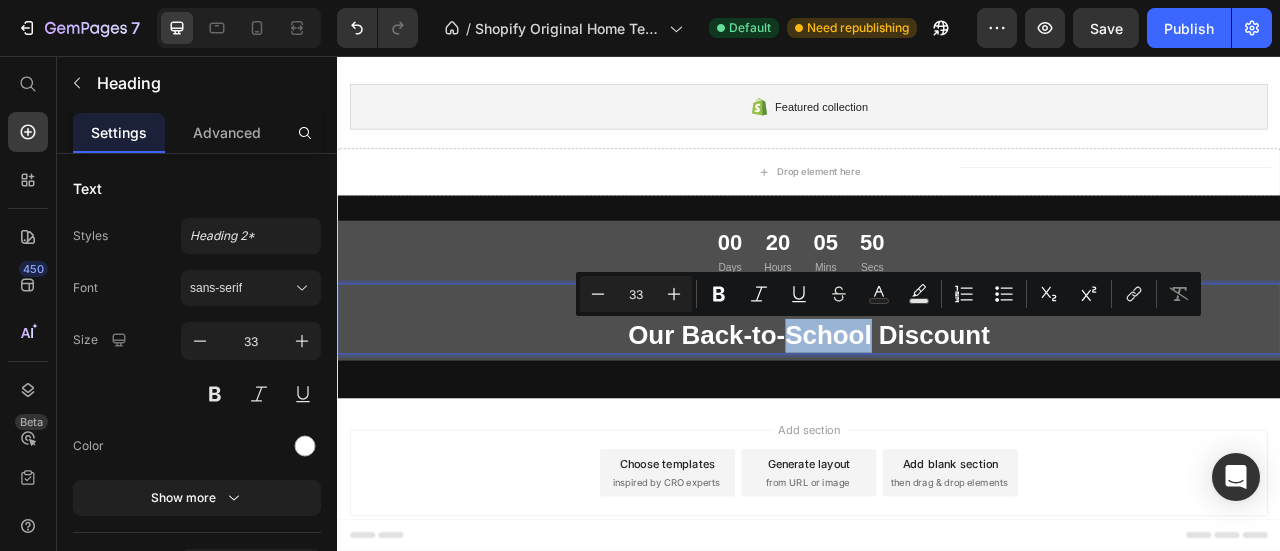 click on "Take Advantage of  Our Back-to-School Discount" at bounding box center [937, 390] 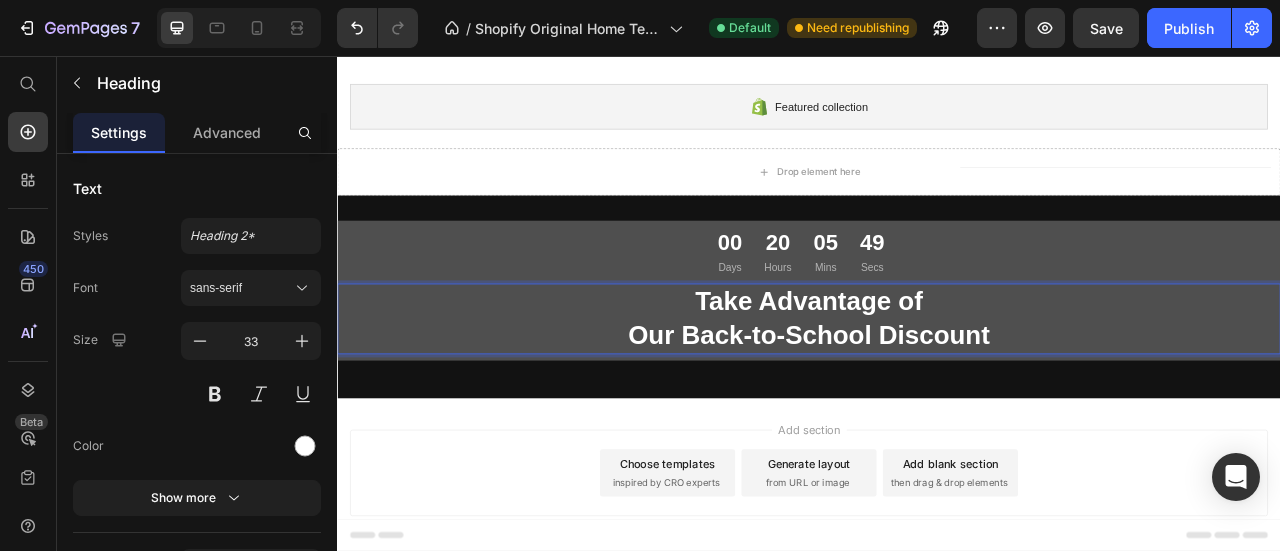 click on "Take Advantage of  Our Back-to-School Discount" at bounding box center [937, 390] 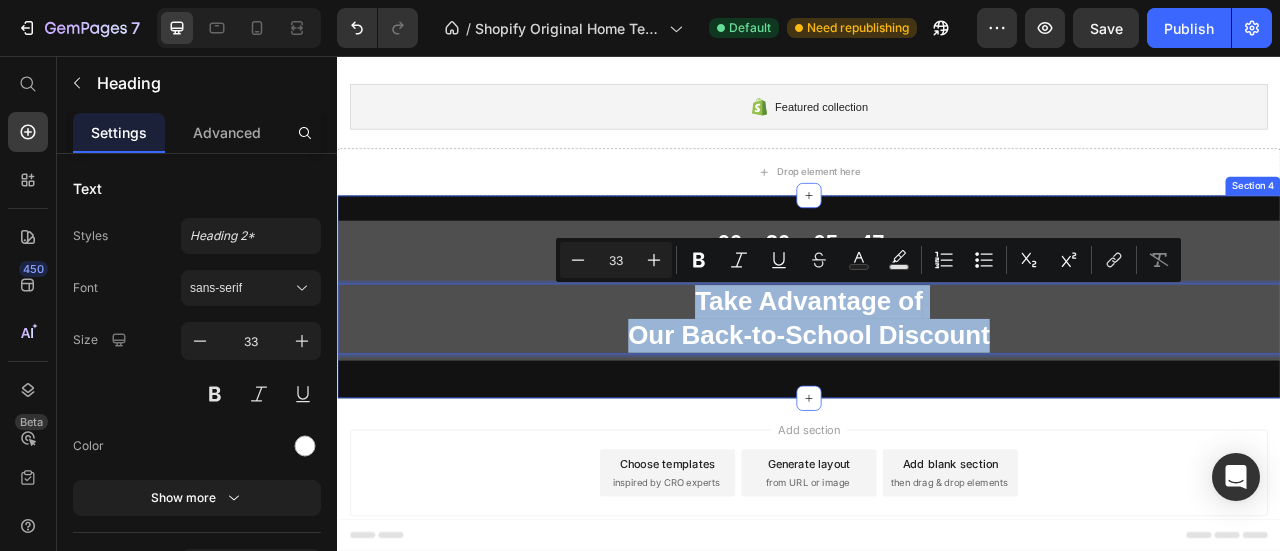 drag, startPoint x: 1220, startPoint y: 421, endPoint x: 457, endPoint y: 262, distance: 779.3908 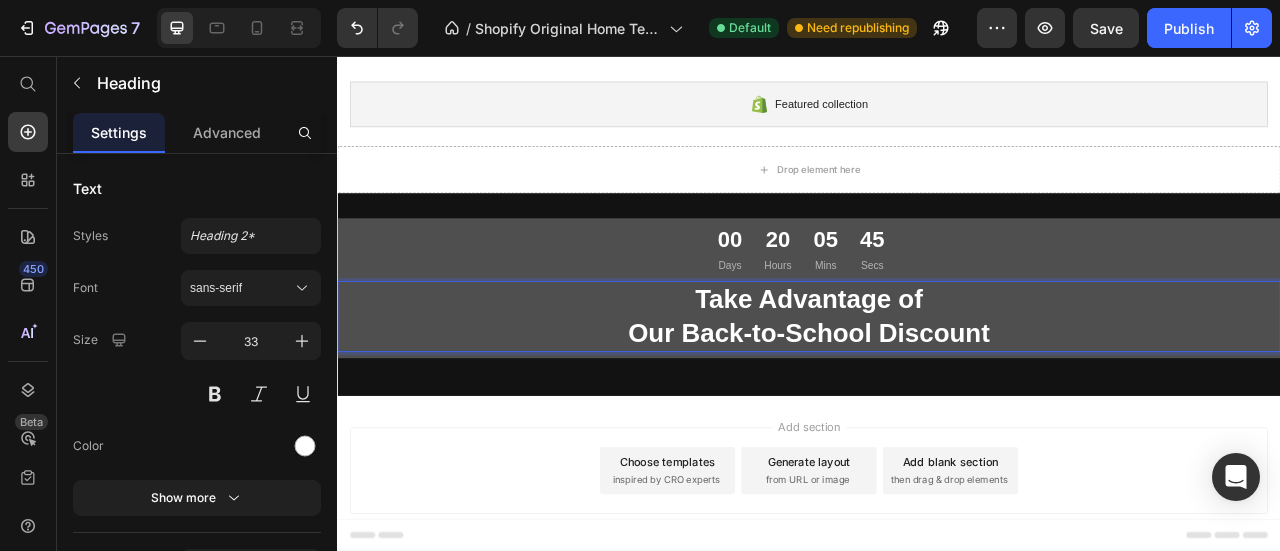 scroll, scrollTop: 136, scrollLeft: 0, axis: vertical 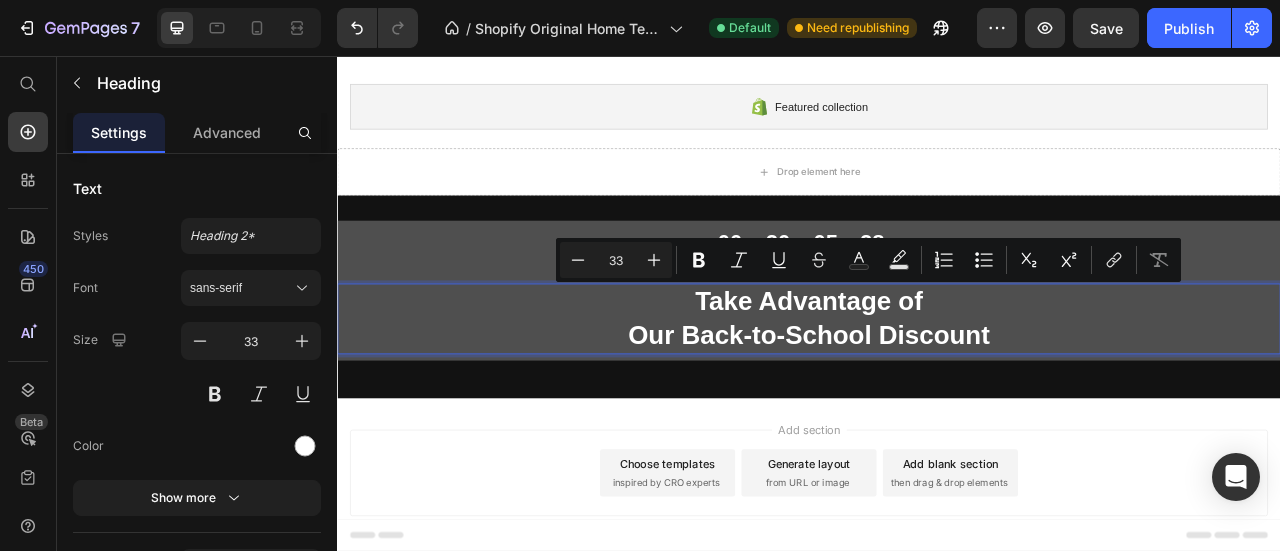 click on "Take Advantage of  Our Back-to-School Discount" at bounding box center [937, 390] 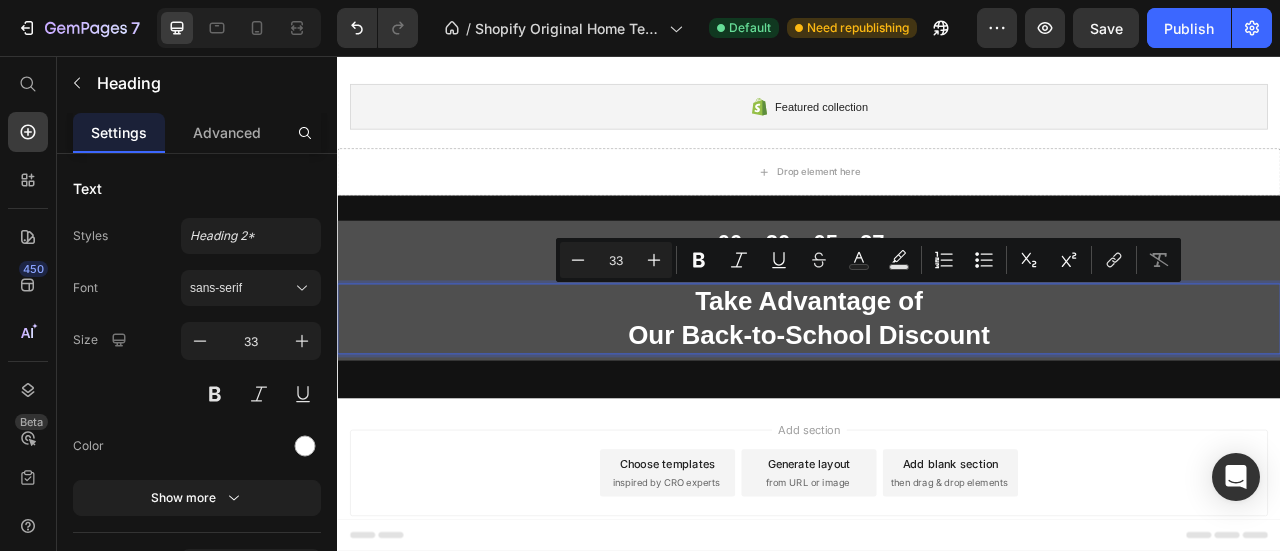 click on "Take Advantage of  Our Back-to-School Discount" at bounding box center (937, 390) 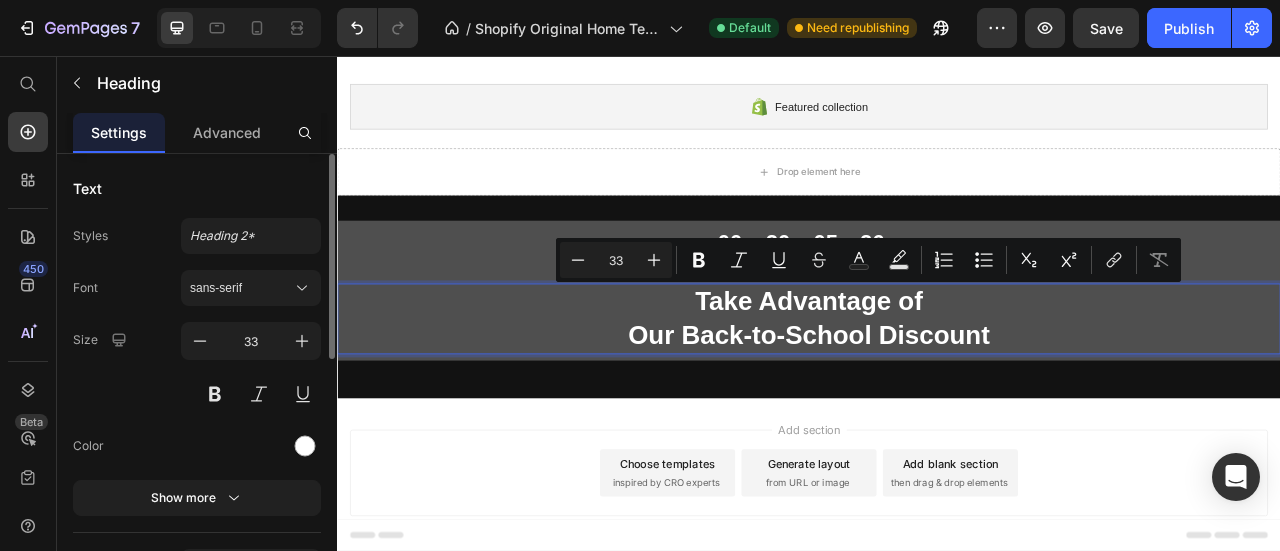 scroll, scrollTop: 0, scrollLeft: 0, axis: both 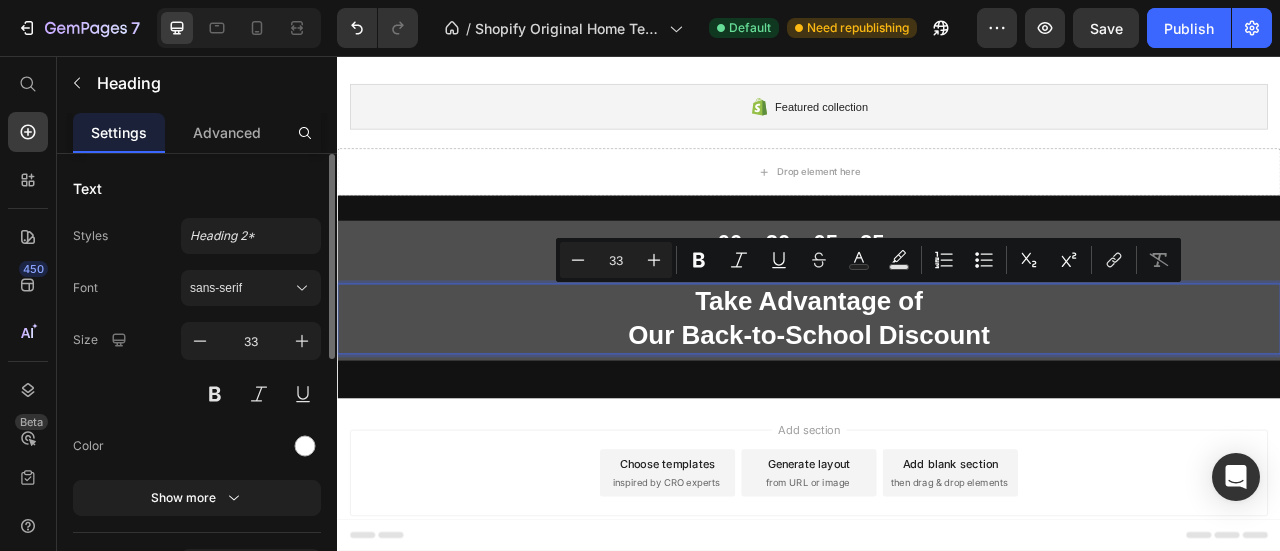 click on "Take Advantage of  Our Back-to-School Discount" at bounding box center [937, 390] 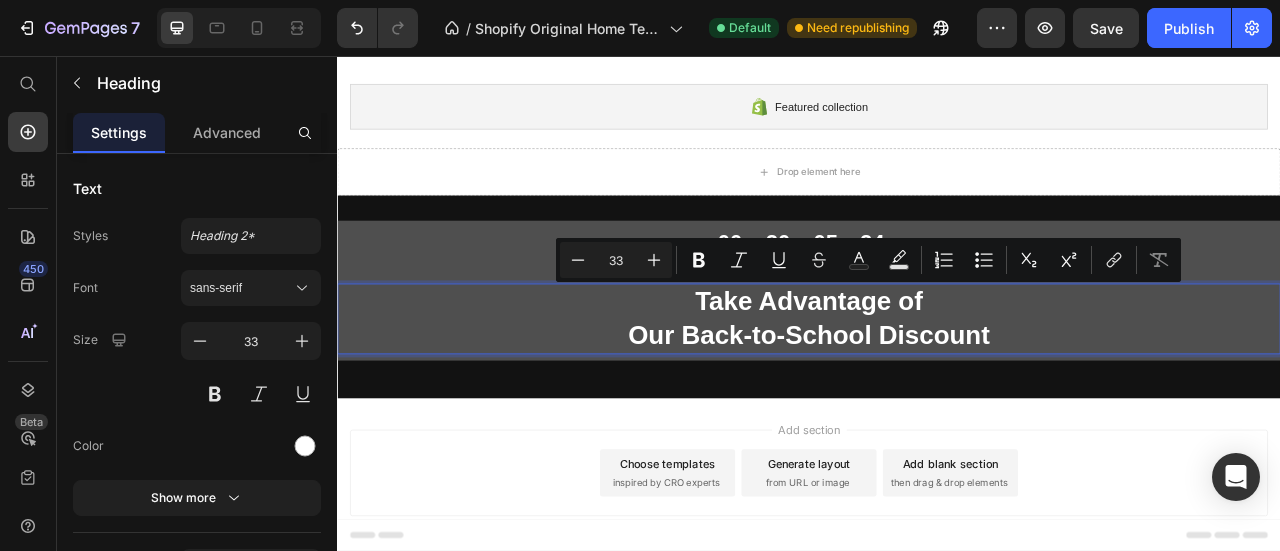 click on "00 Days 20 Hours 05 Mins 24 Secs" at bounding box center [927, 305] 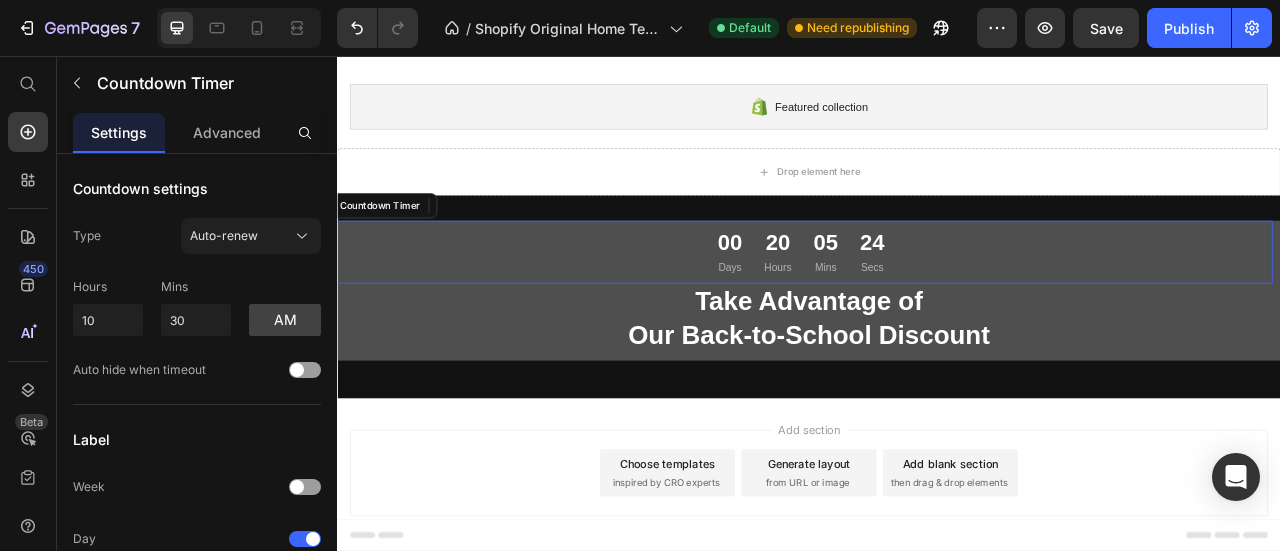 click on "Drop element here" at bounding box center [937, 203] 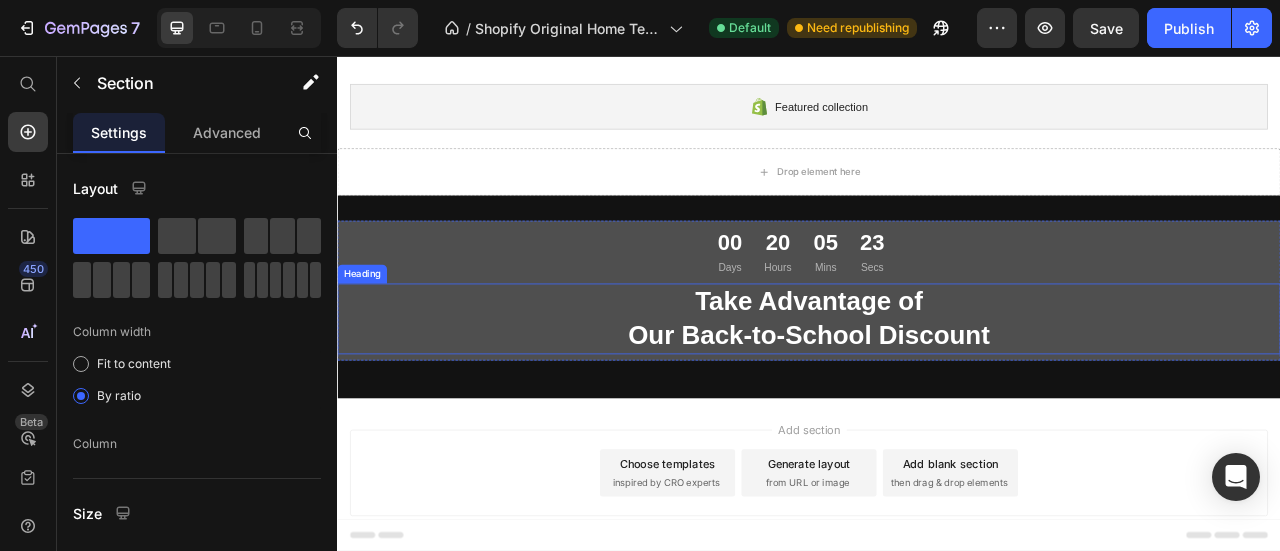 click on "Take Advantage of  Our Back-to-School Discount" at bounding box center [937, 390] 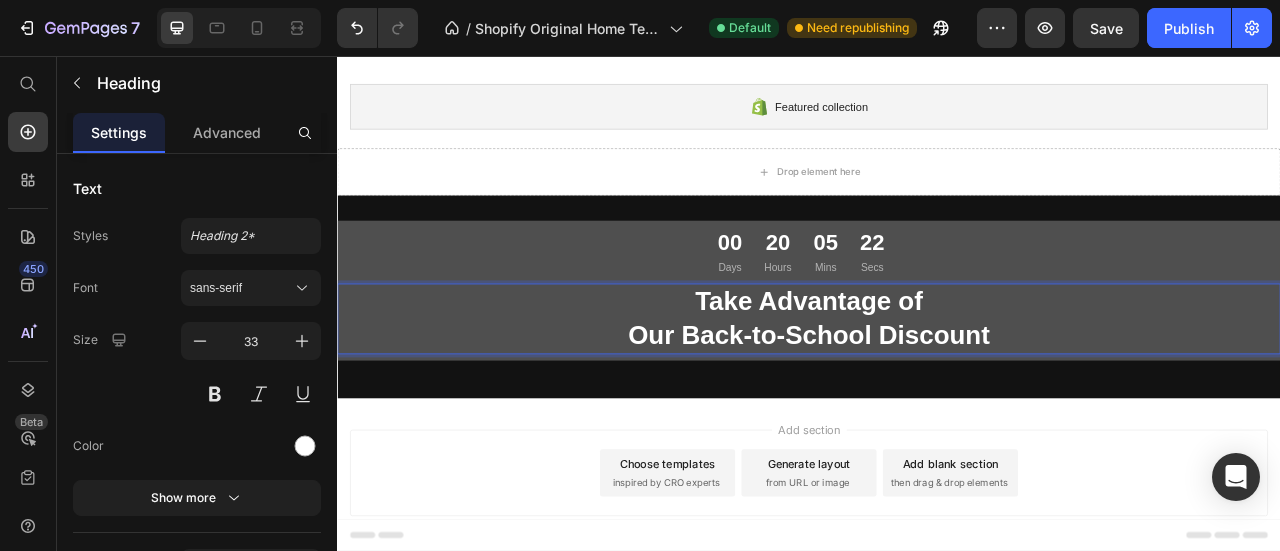 click on "Take Advantage of  Our Back-to-School Discount" at bounding box center [937, 390] 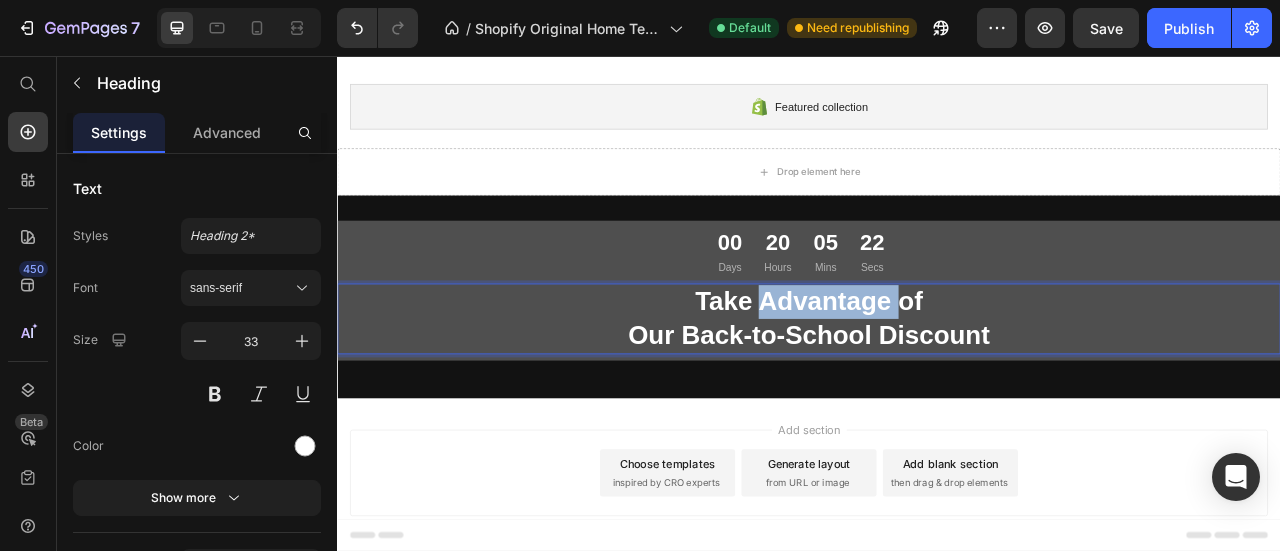 click on "Take Advantage of  Our Back-to-School Discount" at bounding box center [937, 390] 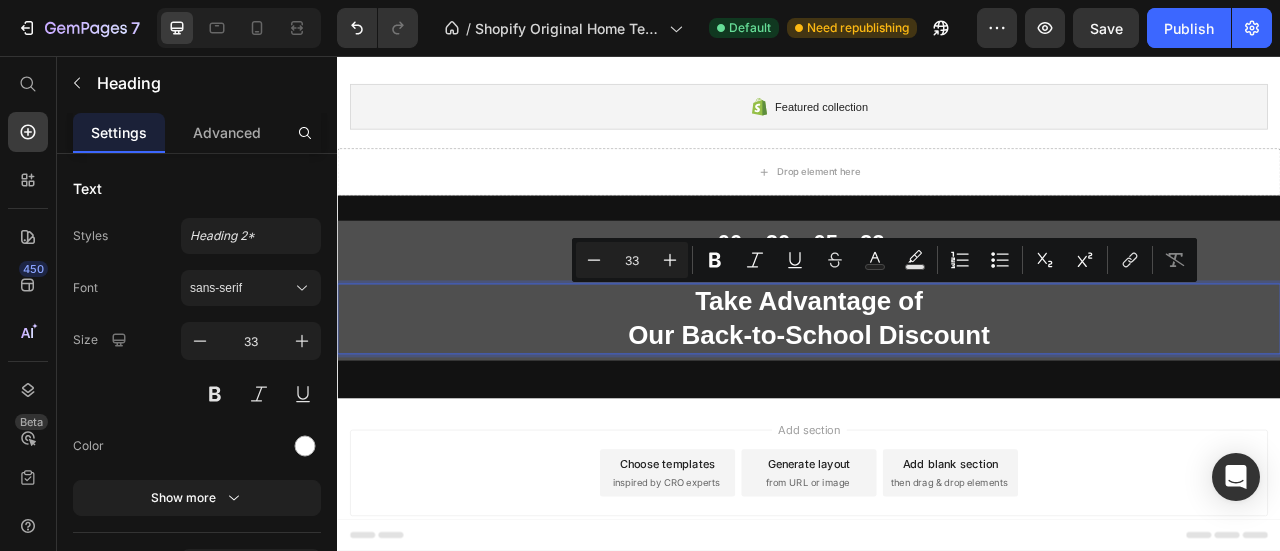 click on "Take Advantage of  Our Back-to-School Discount" at bounding box center (937, 390) 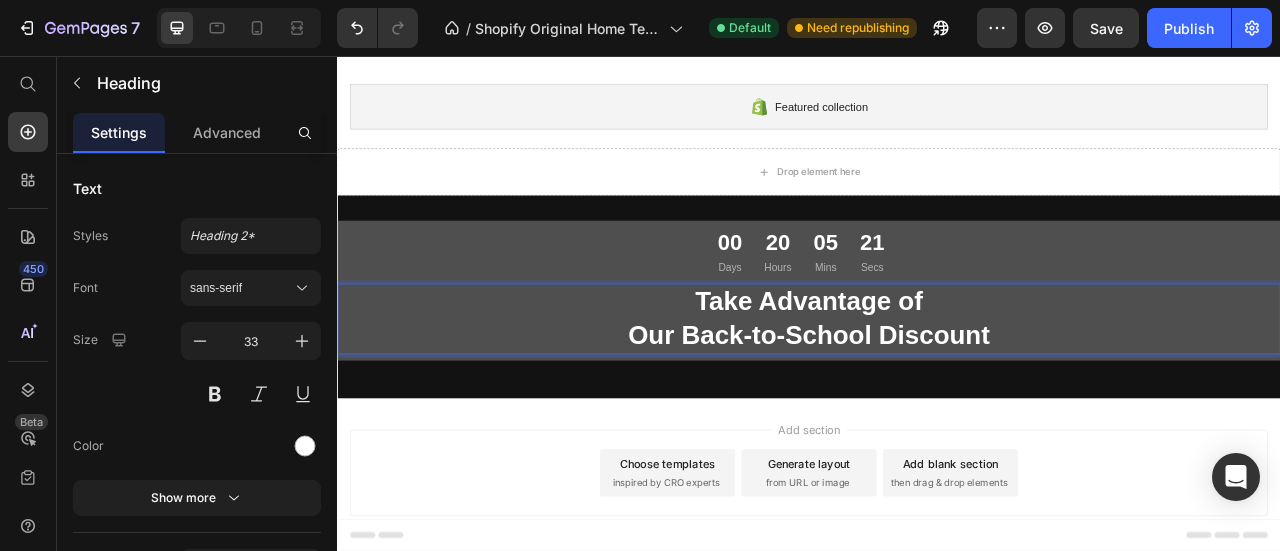 click on "Take Advantage of  Our Back-to-School Discount" at bounding box center (937, 390) 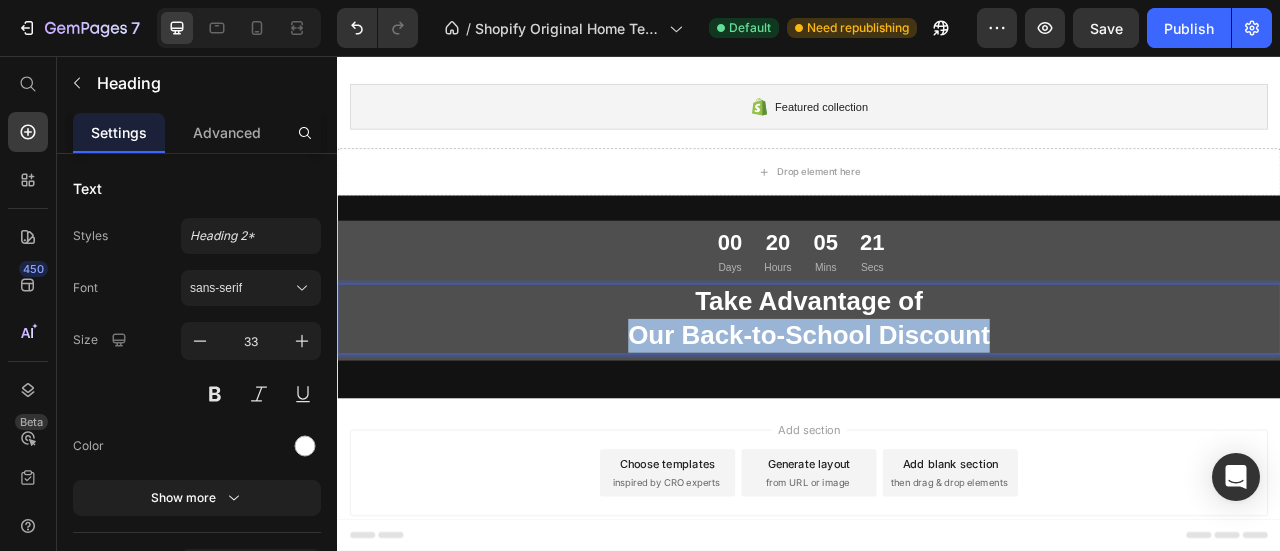 click on "Take Advantage of  Our Back-to-School Discount" at bounding box center [937, 390] 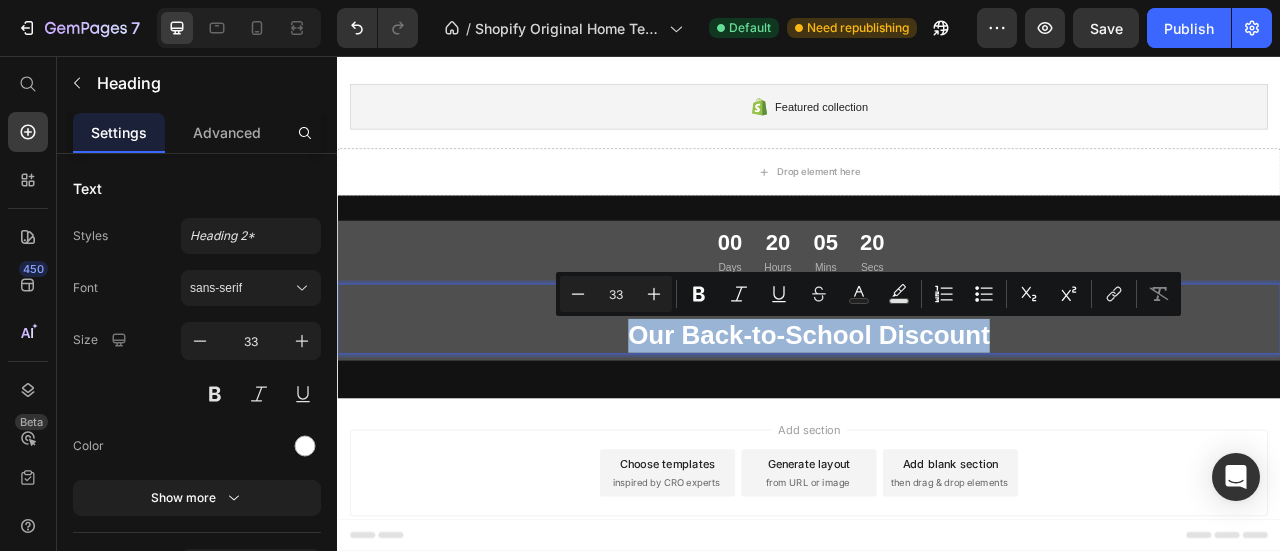 click on "Take Advantage of  Our Back-to-School Discount" at bounding box center (937, 390) 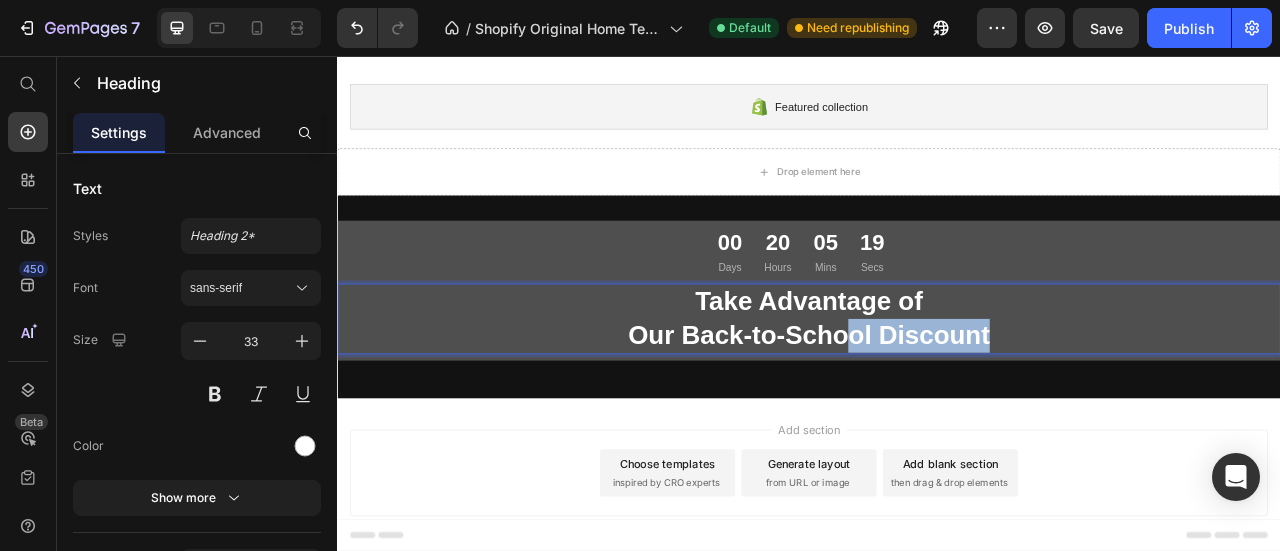 click on "Take Advantage of  Our Back-to-School Discount" at bounding box center [937, 390] 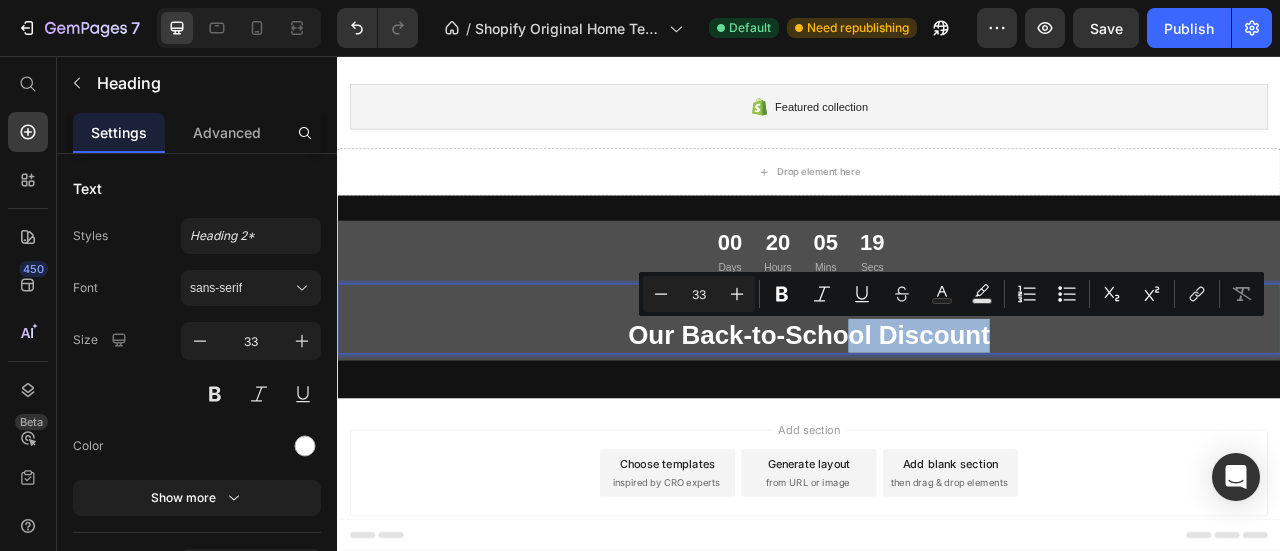 click on "Take Advantage of  Our Back-to-School Discount" at bounding box center (937, 390) 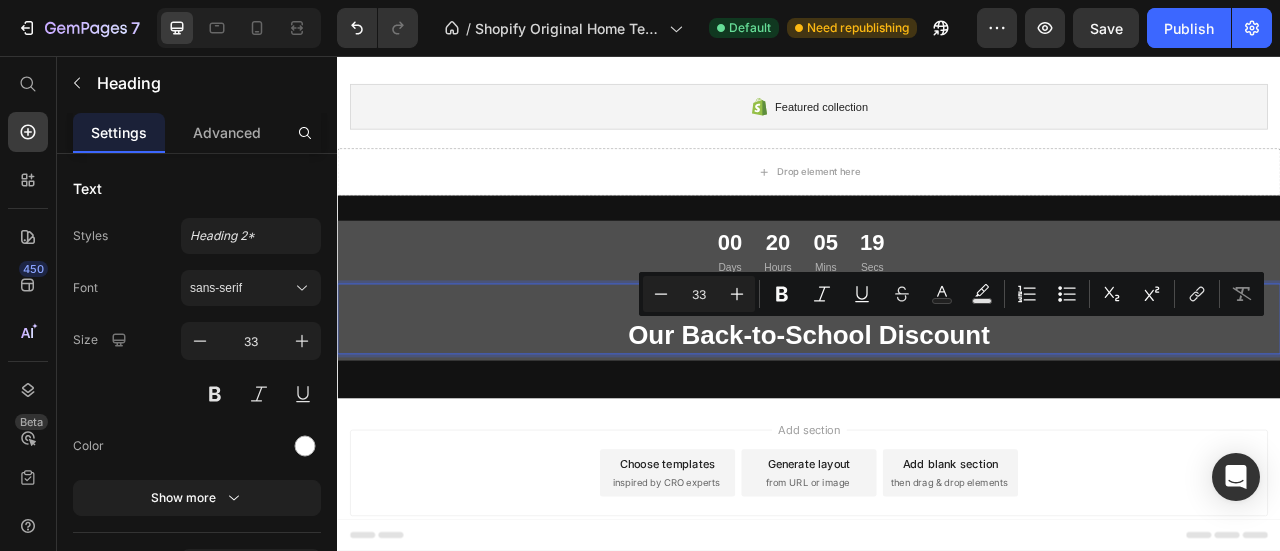 click on "Take Advantage of  Our Back-to-School Discount" at bounding box center [937, 390] 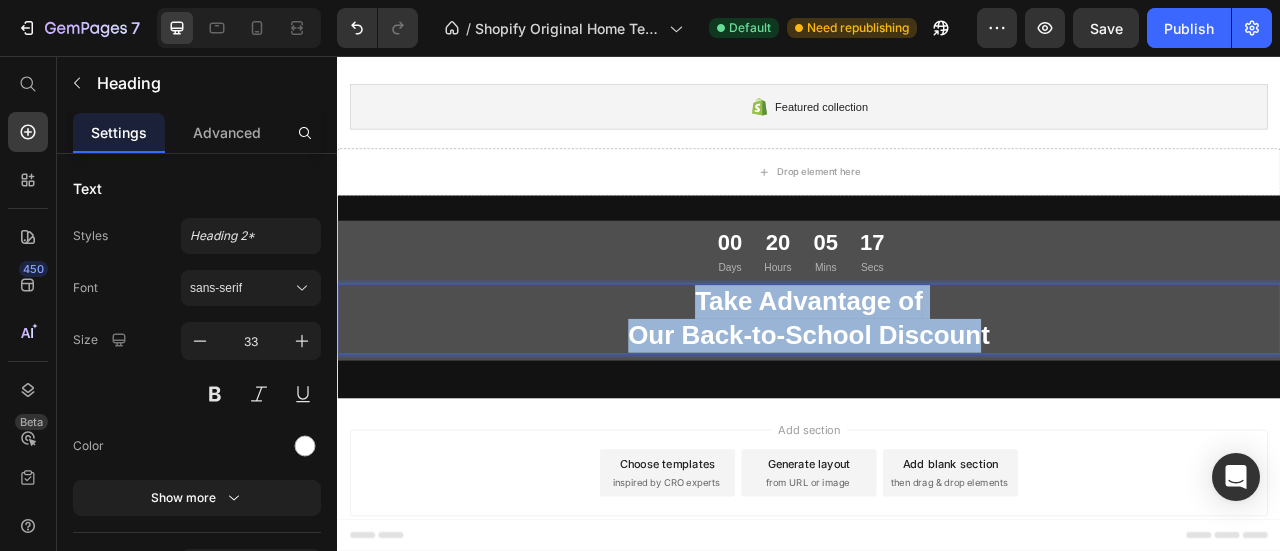 drag, startPoint x: 776, startPoint y: 377, endPoint x: 1148, endPoint y: 408, distance: 373.28943 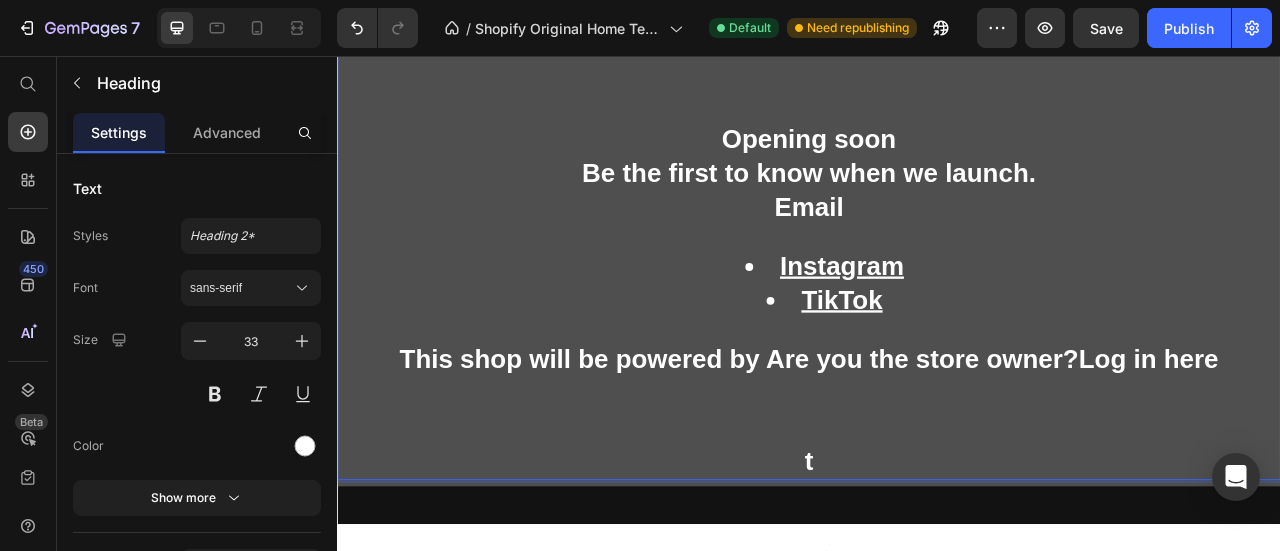 scroll, scrollTop: 678, scrollLeft: 0, axis: vertical 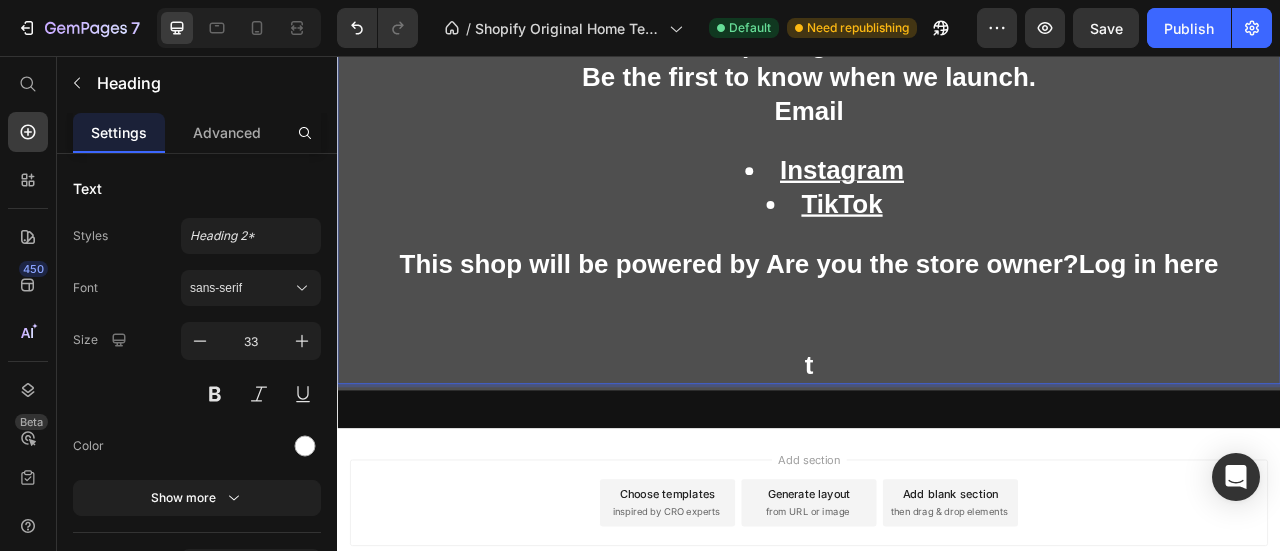 click on "t" at bounding box center [937, 428] 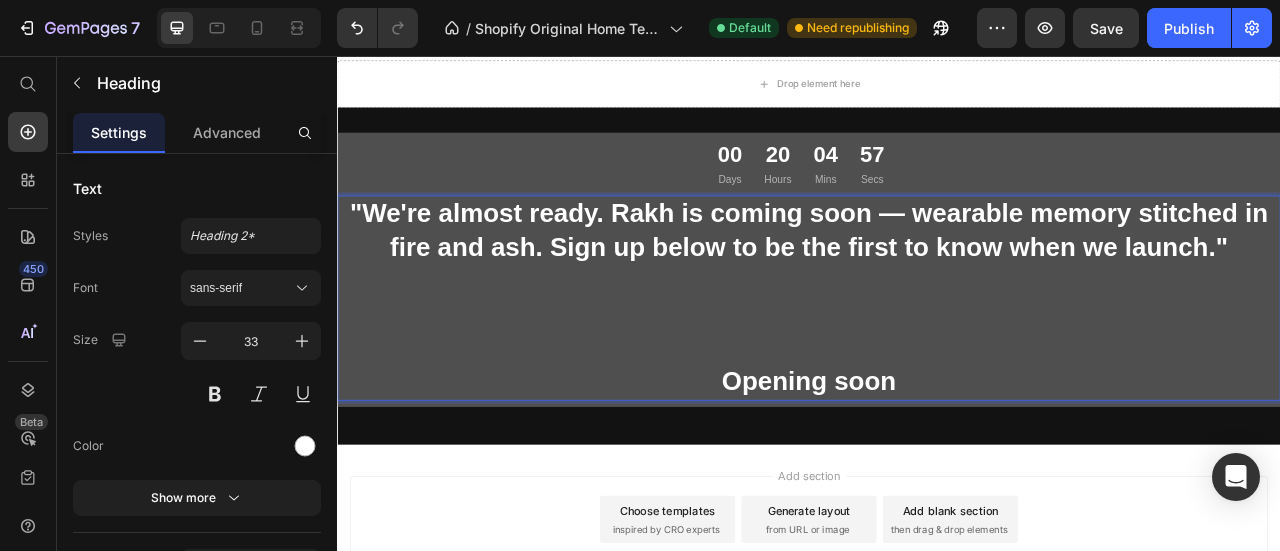 scroll, scrollTop: 249, scrollLeft: 0, axis: vertical 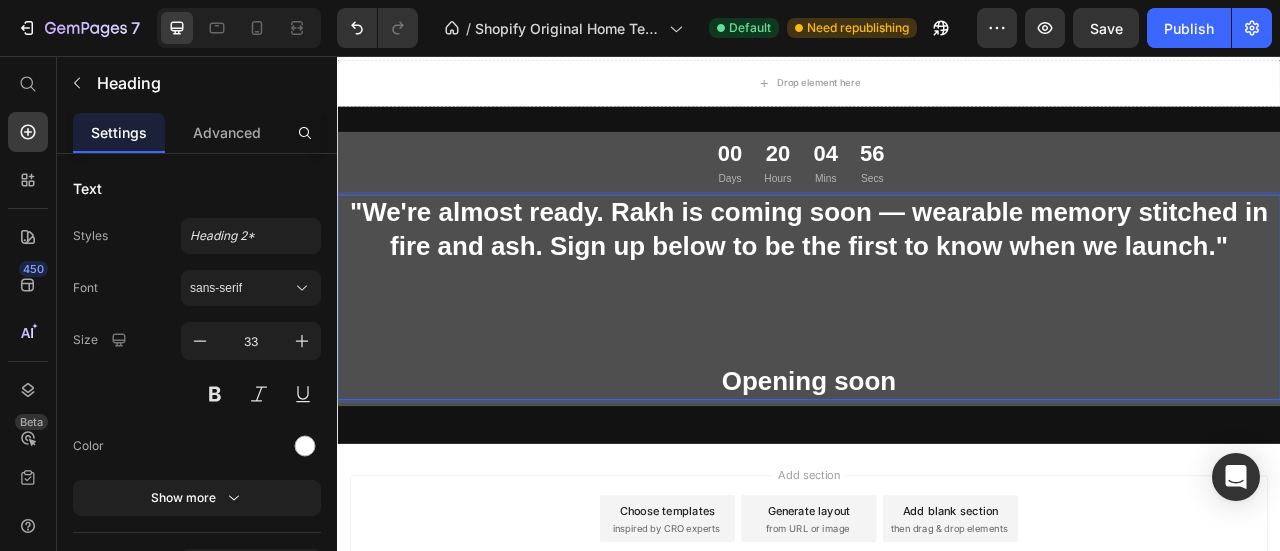 click on "Opening soon" at bounding box center (937, 469) 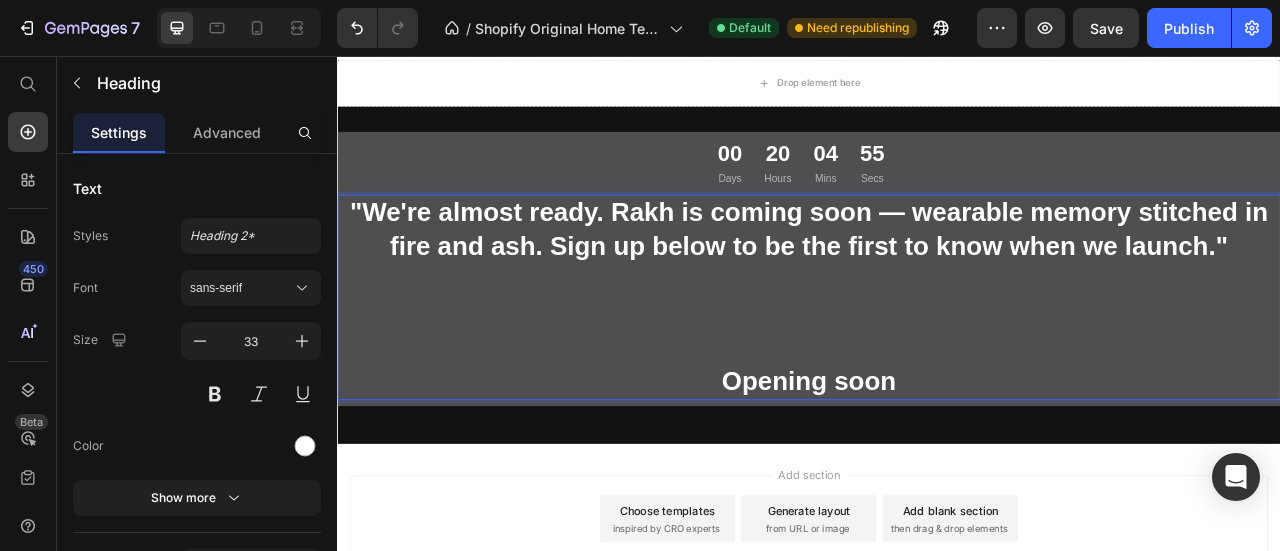 click on "00 Days 20 Hours 04 Mins 55 Secs" at bounding box center [927, 192] 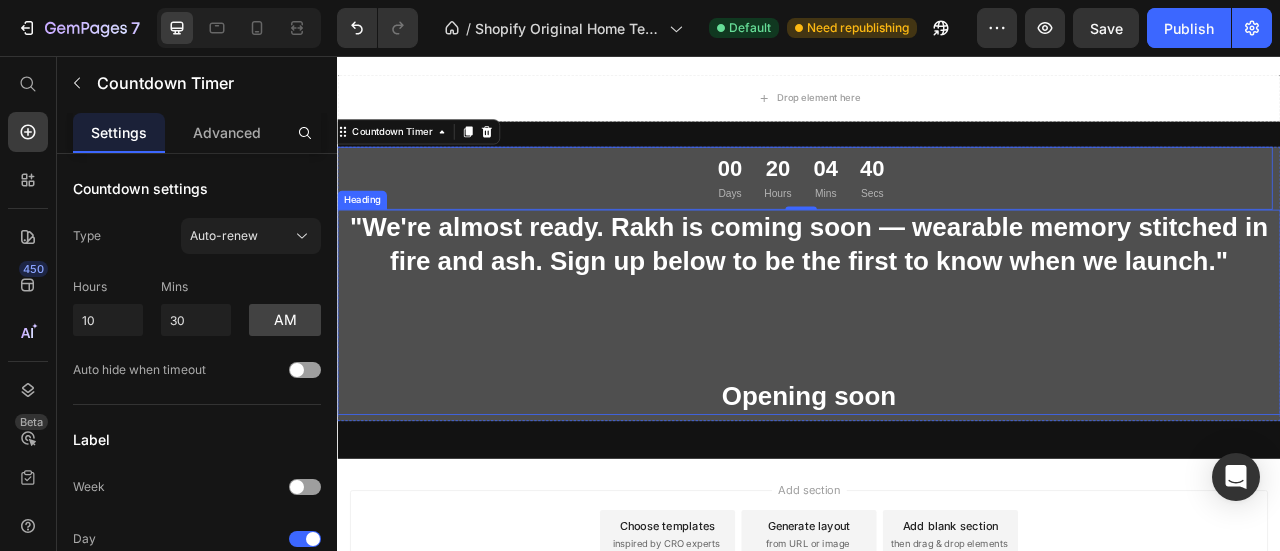 scroll, scrollTop: 300, scrollLeft: 0, axis: vertical 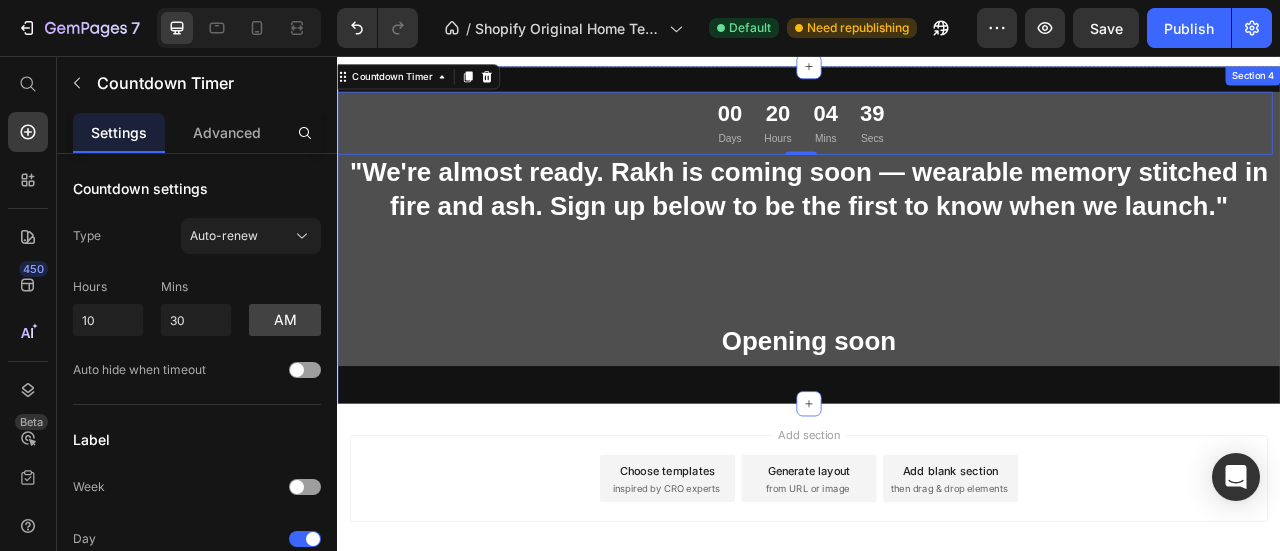 click on "00 Days 20 Hours 04 Mins 39 Secs Countdown Timer   0 "We're almost ready. Rakh is coming soon — wearable memory stitched in fire and ash. Sign up below to be the first to know when we launch."       Opening soon Heading Row Row Section 4" at bounding box center (937, 283) 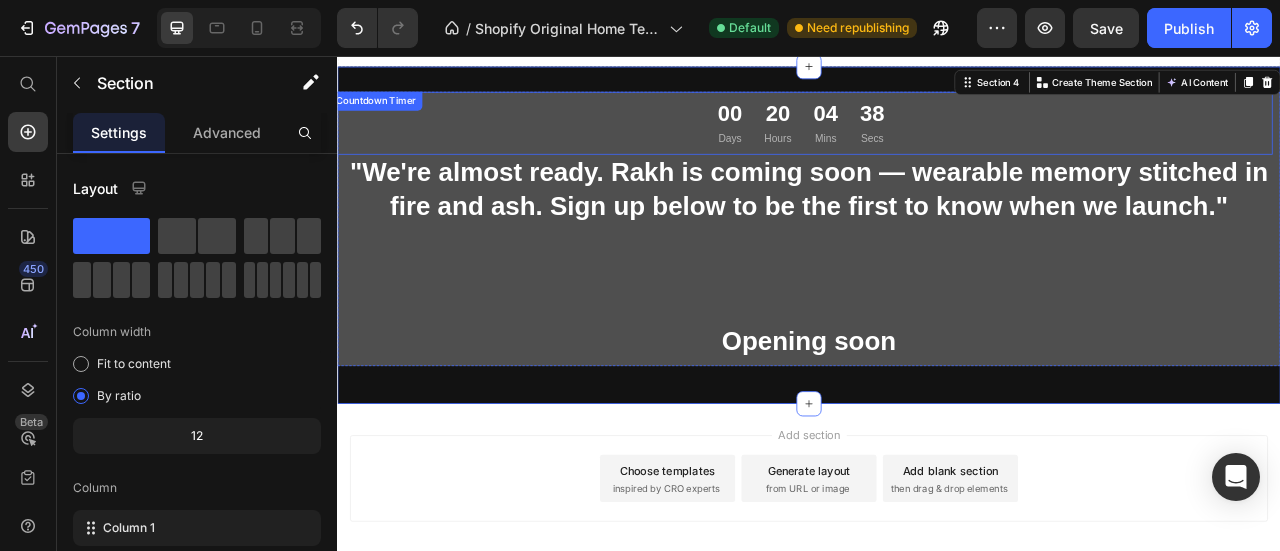 click on "00 Days 20 Hours 04 Mins 38 Secs" at bounding box center [927, 141] 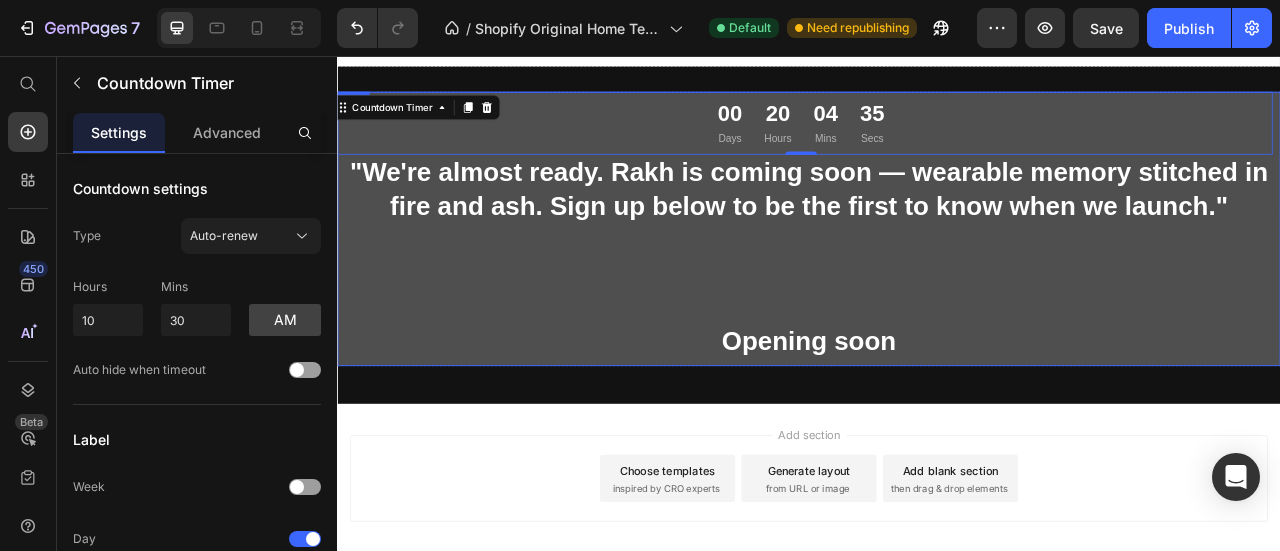 click on "00 Days 20 Hours 04 Mins 35 Secs Countdown Timer   0 "We're almost ready. Rakh is coming soon — wearable memory stitched in fire and ash. Sign up below to be the first to know when we launch."       Opening soon Heading" at bounding box center (937, 275) 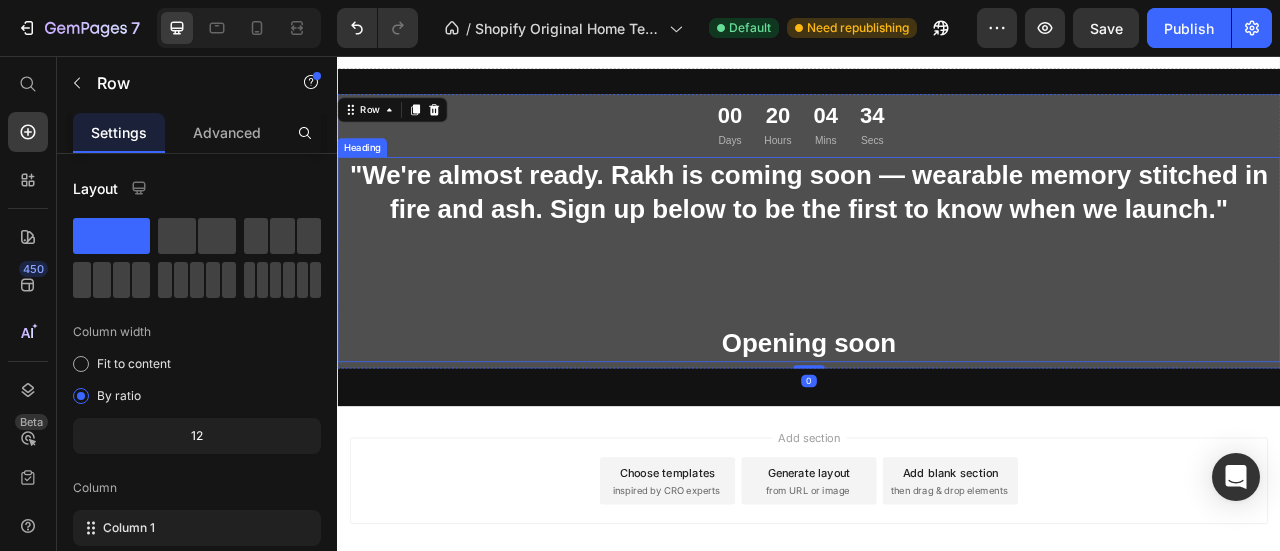 scroll, scrollTop: 300, scrollLeft: 0, axis: vertical 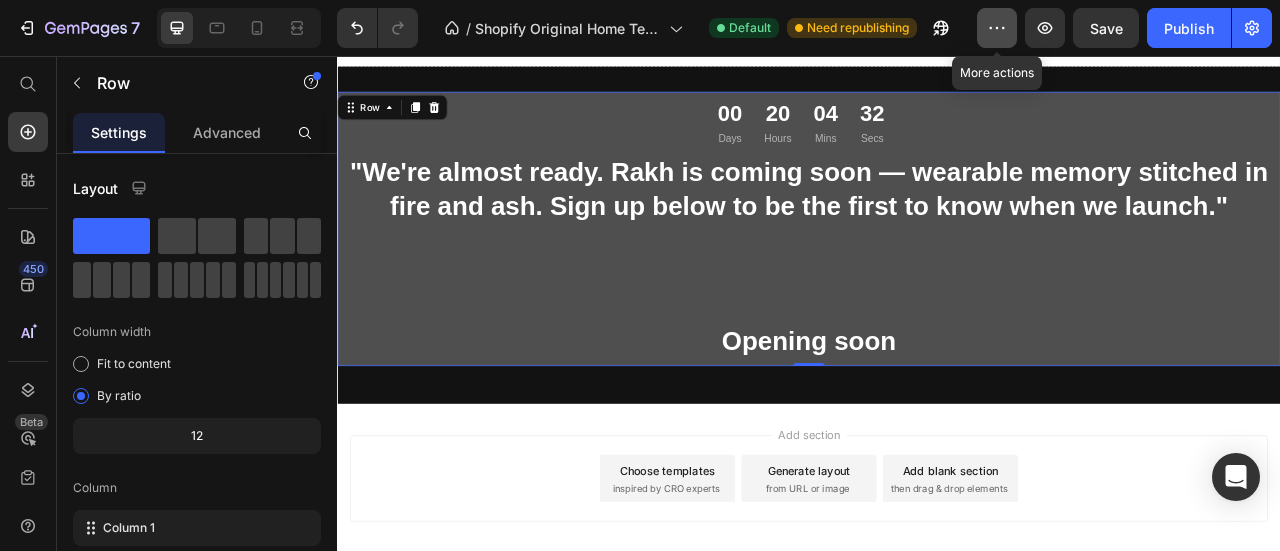 click 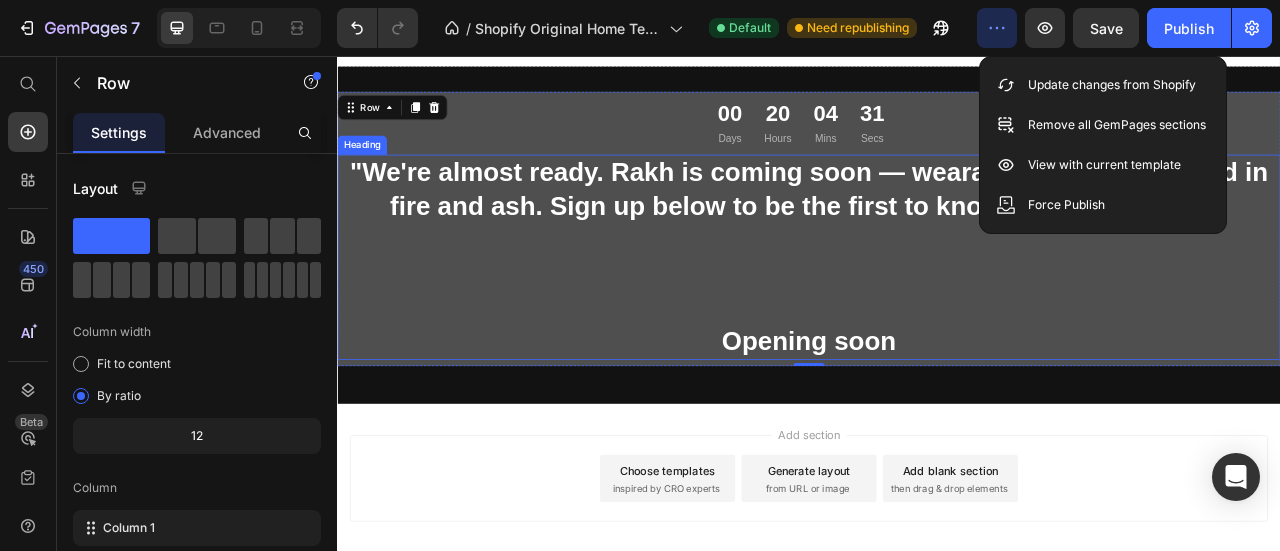 click on ""We're almost ready. Rakh is coming soon — wearable memory stitched in fire and ash. Sign up below to be the first to know when we launch."       Opening soon" at bounding box center (937, 311) 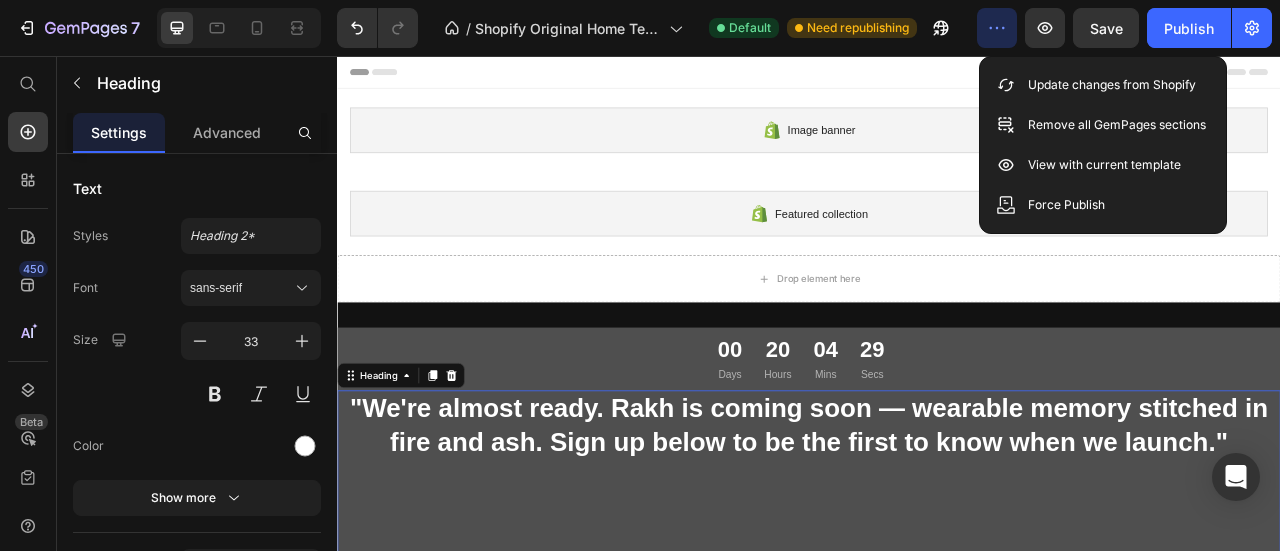 scroll, scrollTop: 0, scrollLeft: 0, axis: both 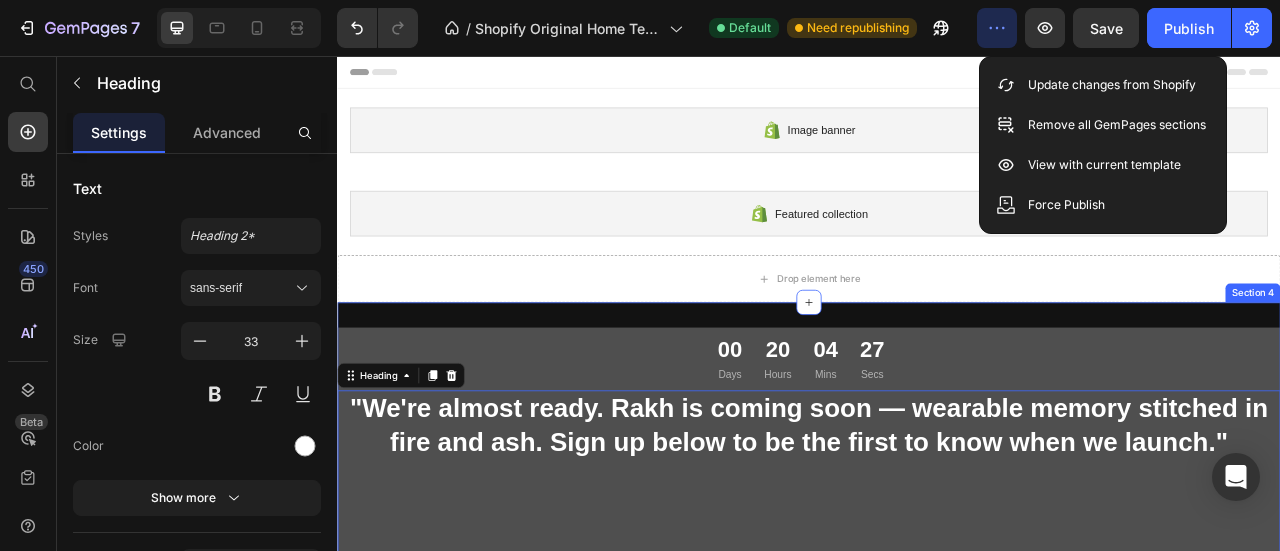 click on "Section 4" at bounding box center [1502, 357] 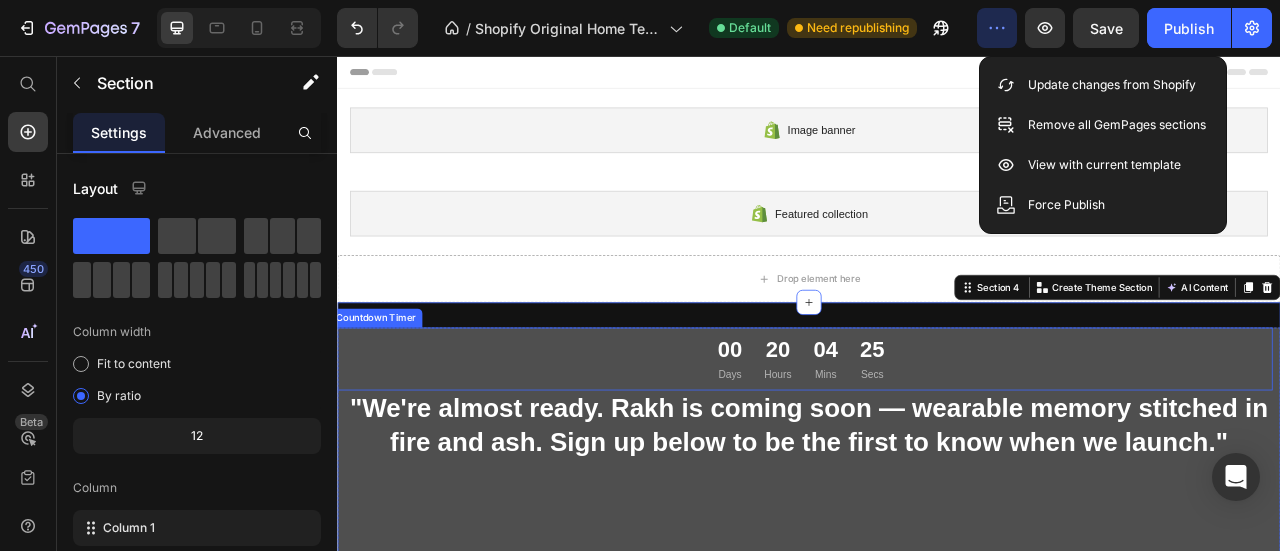 click on "00 Days 20 Hours 04 Mins 25 Secs" at bounding box center (927, 441) 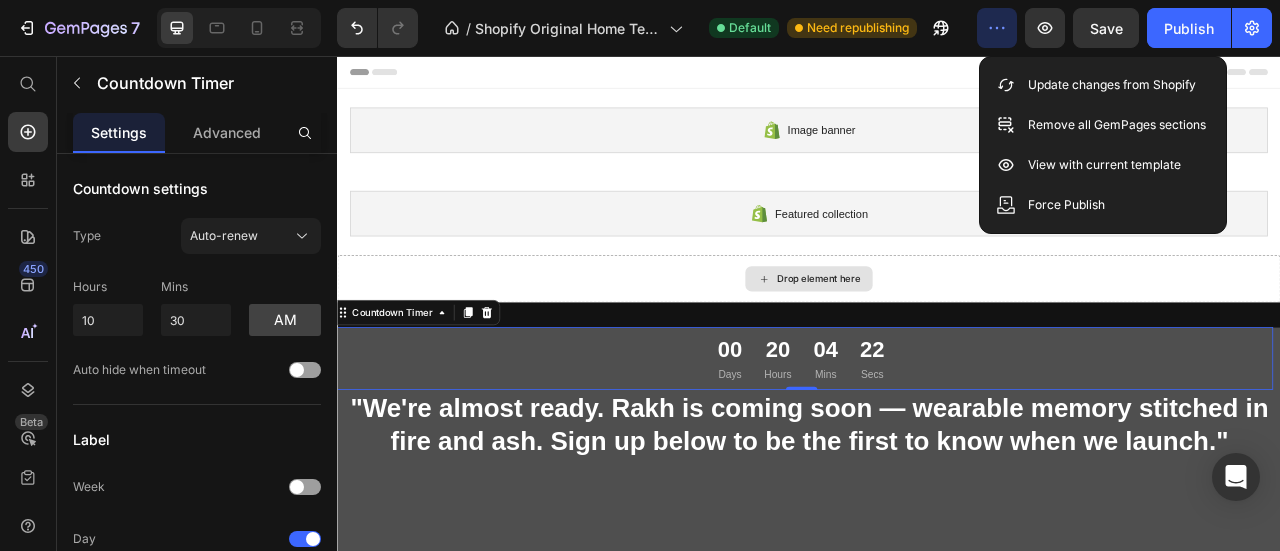 click on "Drop element here" at bounding box center [937, 339] 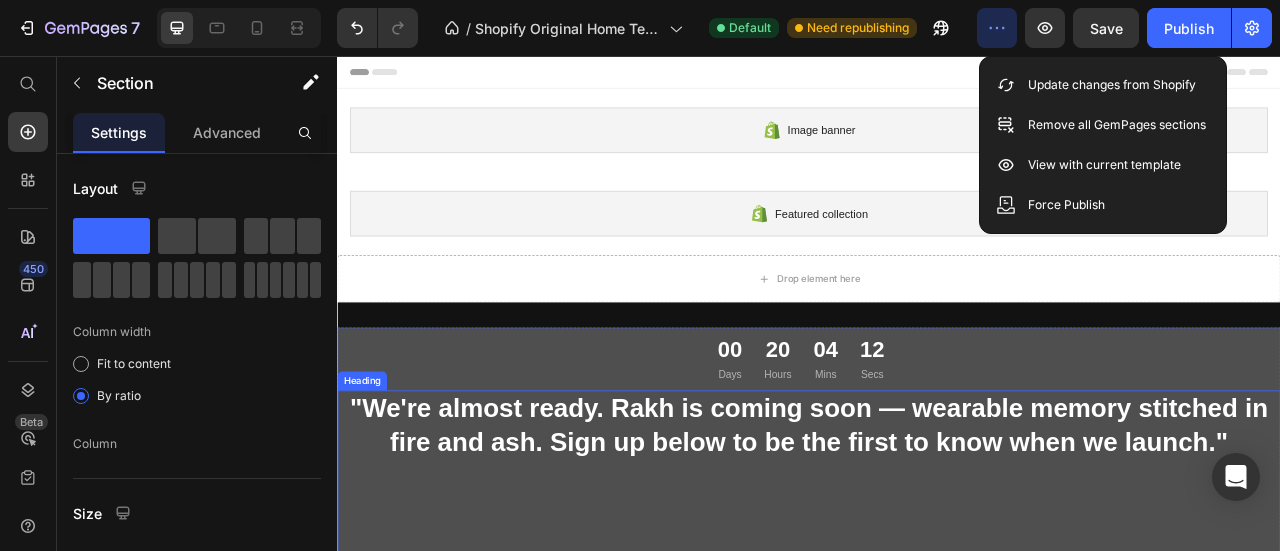 scroll, scrollTop: 200, scrollLeft: 0, axis: vertical 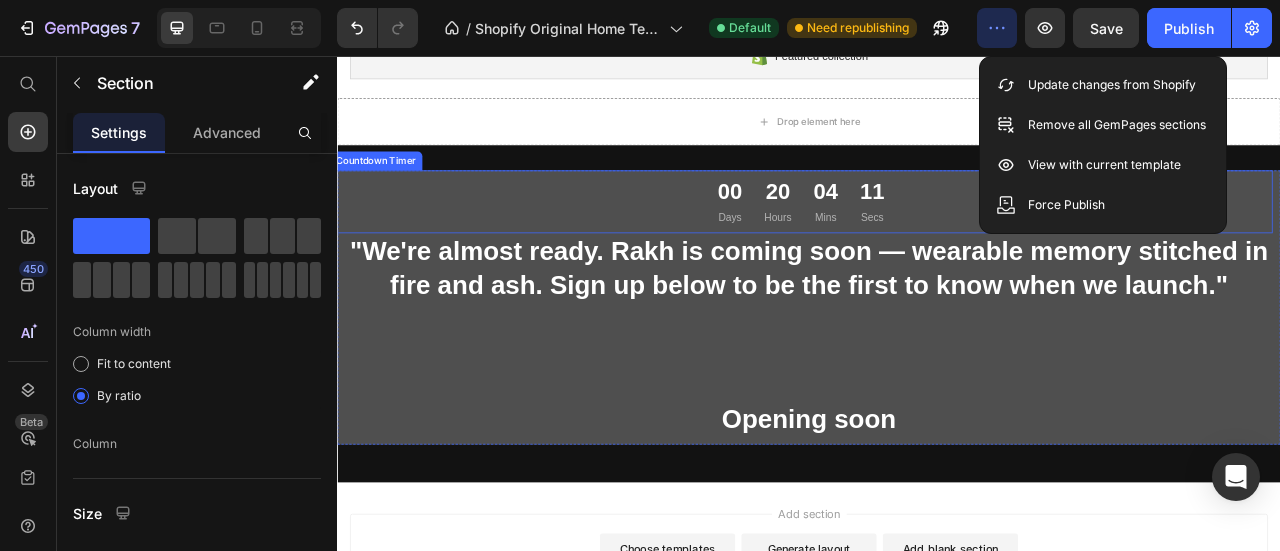 click on "00 Days 20 Hours 04 Mins 11 Secs" at bounding box center [927, 241] 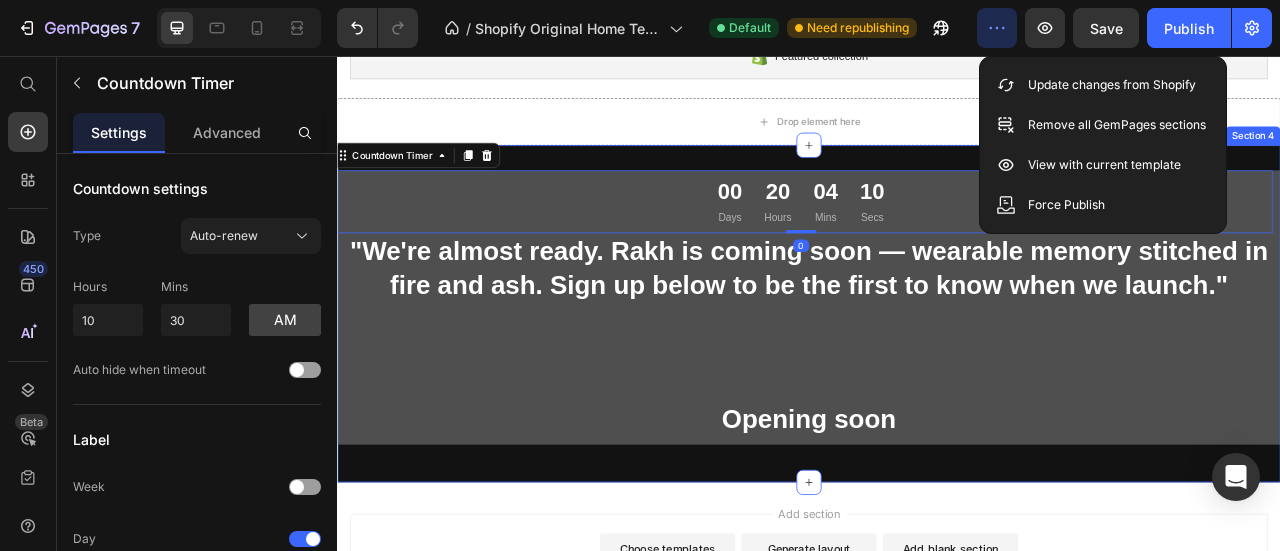 click on "00 Days 20 Hours 04 Mins 10 Secs Countdown Timer   0 "We're almost ready. Rakh is coming soon — wearable memory stitched in fire and ash. Sign up below to be the first to know when we launch."       Opening soon Heading Row Row Section 4" at bounding box center (937, 383) 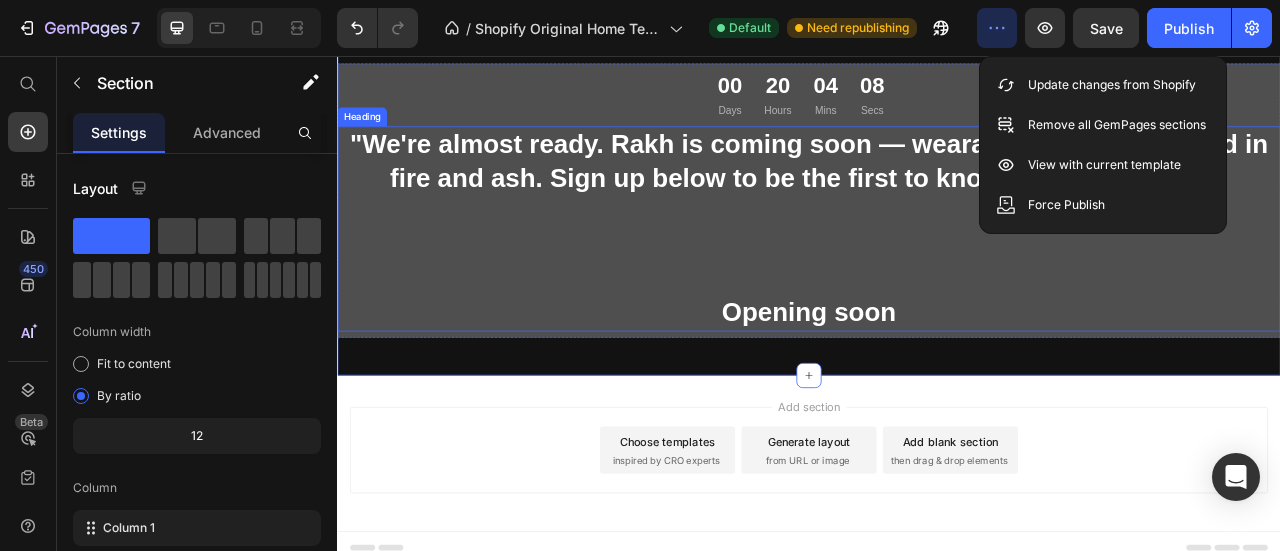 scroll, scrollTop: 349, scrollLeft: 0, axis: vertical 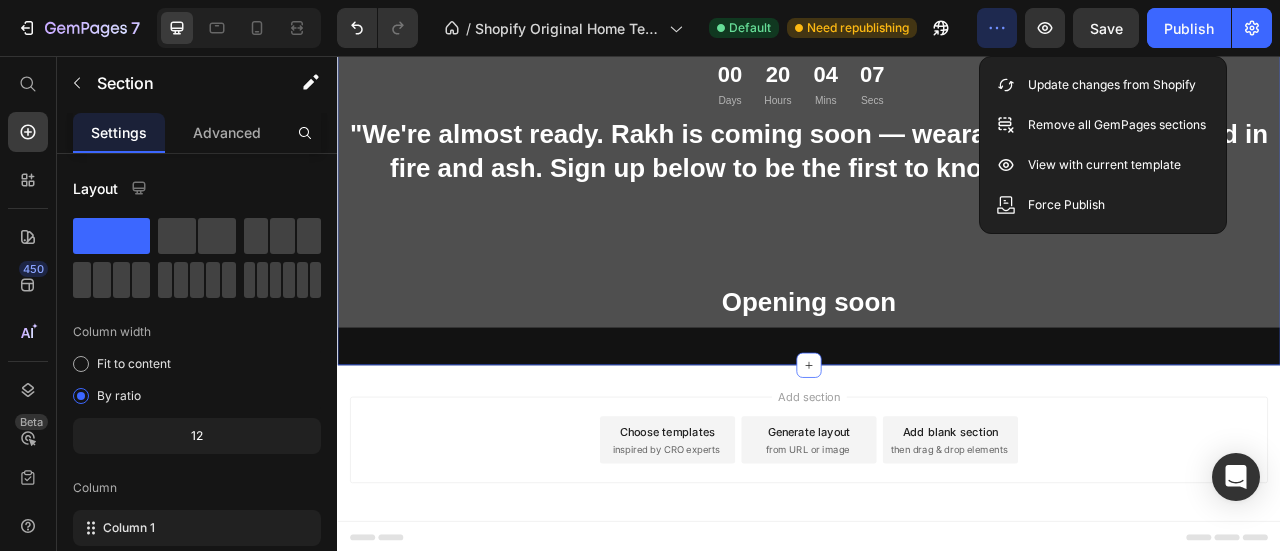 click on "00 Days 20 Hours 04 Mins 07 Secs Countdown Timer "We're almost ready. Rakh is coming soon — wearable memory stitched in fire and ash. Sign up below to be the first to know when we launch."       Opening soon Heading Row Row Section 4   You can create reusable sections Create Theme Section AI Content Write with GemAI What would you like to describe here? Tone and Voice Persuasive Product Show more Generate" at bounding box center [937, 234] 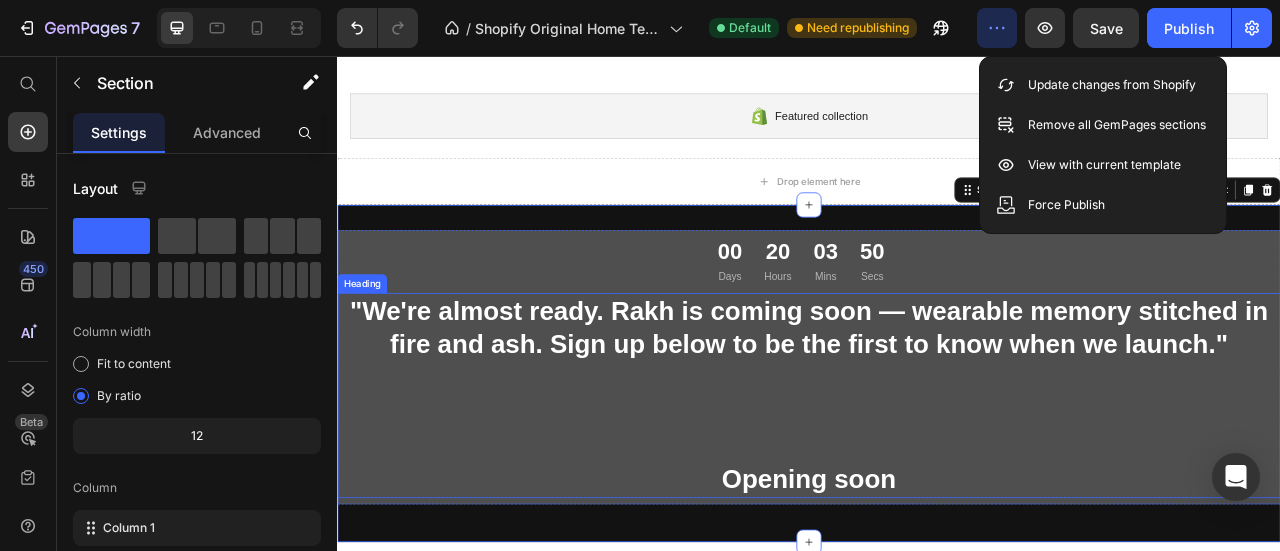 scroll, scrollTop: 149, scrollLeft: 0, axis: vertical 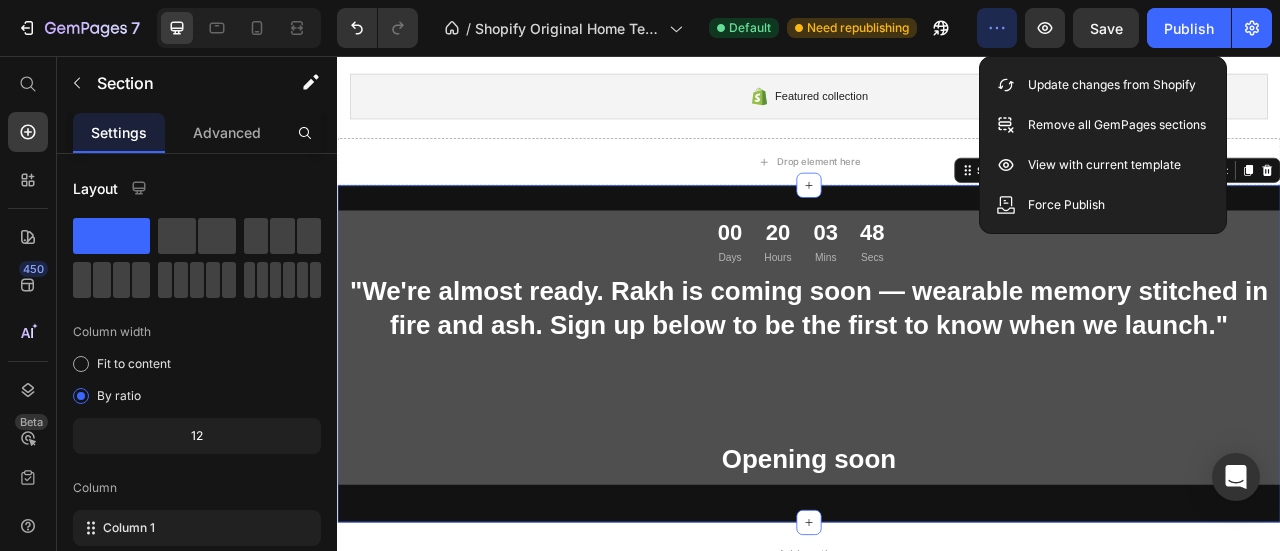 click on "00 Days 20 Hours 03 Mins 48 Secs Countdown Timer "We're almost ready. Rakh is coming soon — wearable memory stitched in fire and ash. Sign up below to be the first to know when we launch."       Opening soon Heading Row Row Section 4   You can create reusable sections Create Theme Section AI Content Write with GemAI What would you like to describe here? Tone and Voice Persuasive Product Show more Generate" at bounding box center (937, 434) 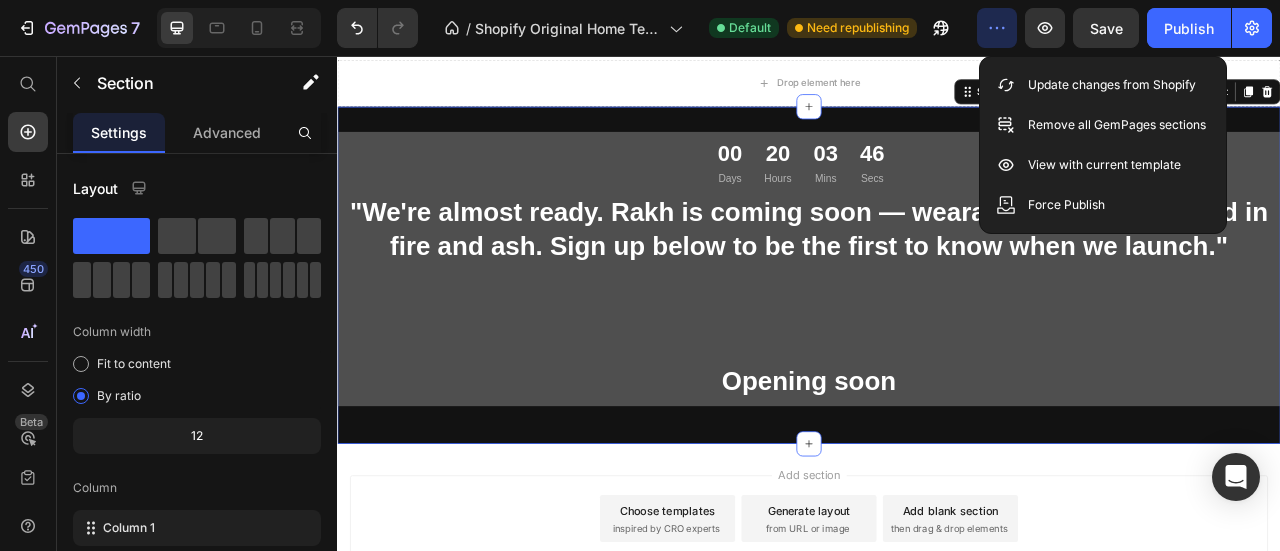 scroll, scrollTop: 349, scrollLeft: 0, axis: vertical 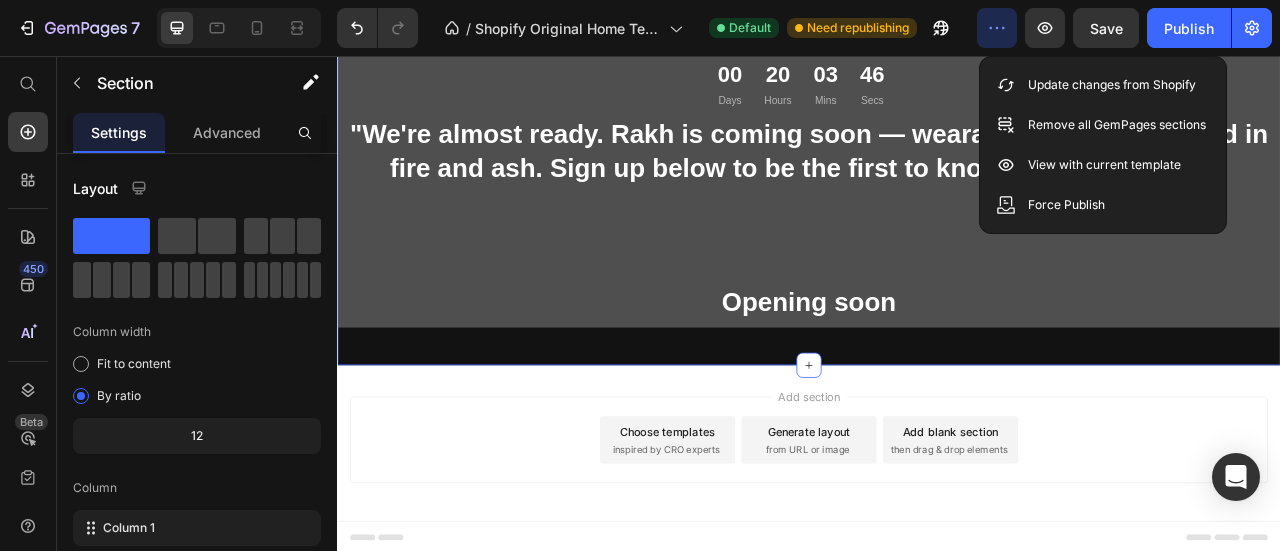 click on "00 Days 20 Hours 03 Mins 46 Secs Countdown Timer "We're almost ready. Rakh is coming soon — wearable memory stitched in fire and ash. Sign up below to be the first to know when we launch."       Opening soon Heading Row Row Section 4   You can create reusable sections Create Theme Section AI Content Write with GemAI What would you like to describe here? Tone and Voice Persuasive Product Show more Generate" at bounding box center [937, 234] 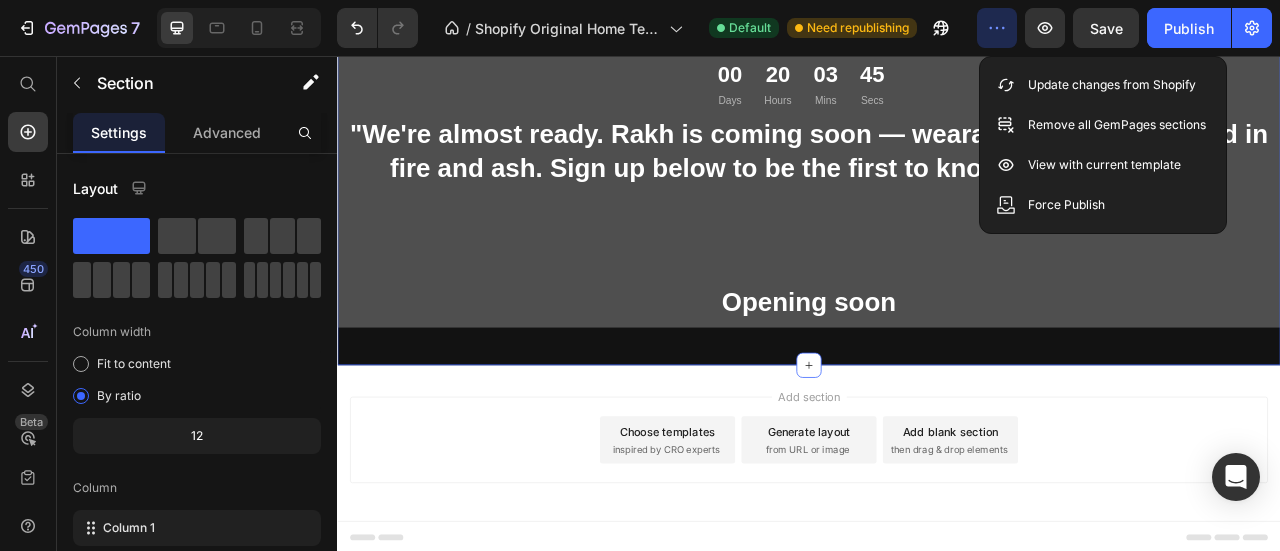 click on "Add section Choose templates inspired by CRO experts Generate layout from URL or image Add blank section then drag & drop elements" at bounding box center (937, 544) 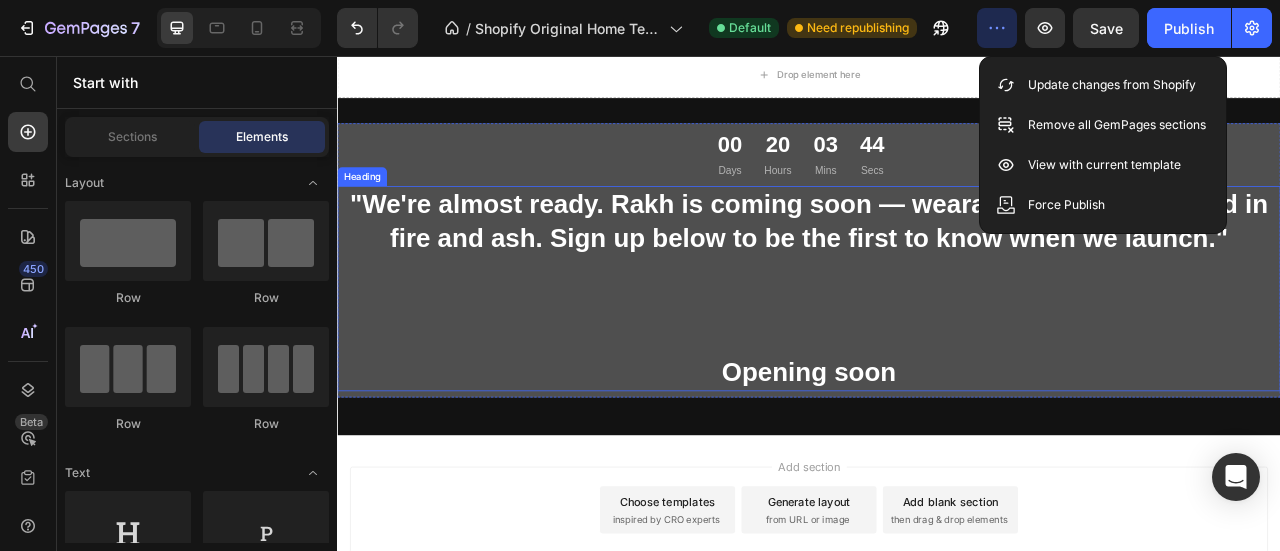scroll, scrollTop: 149, scrollLeft: 0, axis: vertical 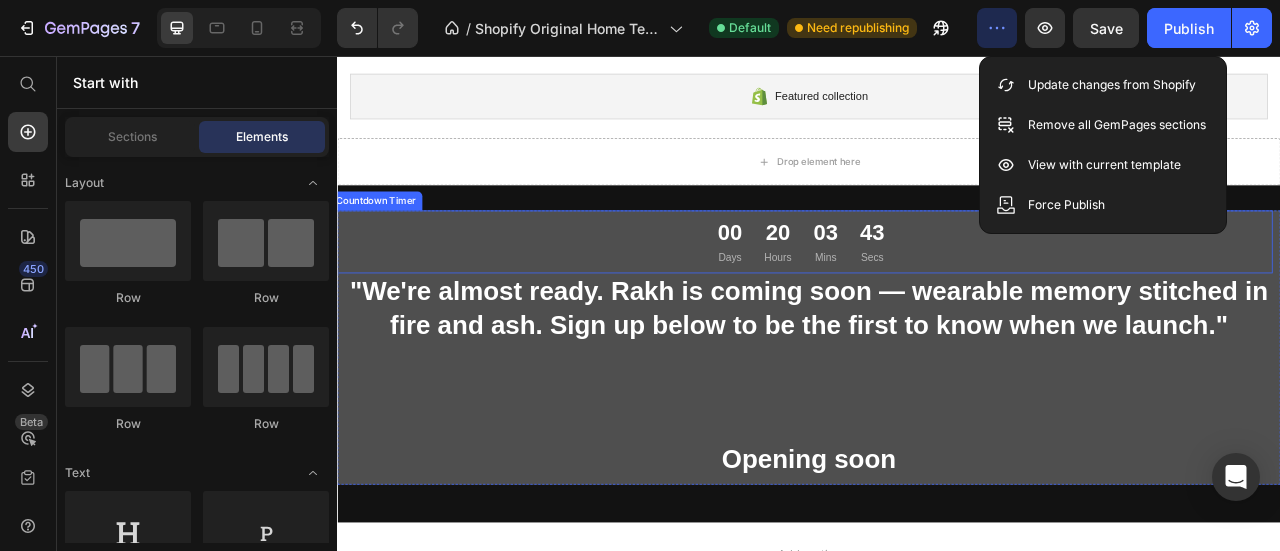 click on "00 Days 20 Hours 03 Mins 43 Secs" at bounding box center [927, 292] 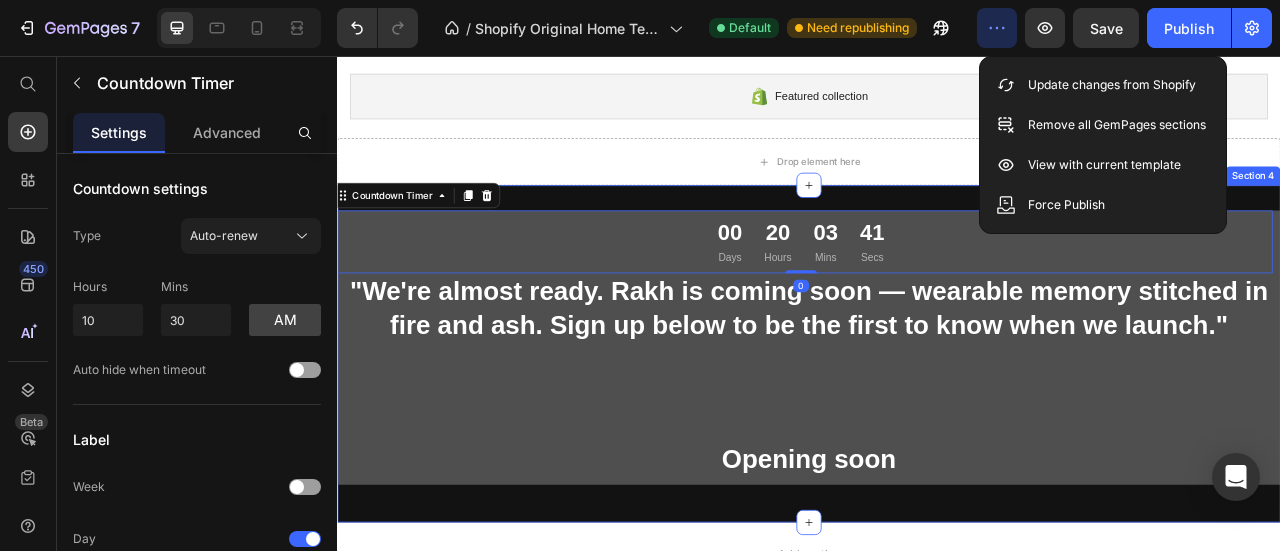click on "00 Days 20 Hours 03 Mins 41 Secs Countdown Timer   0 "We're almost ready. Rakh is coming soon — wearable memory stitched in fire and ash. Sign up below to be the first to know when we launch."       Opening soon Heading Row Row Section 4" at bounding box center (937, 434) 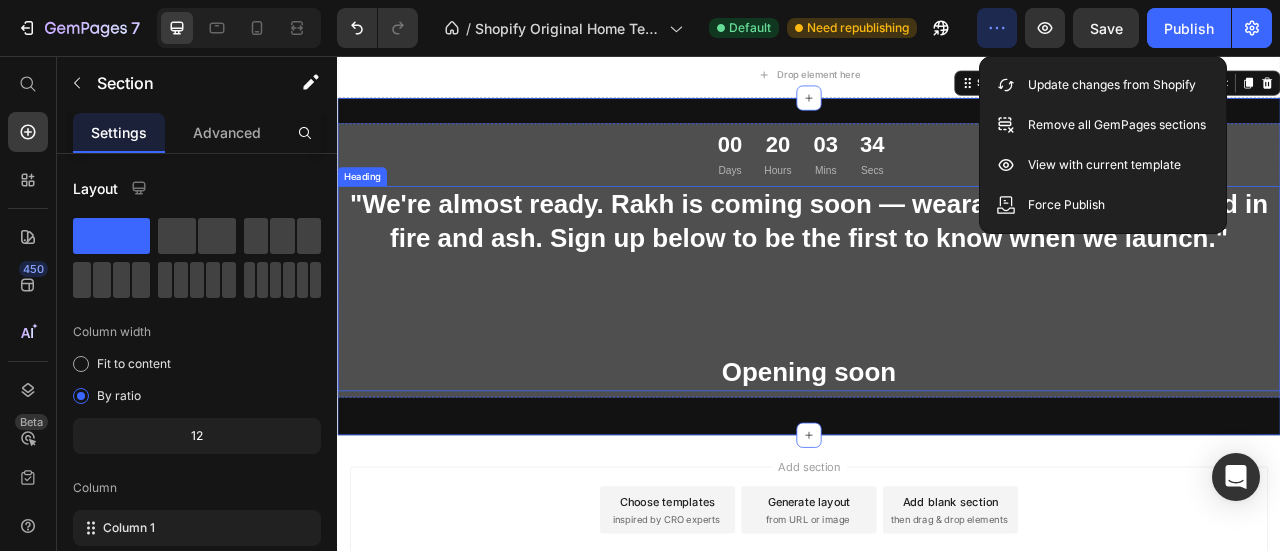 scroll, scrollTop: 249, scrollLeft: 0, axis: vertical 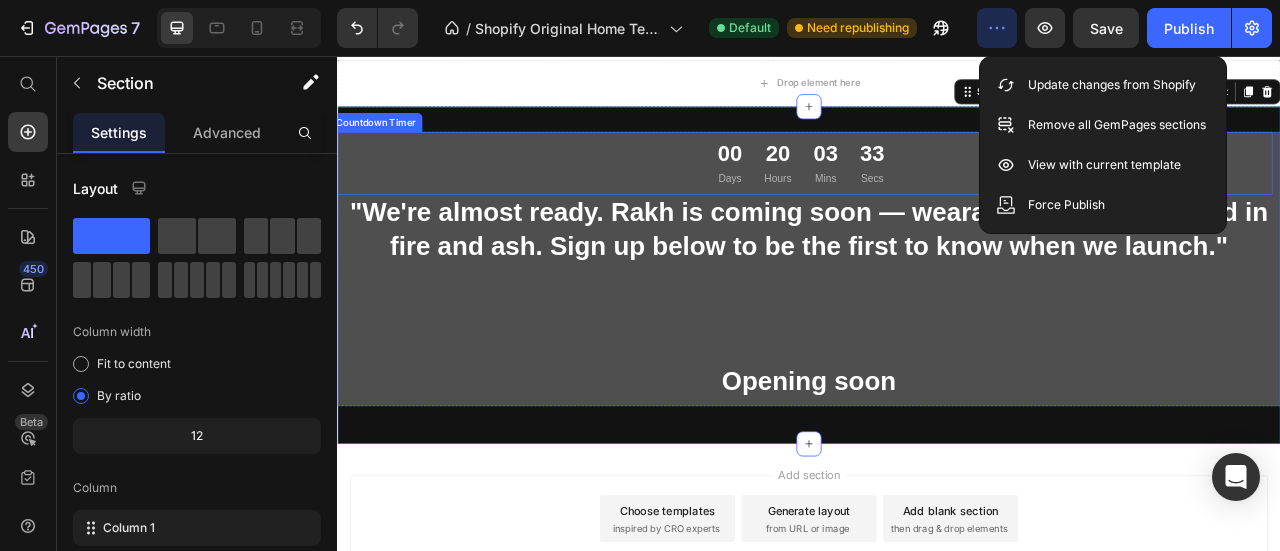 click on "00 Days 20 Hours 03 Mins 33 Secs" at bounding box center (927, 192) 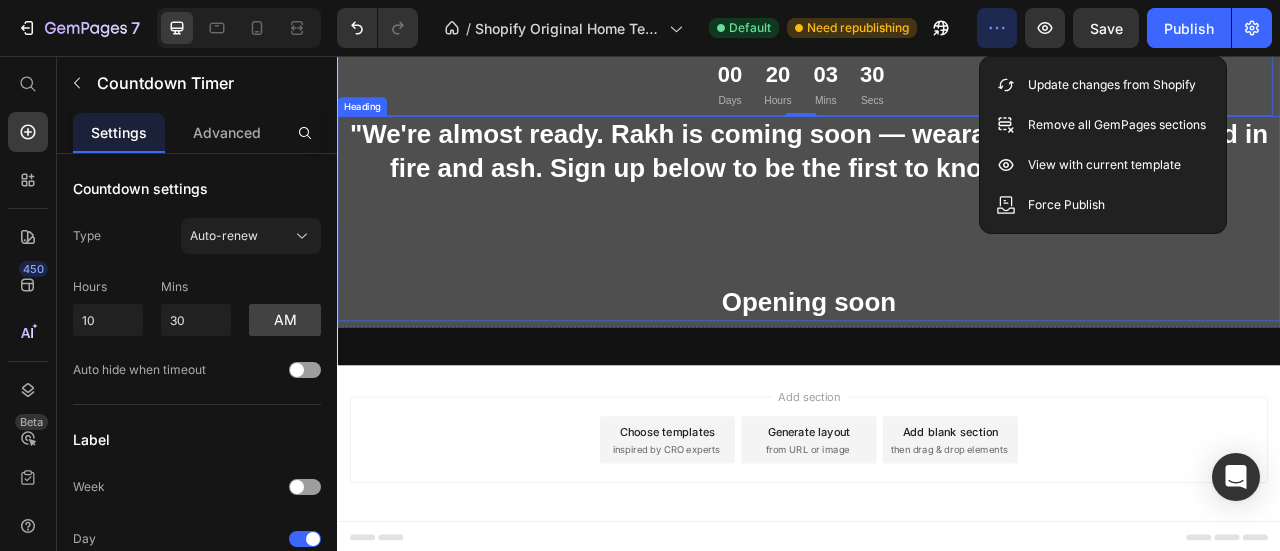 scroll, scrollTop: 149, scrollLeft: 0, axis: vertical 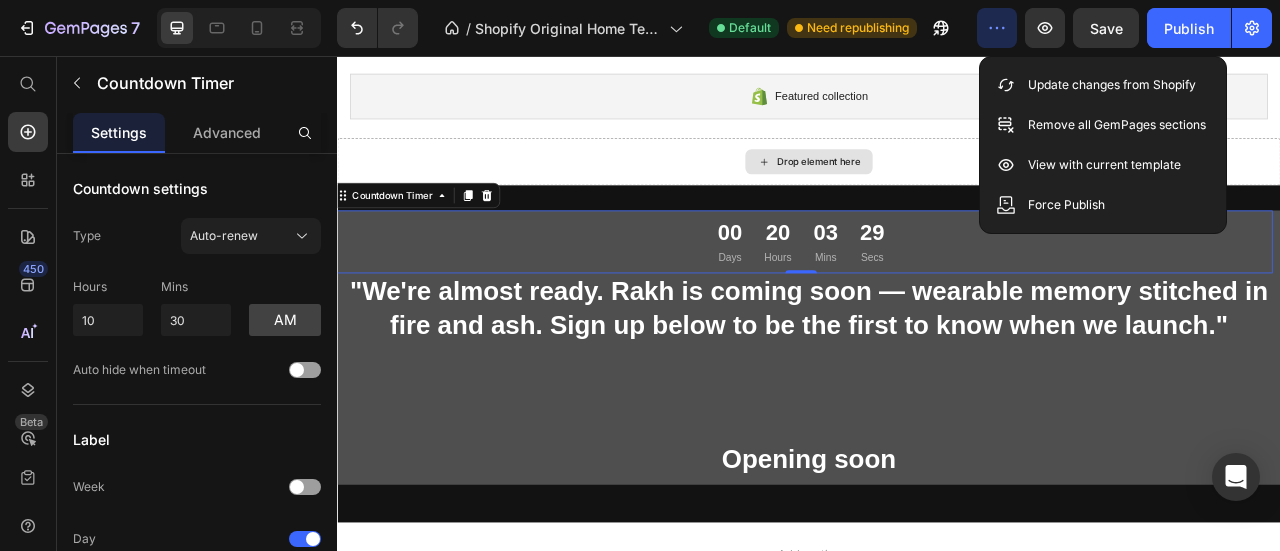 click on "Drop element here" at bounding box center [937, 190] 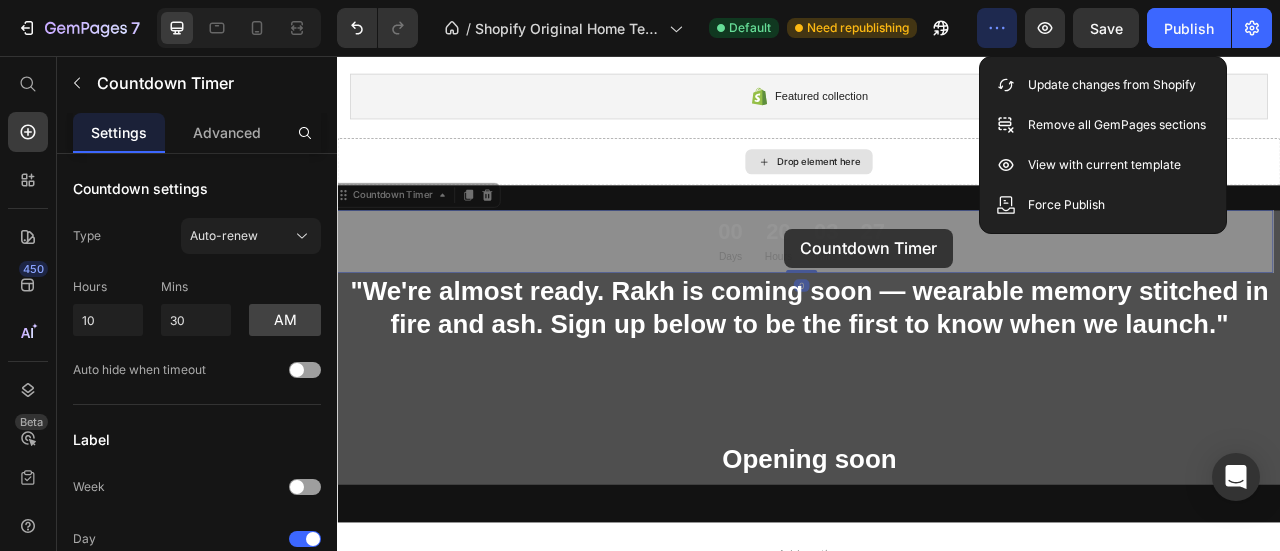 click on "Image banner Shopify section: Image banner Featured collection Shopify section: Featured collection
Drop element here 00 Days 20 Hours 03 Mins 26 Secs Countdown Timer   0 00 Days 20 Hours 03 Mins 27 Secs Countdown Timer   0 "We're almost ready. Rakh is coming soon — wearable memory stitched in fire and ash. Sign up below to be the first to know when we launch."       Opening soon Heading Row Row Section 4 Root" at bounding box center [937, 298] 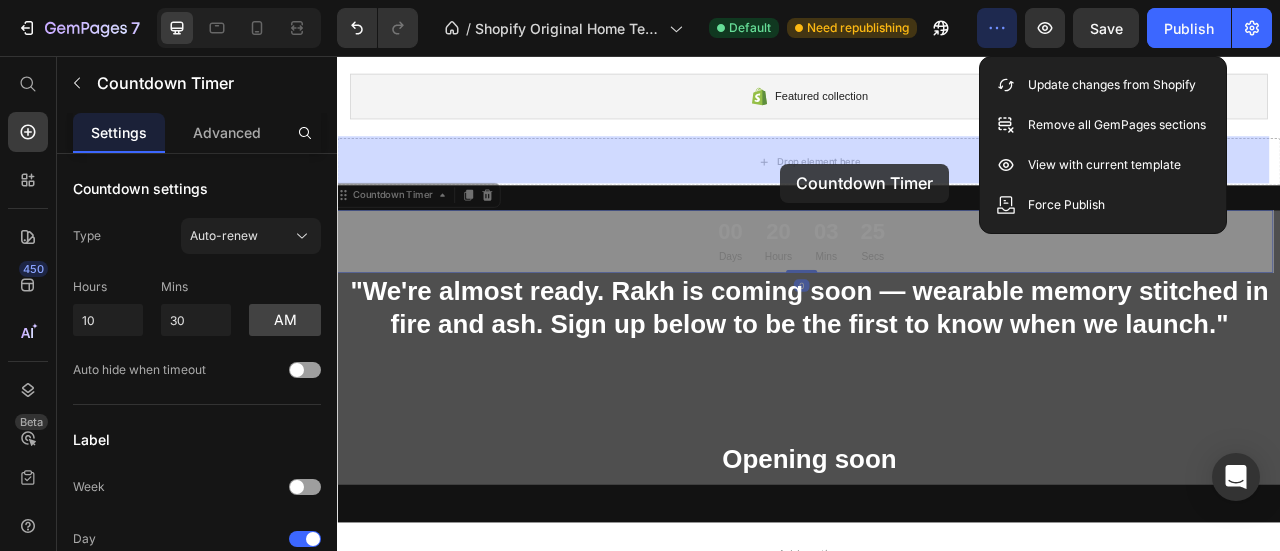 drag, startPoint x: 895, startPoint y: 270, endPoint x: 901, endPoint y: 193, distance: 77.23341 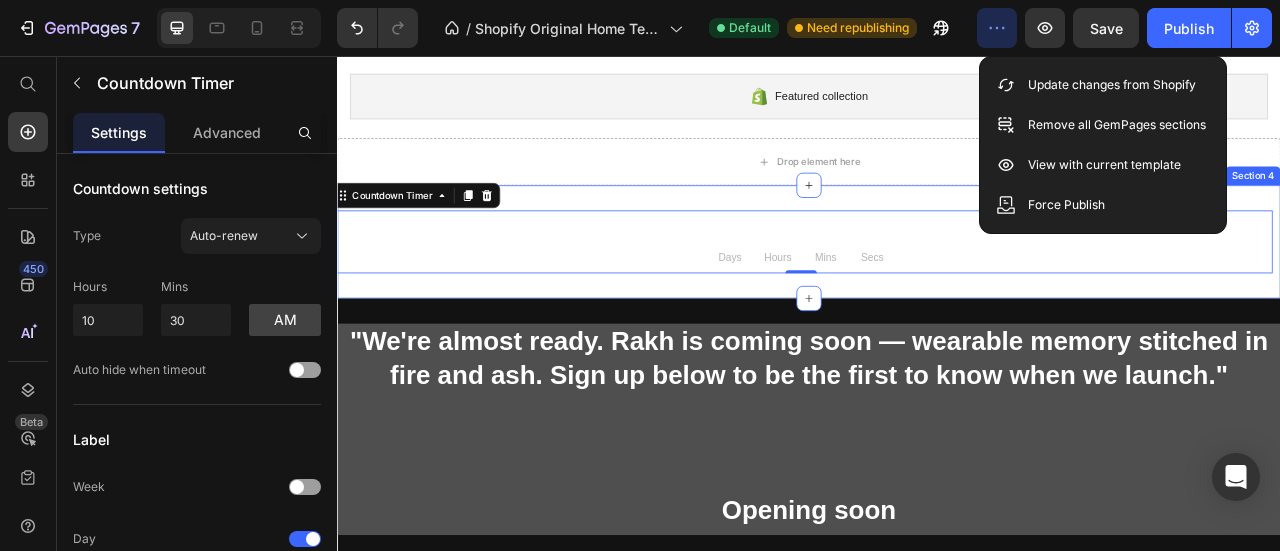 click on "00 Days 20 Hours 03 Mins 21 Secs Countdown Timer   0 Section 4" at bounding box center (937, 292) 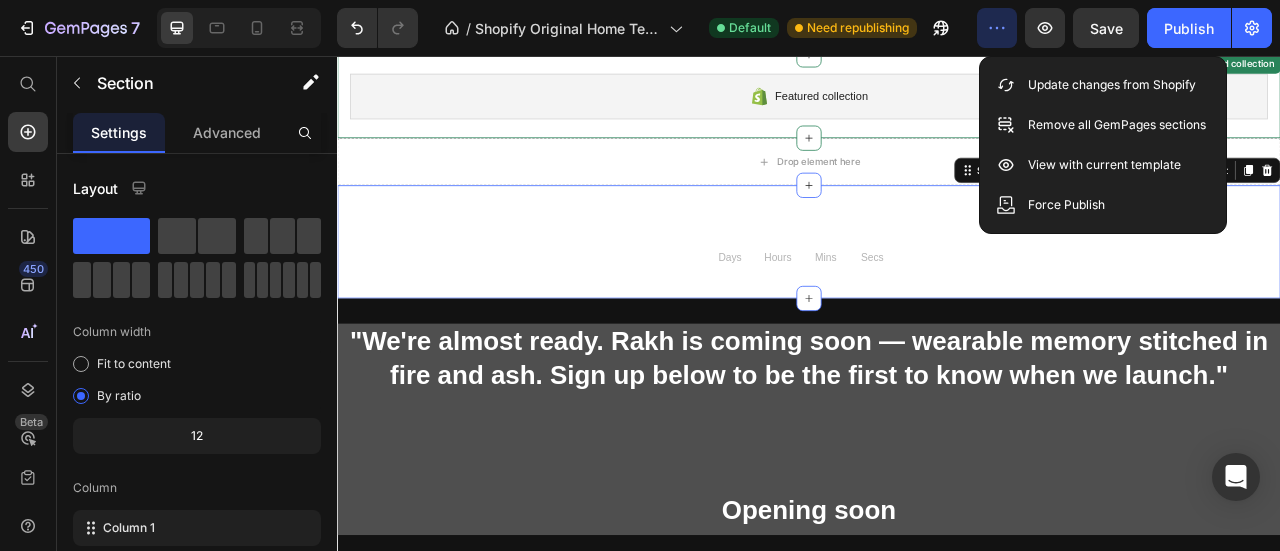 click on "Featured collection Shopify section: Featured collection" at bounding box center [937, 107] 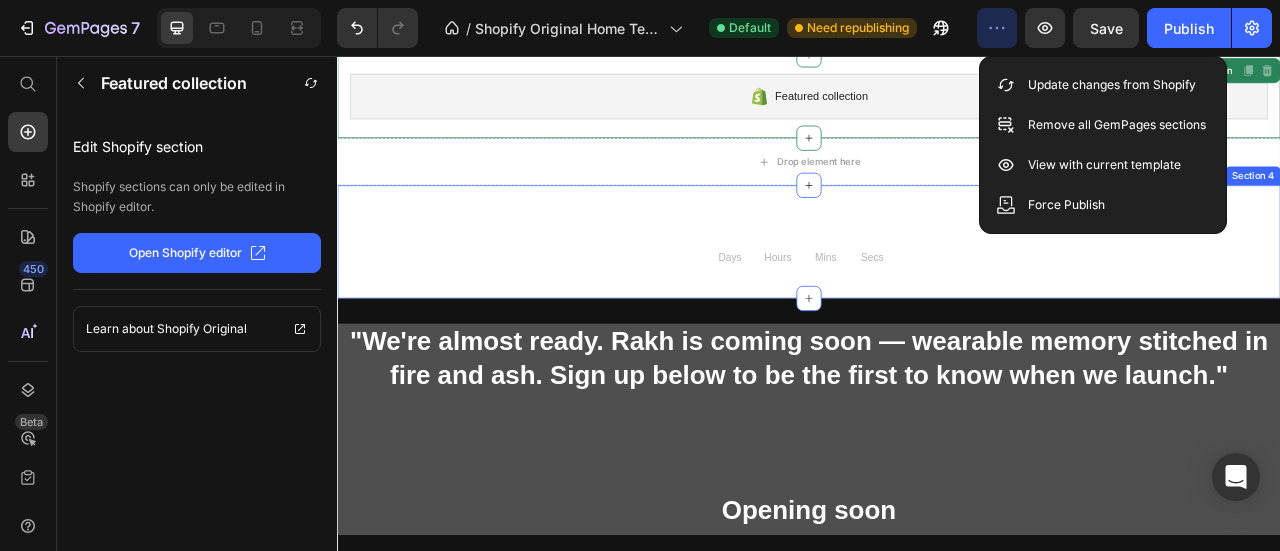click on "00 Days 20 Hours 03 Mins 17 Secs Countdown Timer Section 4" at bounding box center [937, 292] 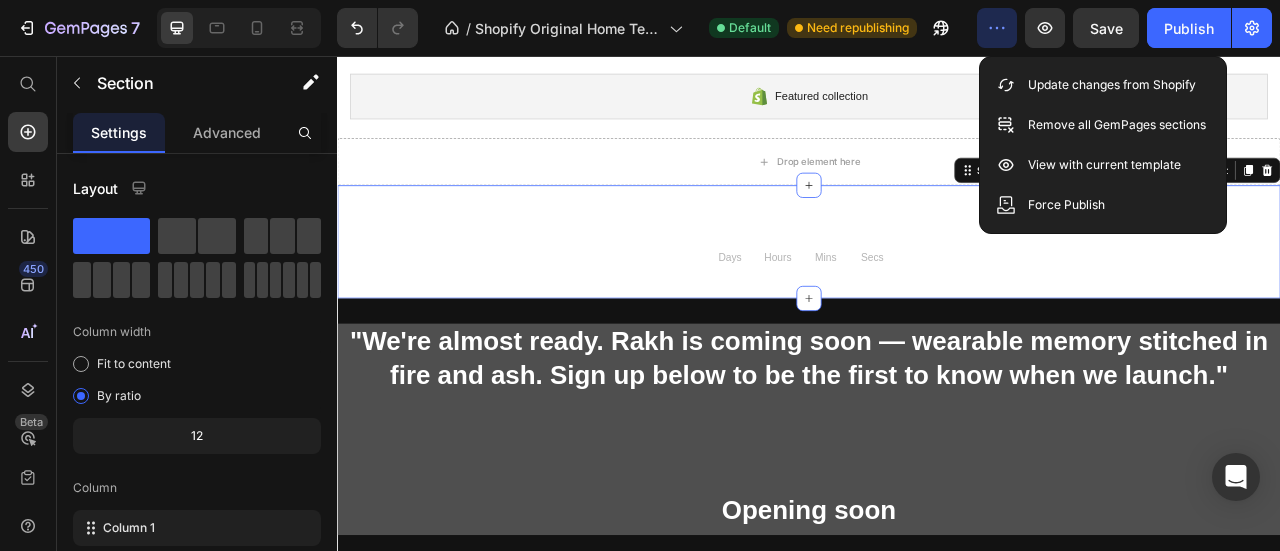 click on "00 Days 20 Hours 03 Mins 12 Secs Countdown Timer Section 4   You can create reusable sections Create Theme Section AI Content Write with GemAI What would you like to describe here? Tone and Voice Persuasive Product Show more Generate" at bounding box center (937, 292) 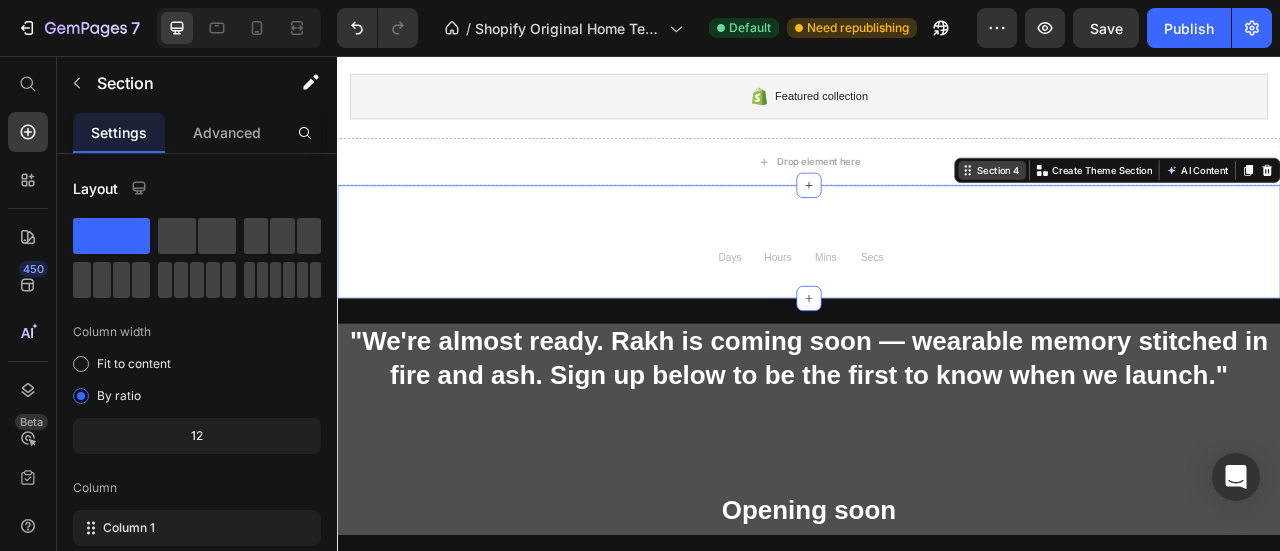 click on "Section 4" at bounding box center [1178, 201] 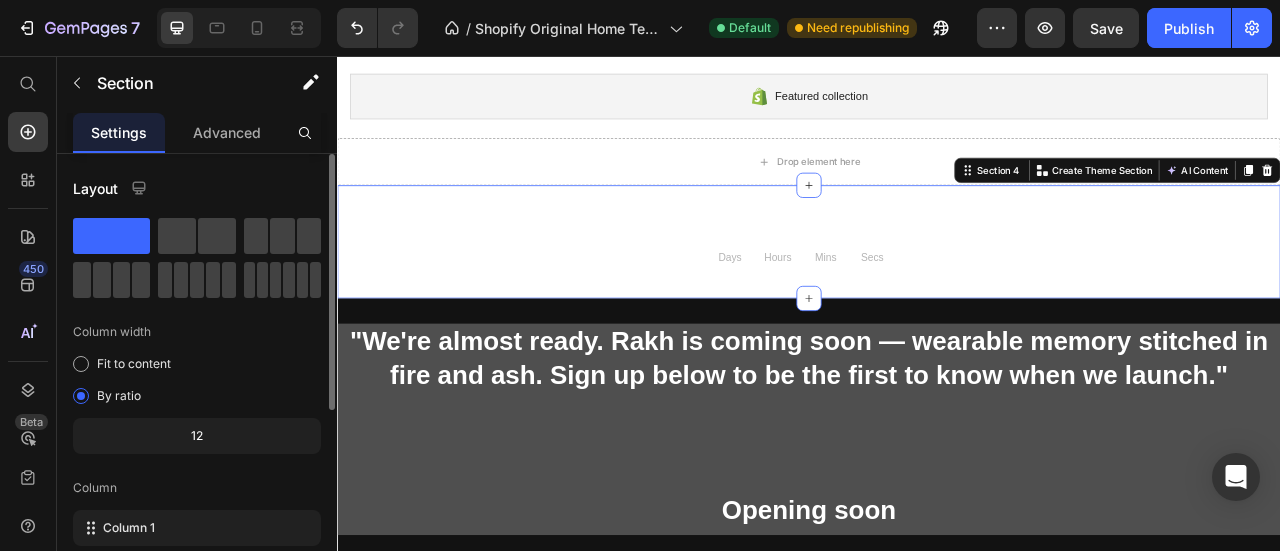 scroll, scrollTop: 352, scrollLeft: 0, axis: vertical 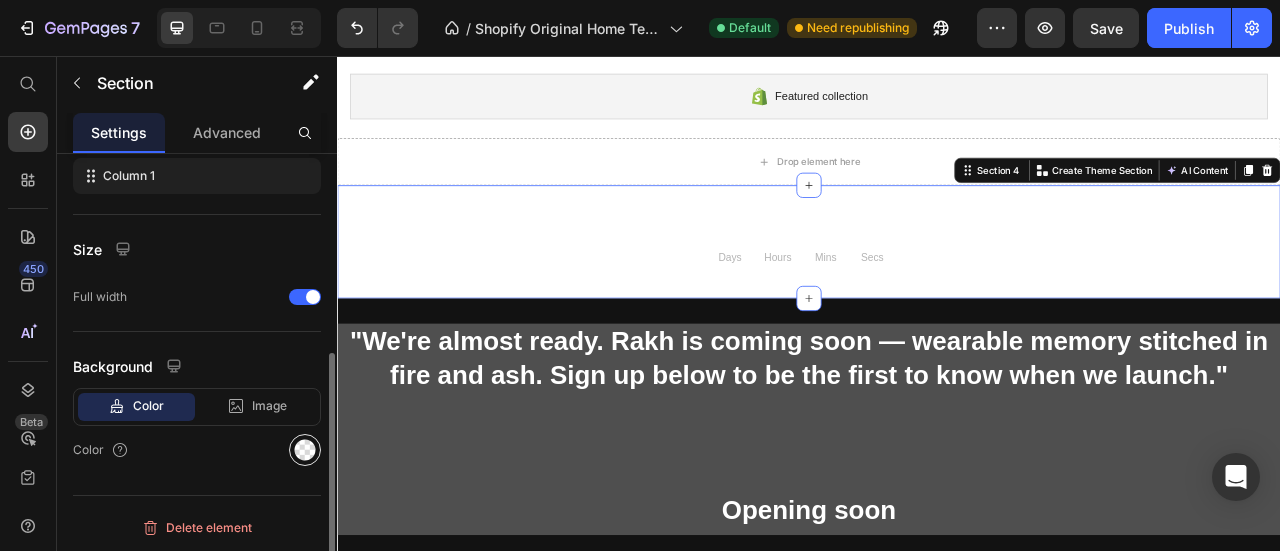 click at bounding box center [305, 450] 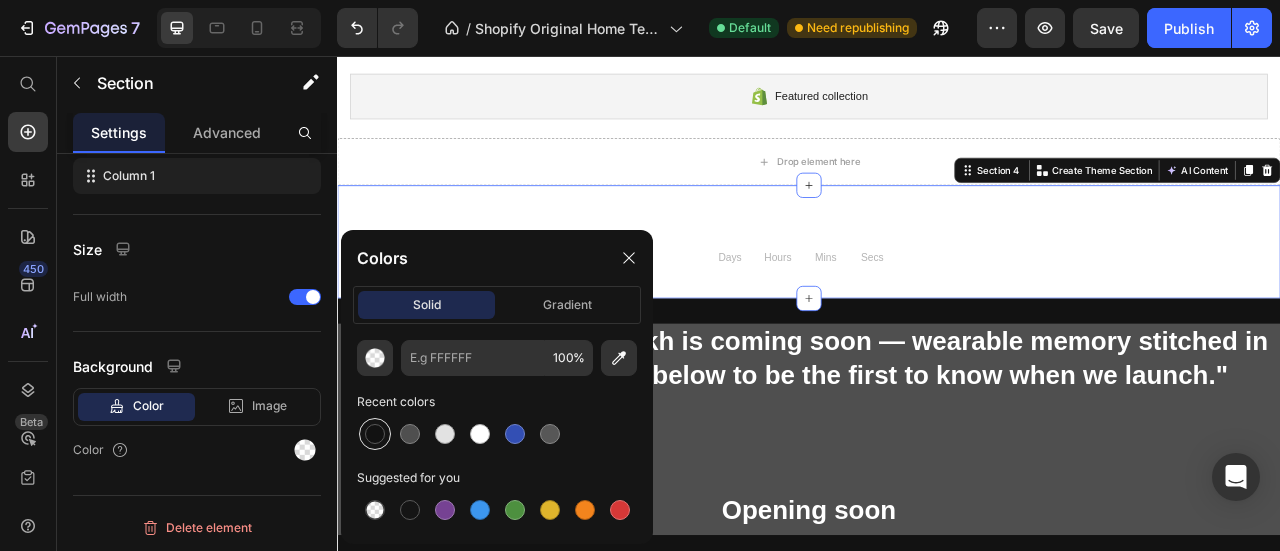 click at bounding box center [375, 434] 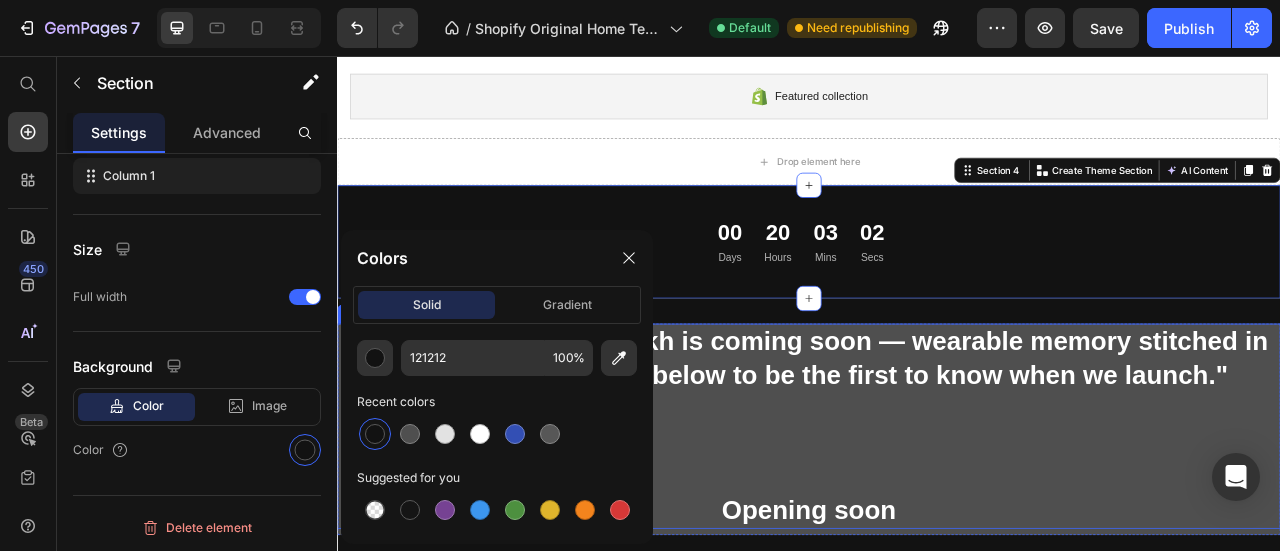 click on ""We're almost ready. Rakh is coming soon — wearable memory stitched in fire and ash. Sign up below to be the first to know when we launch."       Opening soon" at bounding box center [937, 526] 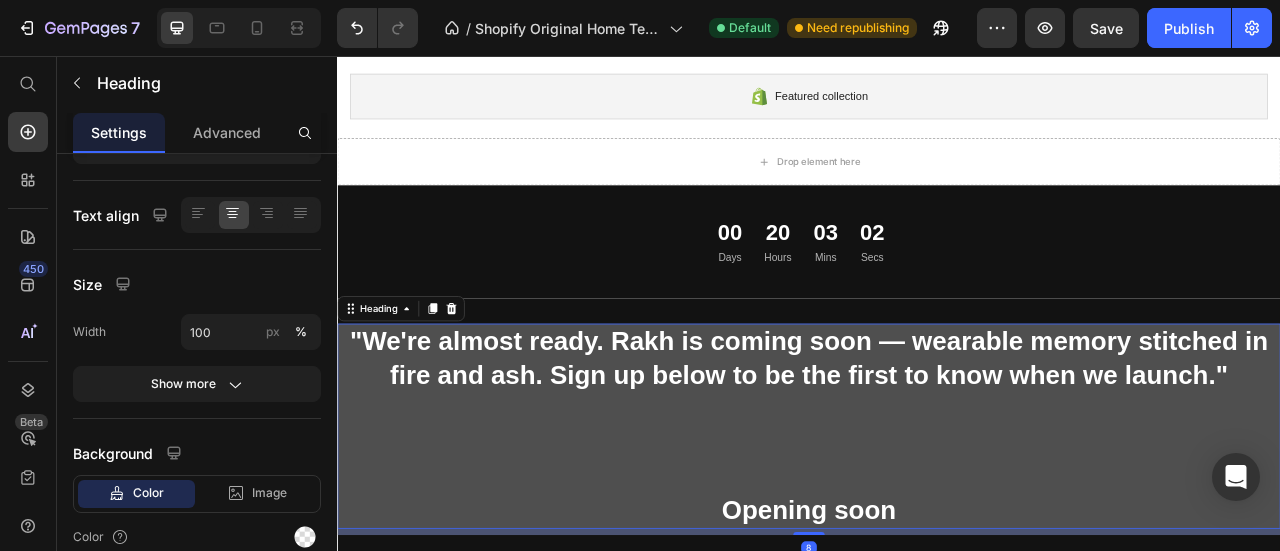 scroll, scrollTop: 0, scrollLeft: 0, axis: both 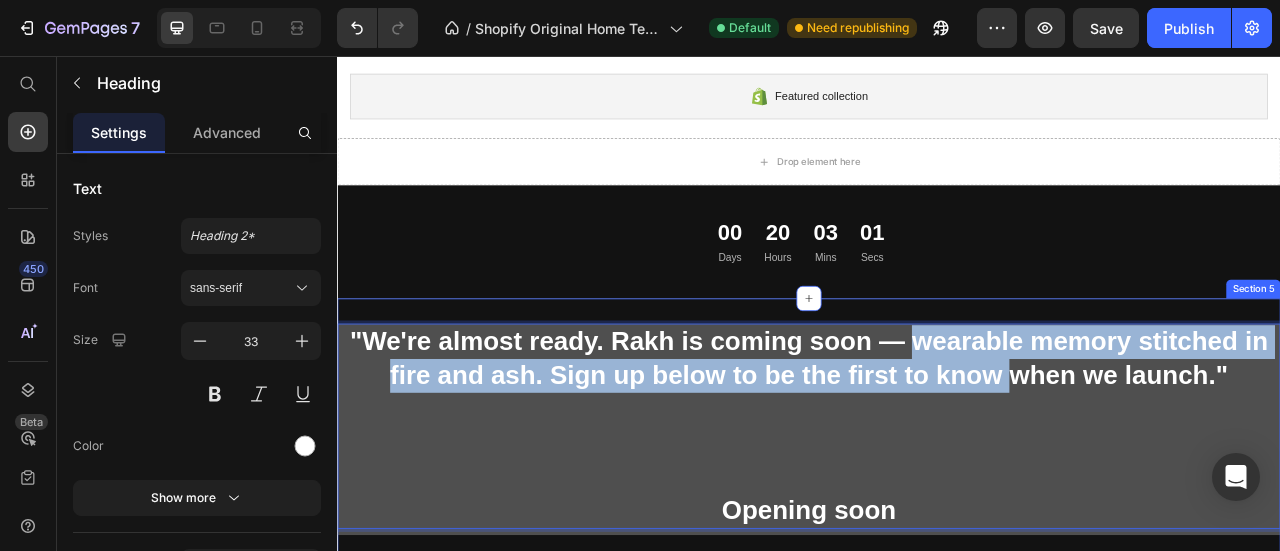 drag, startPoint x: 1196, startPoint y: 442, endPoint x: 1063, endPoint y: 349, distance: 162.28987 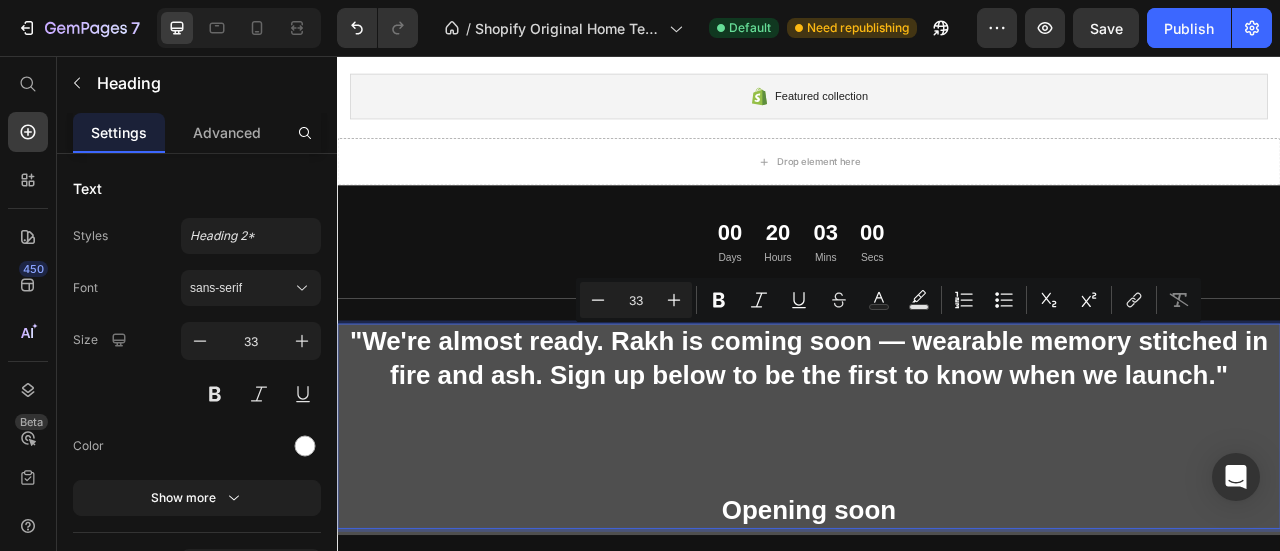 click on ""We're almost ready. Rakh is coming soon — wearable memory stitched in fire and ash. Sign up below to be the first to know when we launch."       Opening soon" at bounding box center [937, 526] 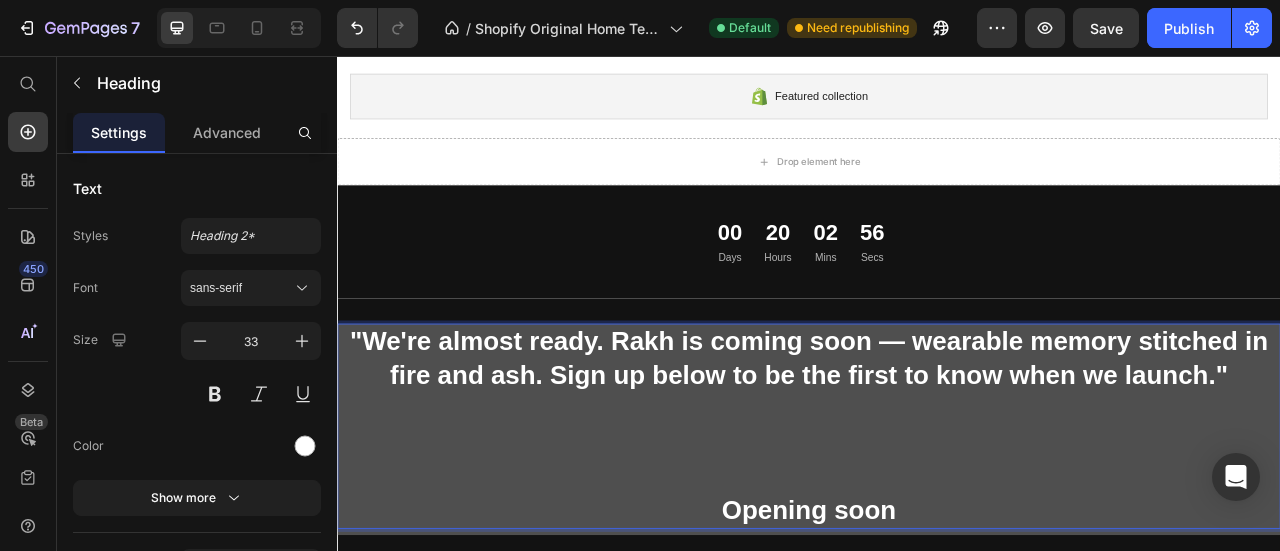click on ""We're almost ready. Rakh is coming soon — wearable memory stitched in fire and ash. Sign up below to be the first to know when we launch."       Opening soon" at bounding box center [937, 526] 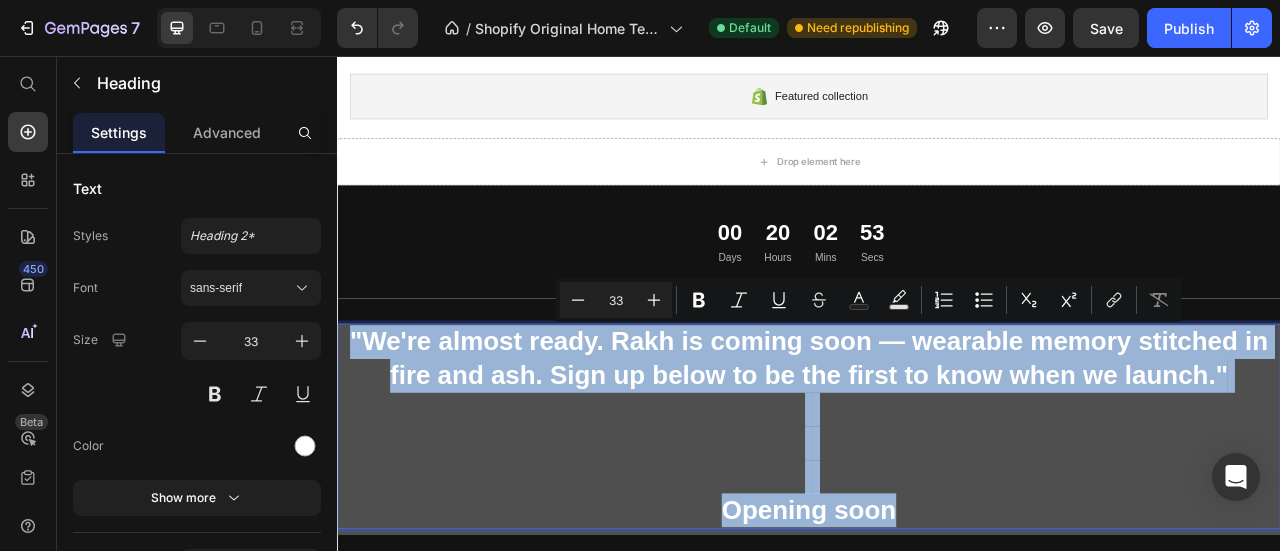 drag, startPoint x: 1056, startPoint y: 634, endPoint x: 333, endPoint y: 392, distance: 762.4257 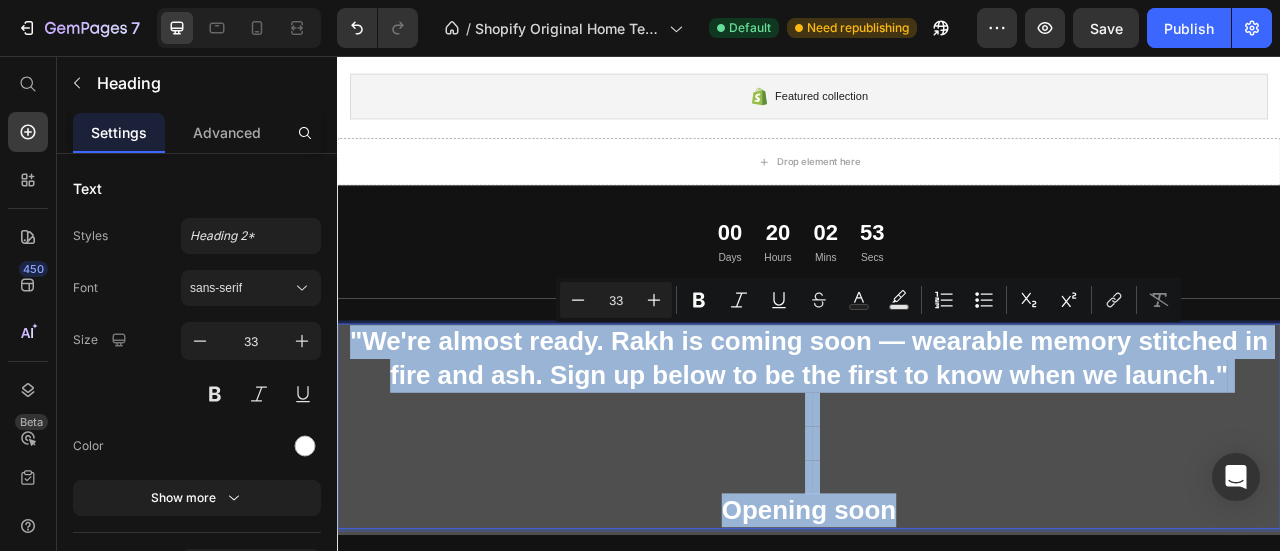 click on "Image banner Shopify section: Image banner Featured collection Shopify section: Featured collection
Drop element here 00 Days 20 Hours 02 Mins 53 Secs Countdown Timer Section 4 "We're almost ready. Rakh is coming soon — wearable memory stitched in fire and ash. Sign up below to be the first to know when we launch."       Opening soon Heading   8 Row Row Section 5 Root Start with Sections from sidebar Add sections Add elements Start with Generating from URL or image Add section Choose templates inspired by CRO experts Generate layout from URL or image Add blank section then drag & drop elements" at bounding box center [937, 430] 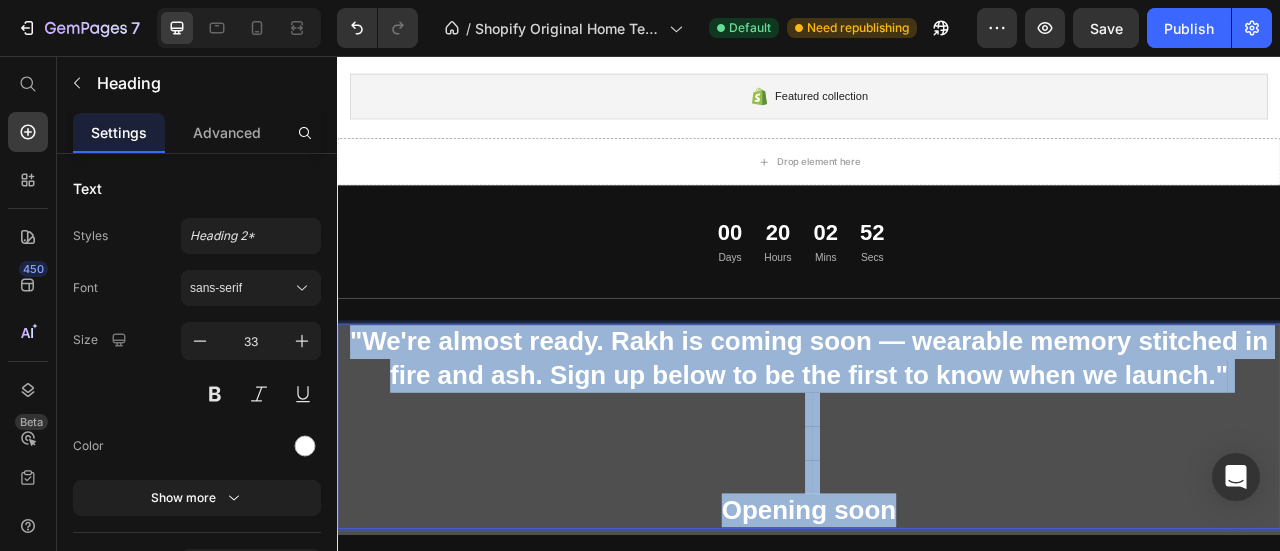 copy on ""We're almost ready. Rakh is coming soon — wearable memory stitched in fire and ash. Sign up below to be the first to know when we launch."       Opening soon" 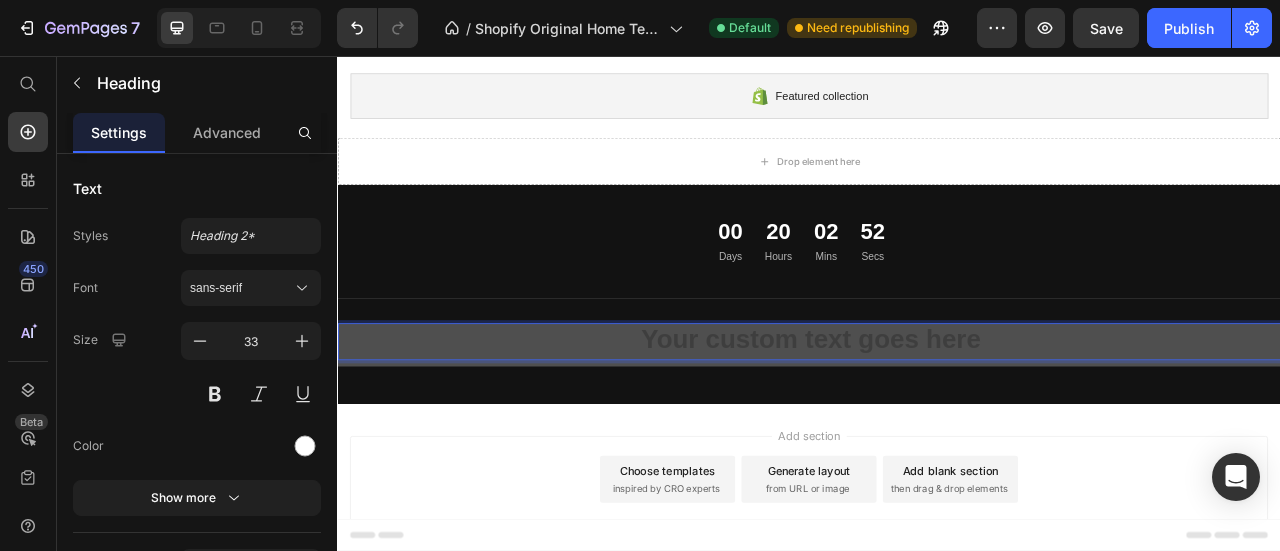 scroll, scrollTop: 114, scrollLeft: 0, axis: vertical 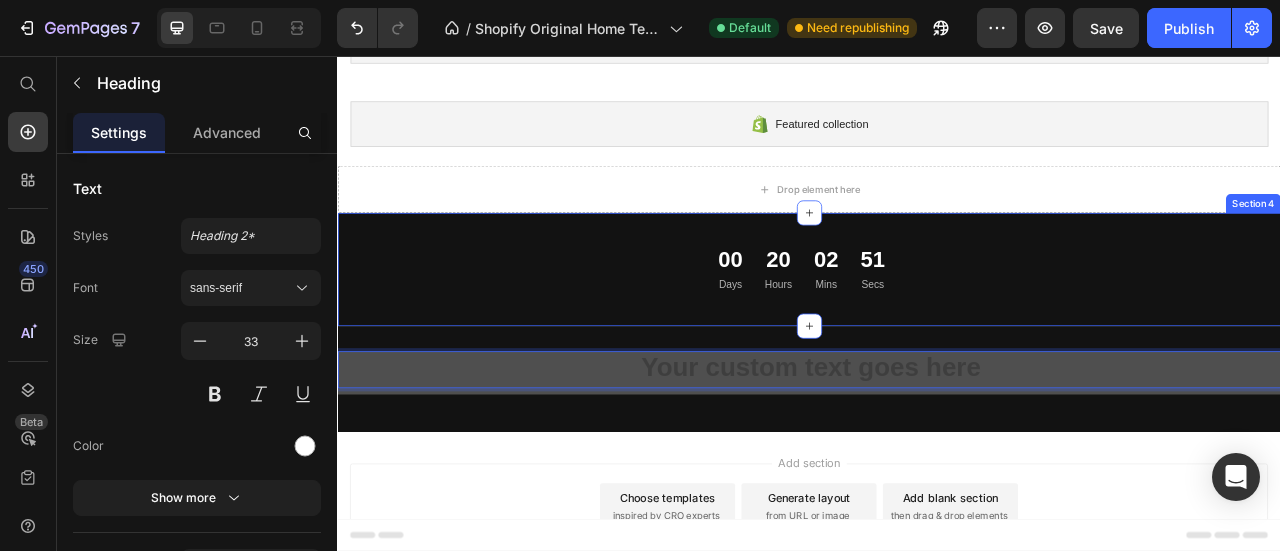 drag, startPoint x: 1168, startPoint y: 350, endPoint x: 1081, endPoint y: 364, distance: 88.11924 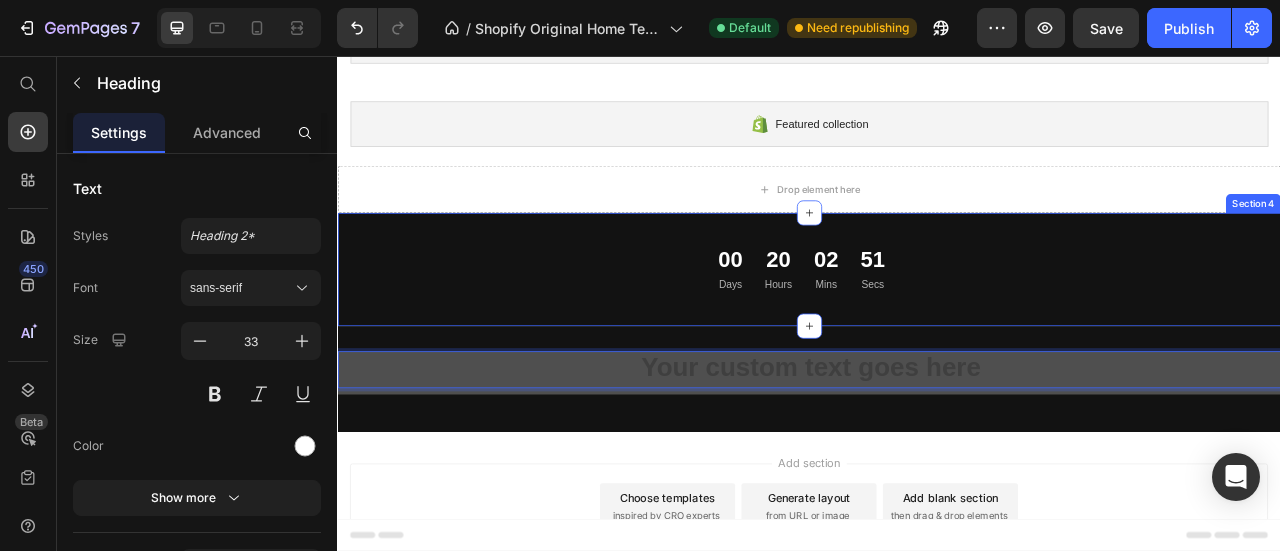 click on "00 Days 20 Hours 02 Mins 51 Secs" at bounding box center [927, 327] 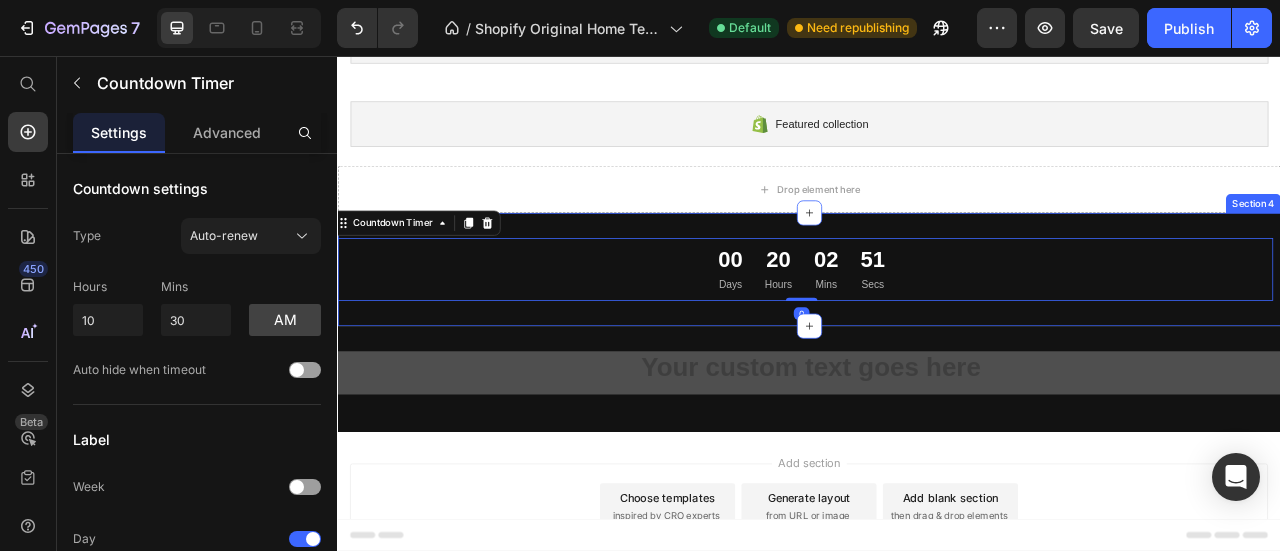 click on "00 Days 20 Hours 02 Mins 51 Secs Countdown Timer   0 Section 4" at bounding box center [937, 327] 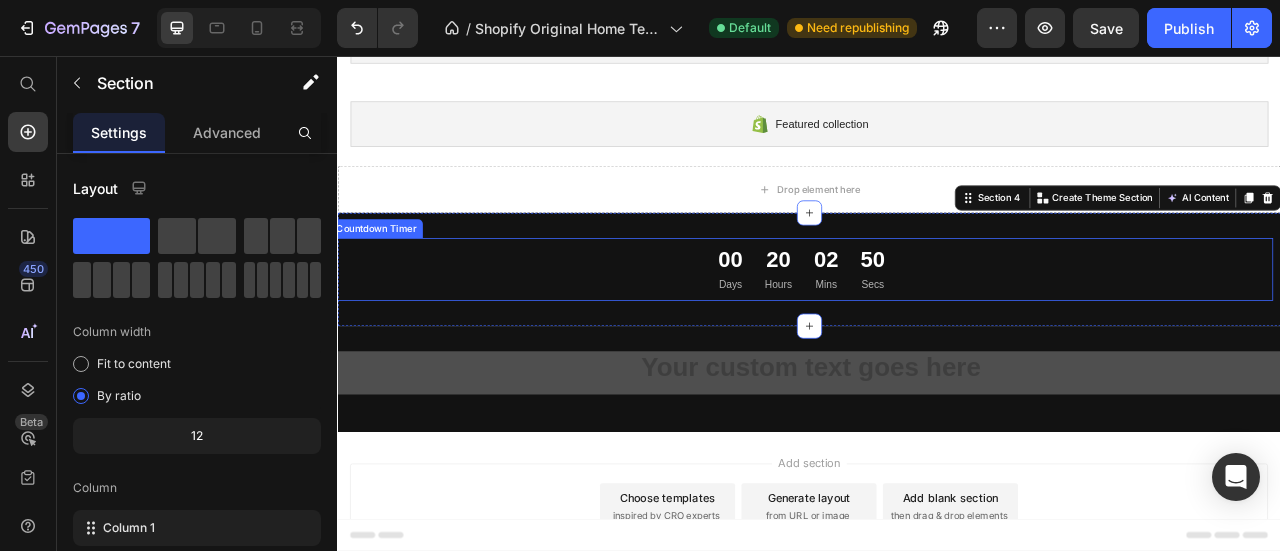 click on "50 Secs" at bounding box center (1017, 327) 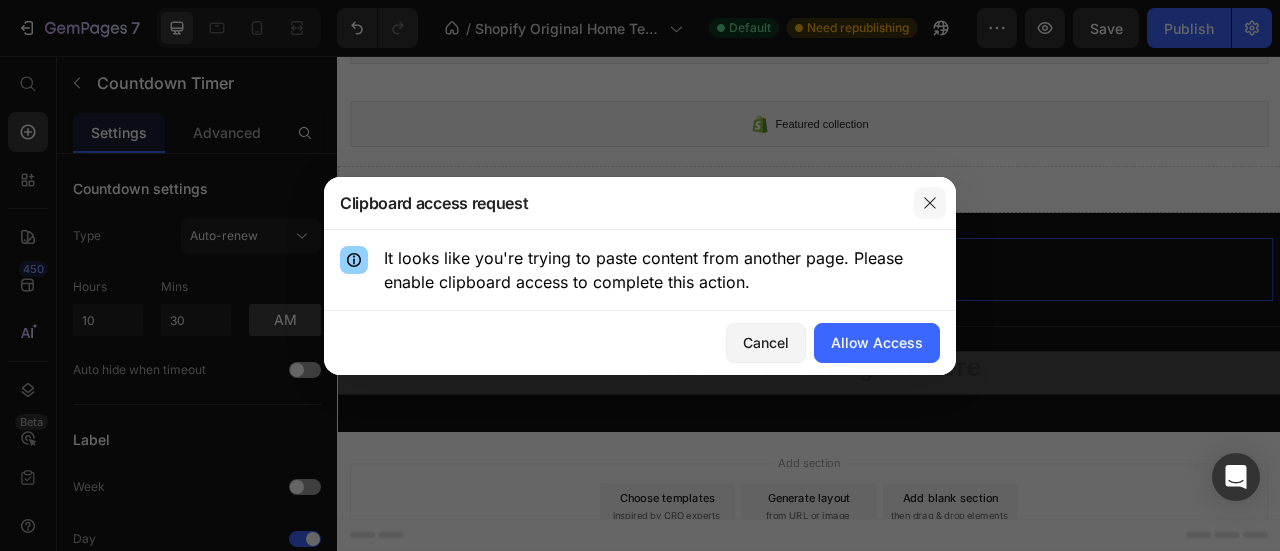 click 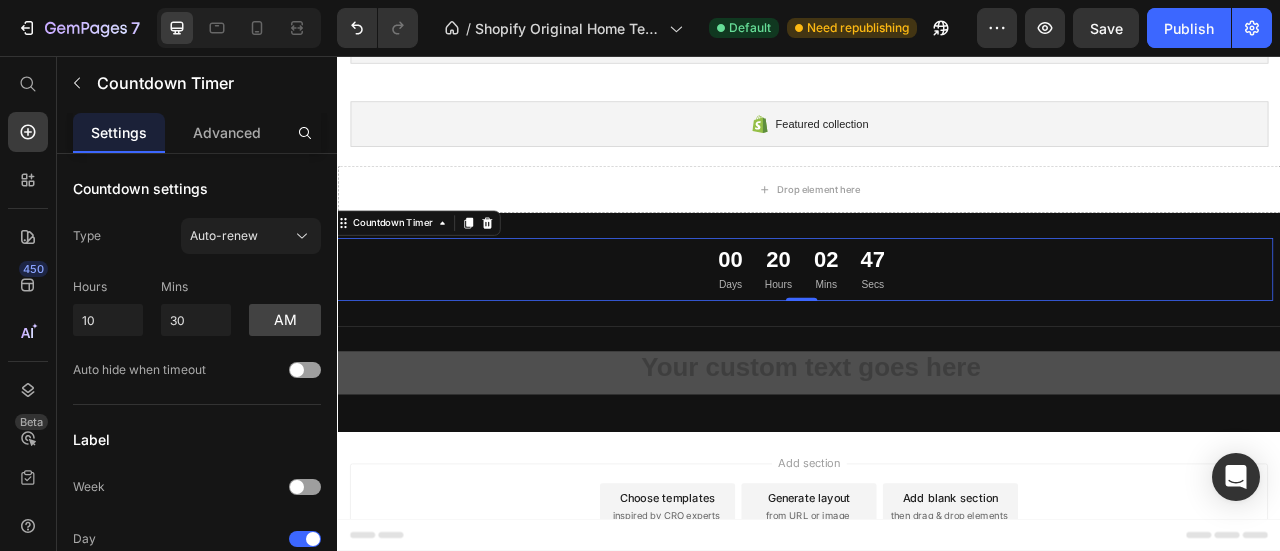 click on "Mins" at bounding box center [958, 347] 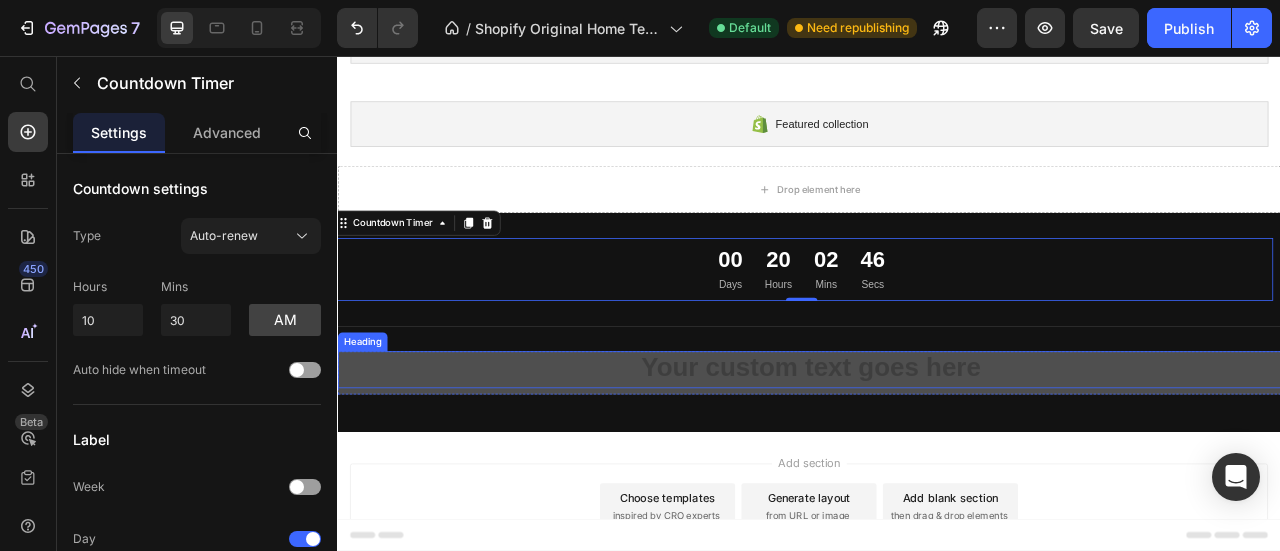 click at bounding box center [937, 454] 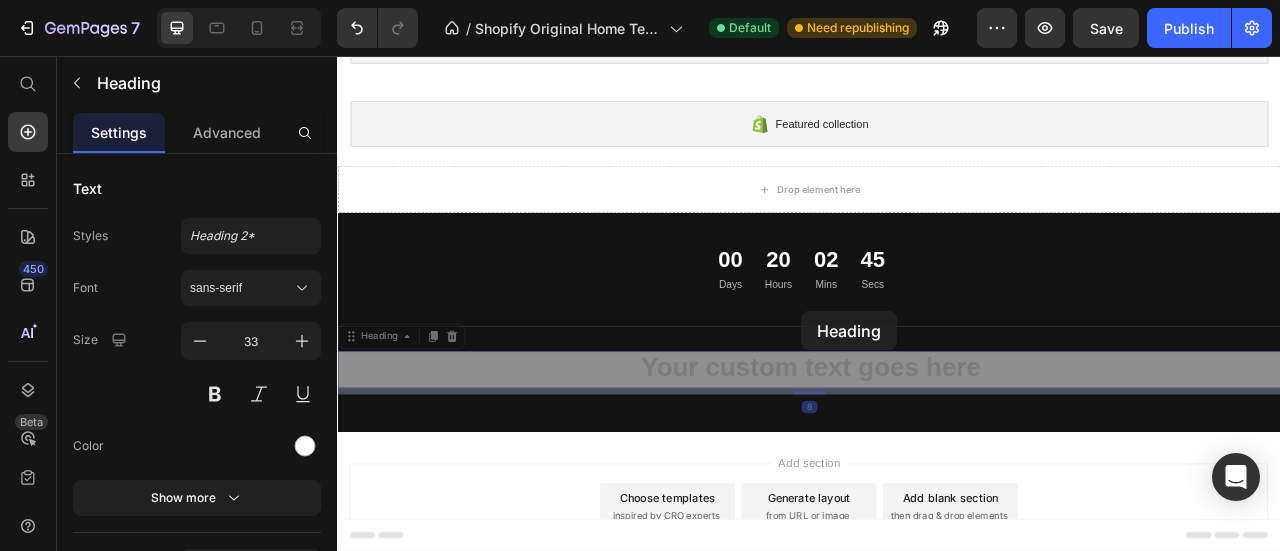 drag, startPoint x: 910, startPoint y: 455, endPoint x: 928, endPoint y: 380, distance: 77.12976 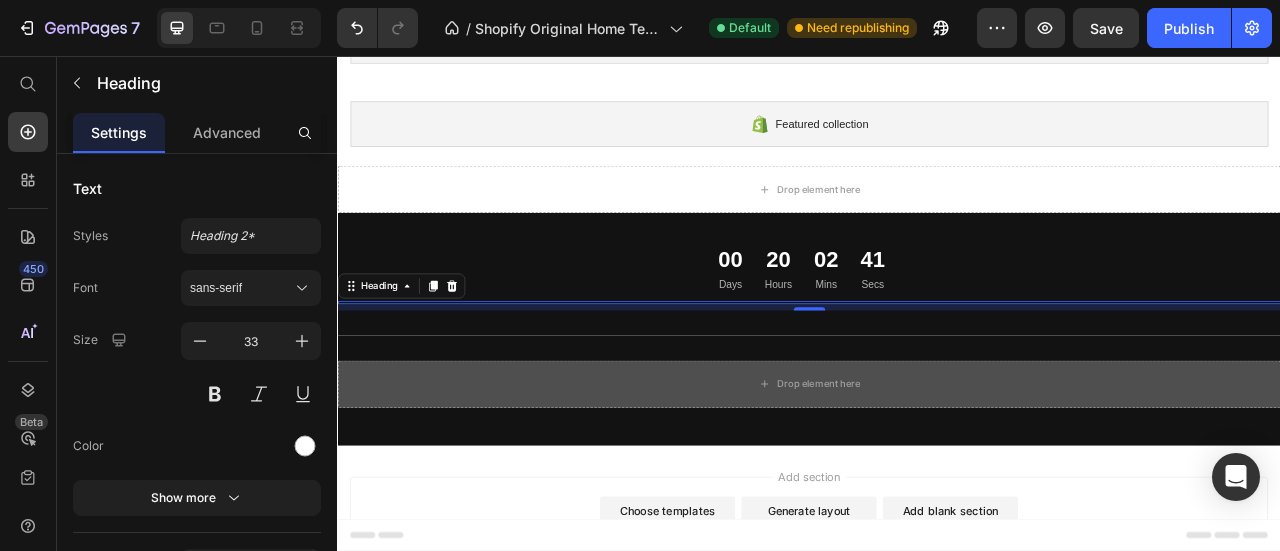 click on "00 Days 20 Hours 02 Mins 41 Secs Countdown Timer Heading   8 Section 4" at bounding box center [937, 333] 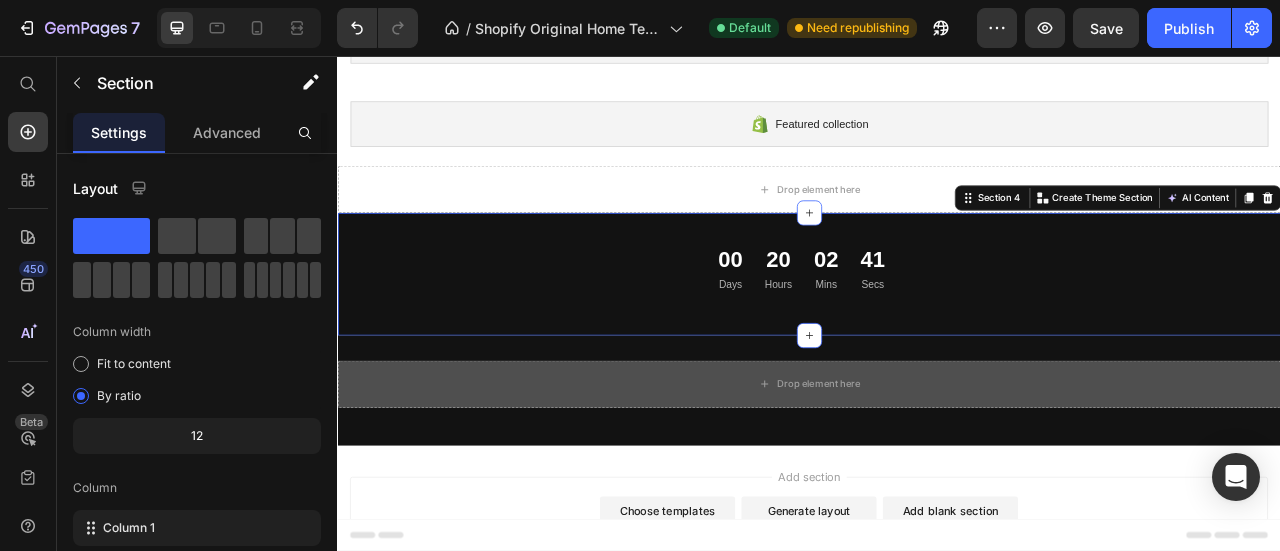 click on "00 Days 20 Hours 02 Mins 41 Secs Countdown Timer Heading Section 4   You can create reusable sections Create Theme Section AI Content Write with GemAI What would you like to describe here? Tone and Voice Persuasive Product Show more Generate" at bounding box center [937, 333] 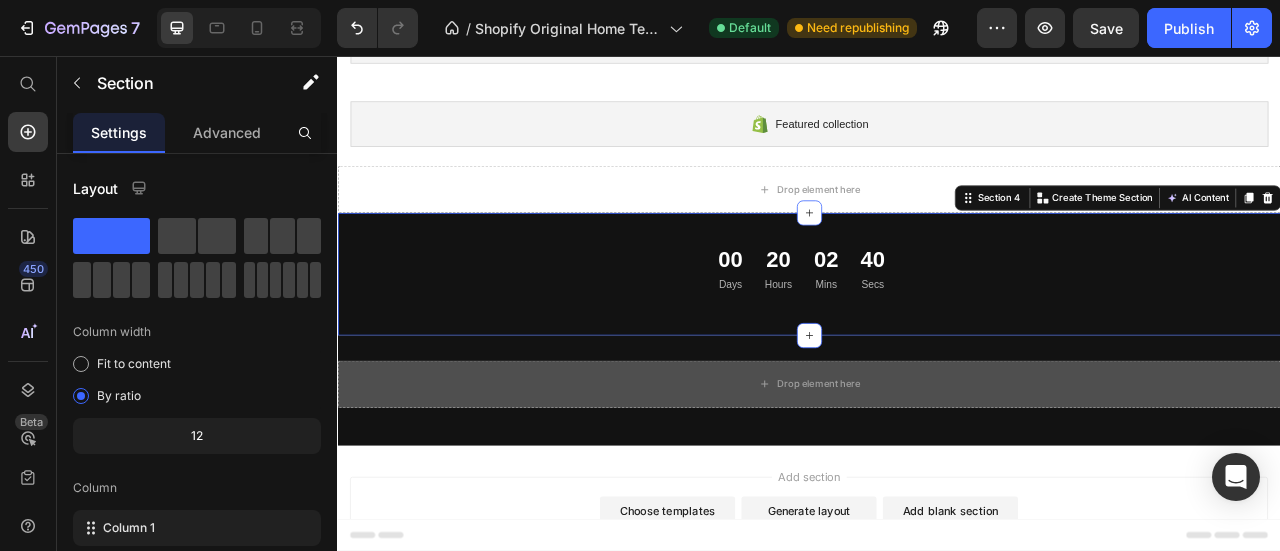 click on "00 Days 20 Hours 02 Mins 40 Secs Countdown Timer Heading Section 4   You can create reusable sections Create Theme Section AI Content Write with GemAI What would you like to describe here? Tone and Voice Persuasive Product Show more Generate" at bounding box center [937, 333] 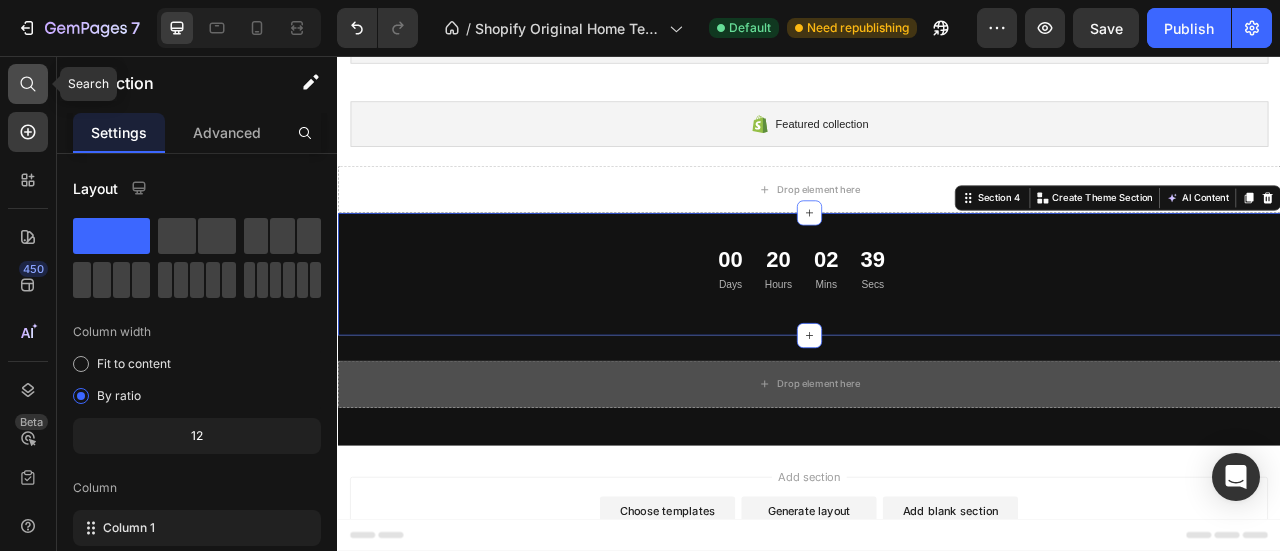 click 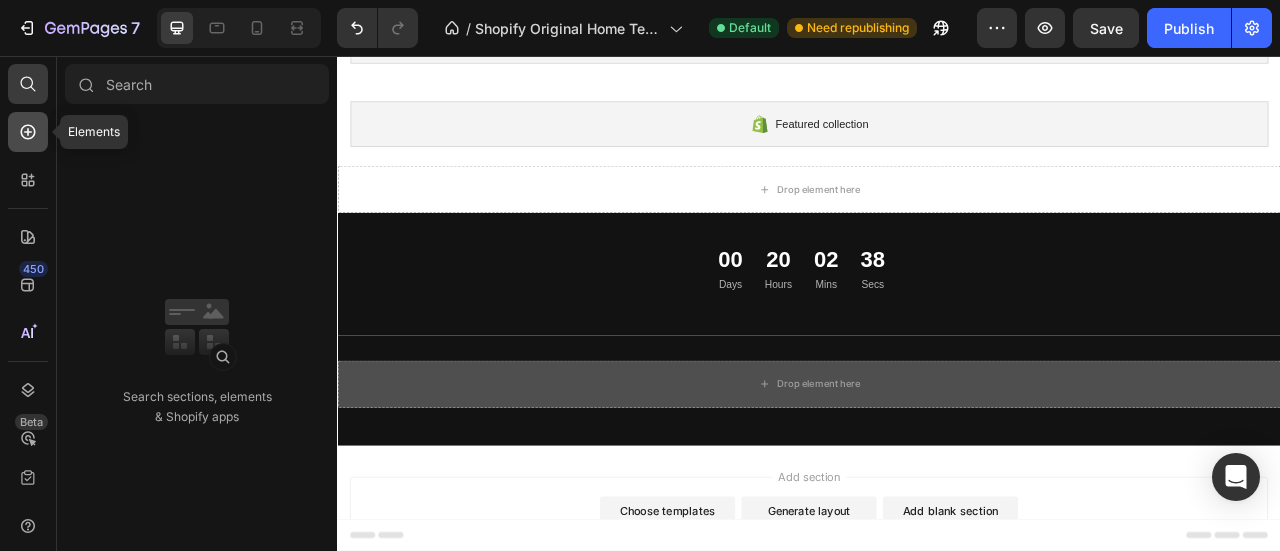 click 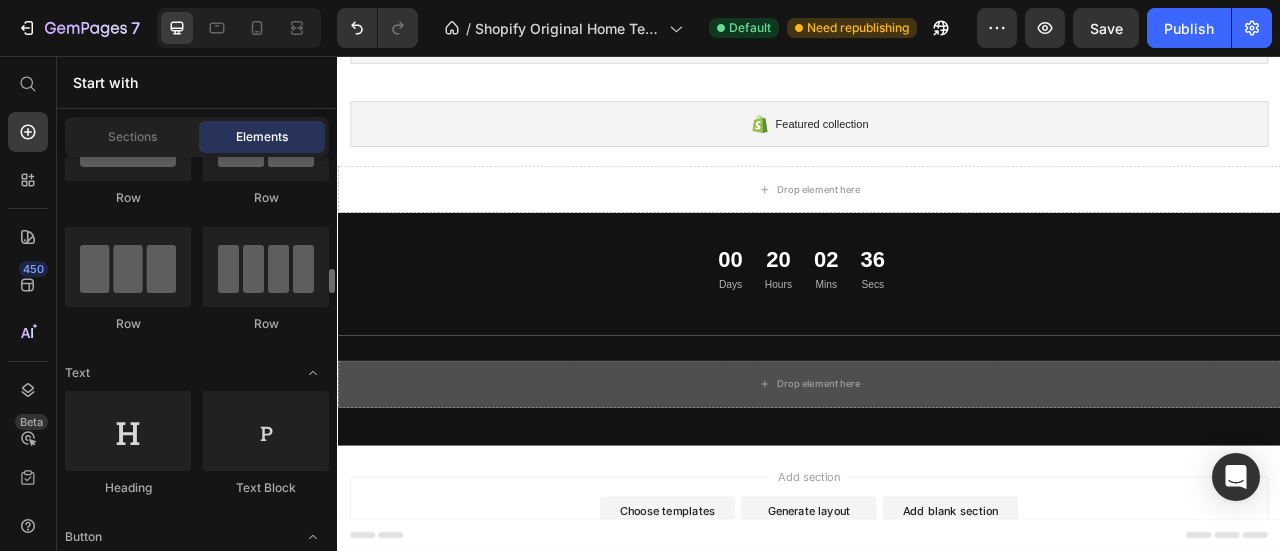 scroll, scrollTop: 200, scrollLeft: 0, axis: vertical 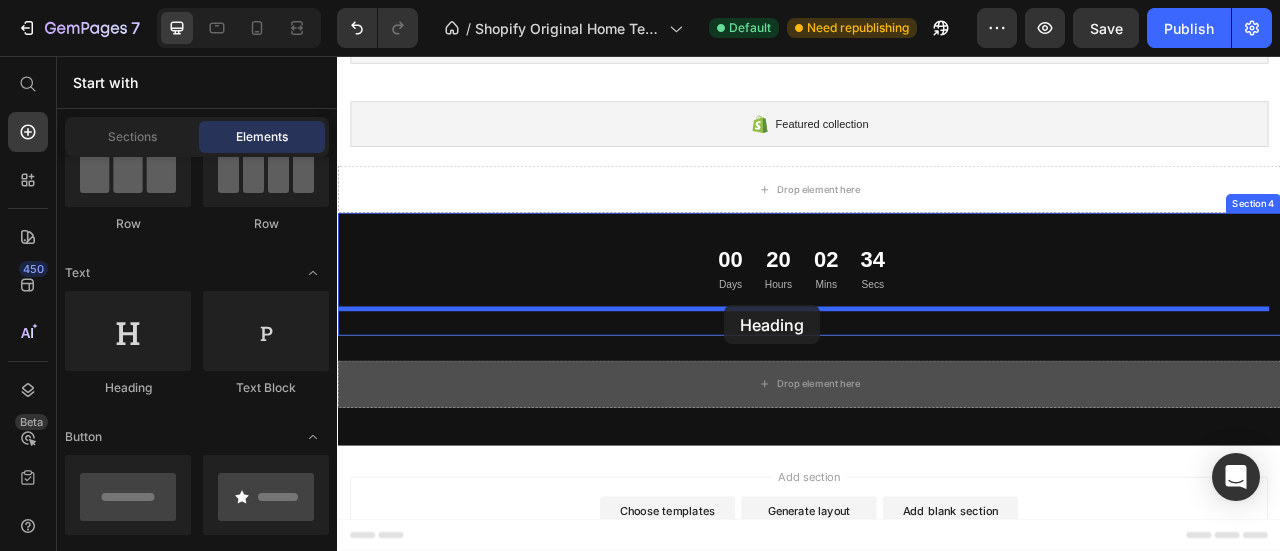 drag, startPoint x: 493, startPoint y: 395, endPoint x: 835, endPoint y: 372, distance: 342.77252 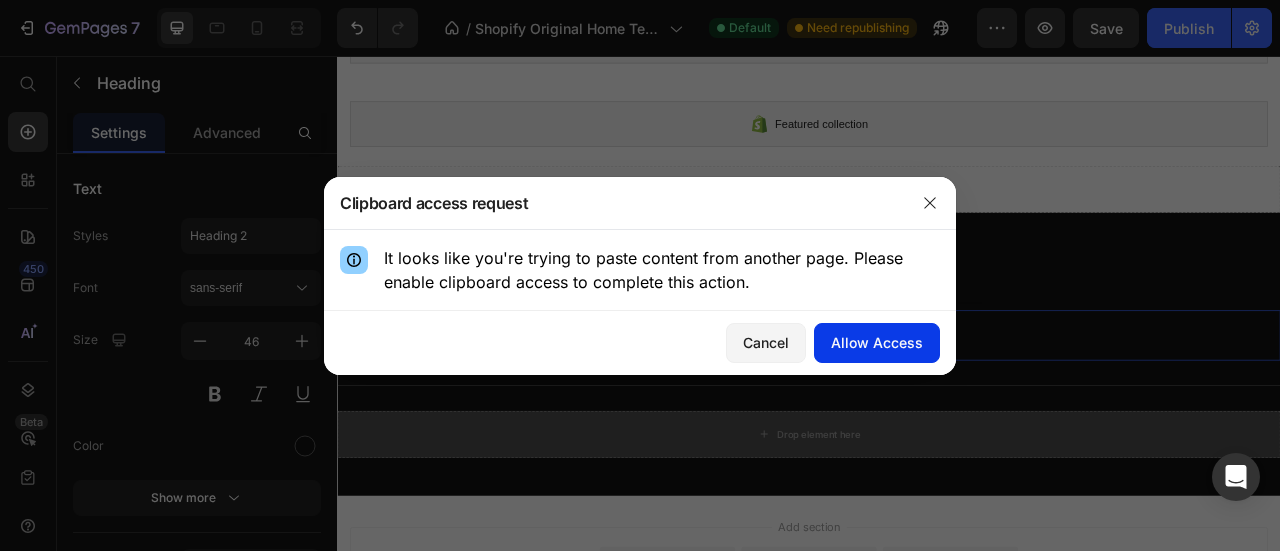click on "Allow Access" 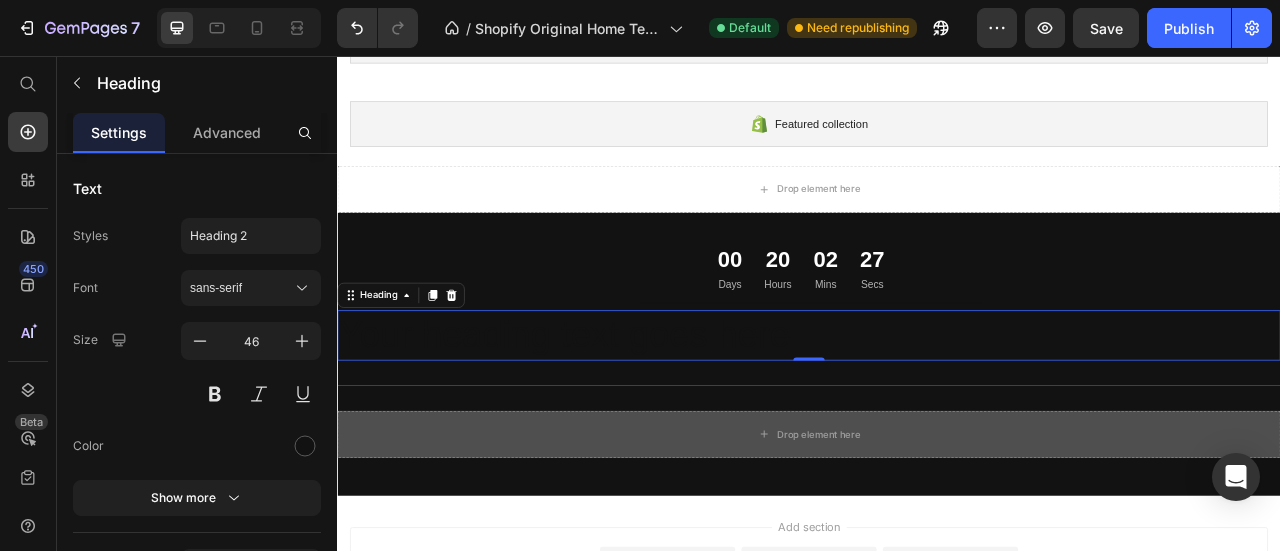 click on "Your heading text goes here" at bounding box center [937, 411] 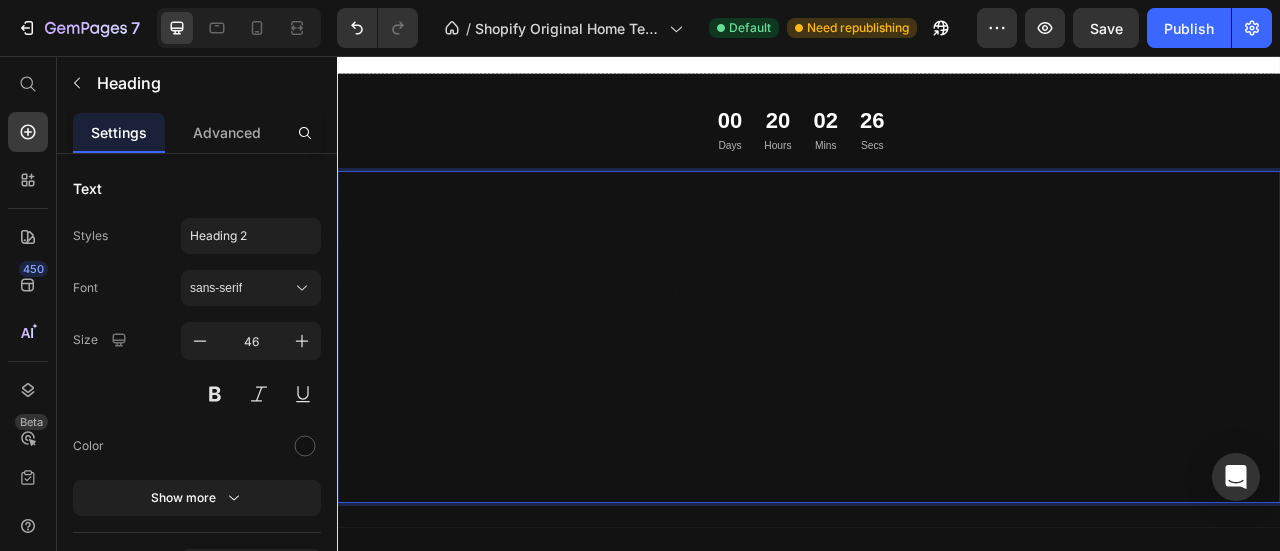 scroll, scrollTop: 301, scrollLeft: 0, axis: vertical 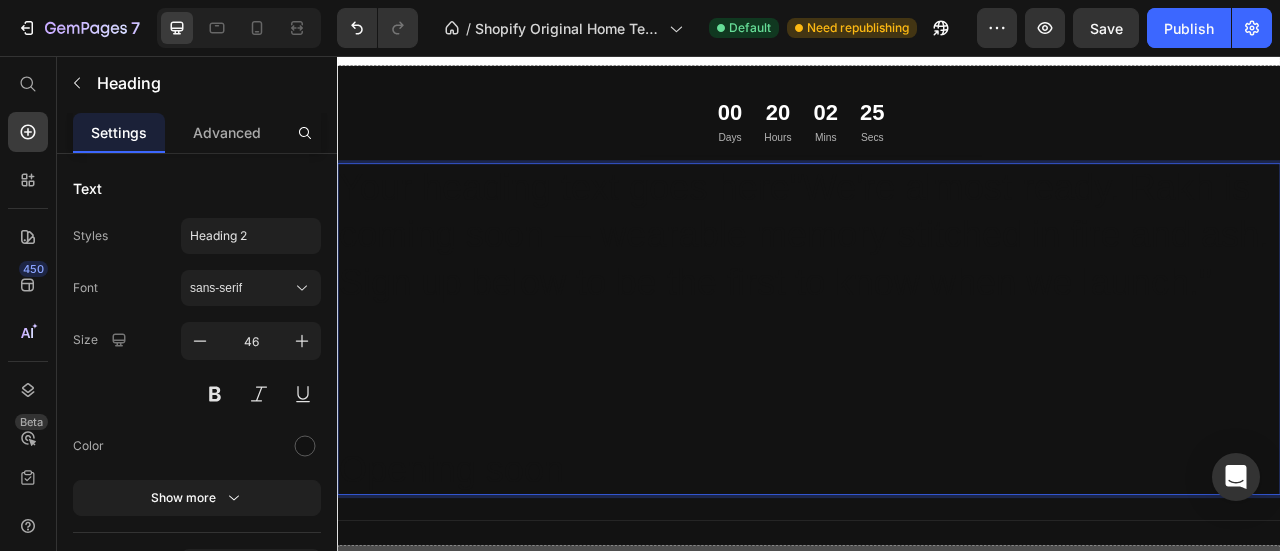 click on "Your heading text goes here"We're almost ready. Rakh is coming soon — wearable memory stitched in fire and ash. Sign up below to be the first to know when we launch."       Opening soon" at bounding box center [937, 403] 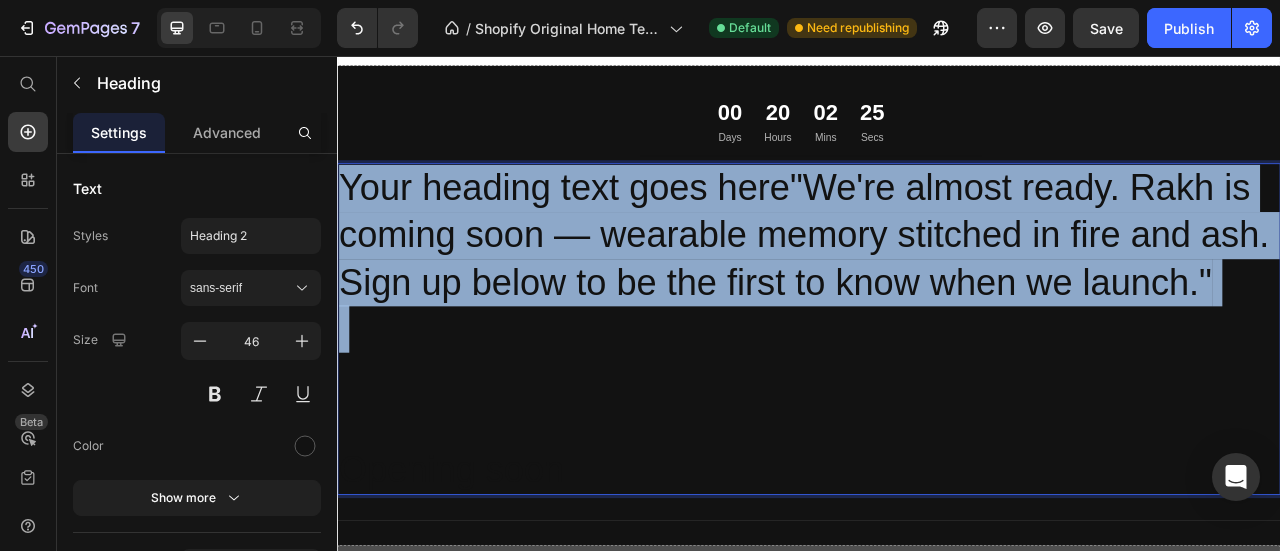 click on "Your heading text goes here"We're almost ready. Rakh is coming soon — wearable memory stitched in fire and ash. Sign up below to be the first to know when we launch."       Opening soon" at bounding box center (937, 403) 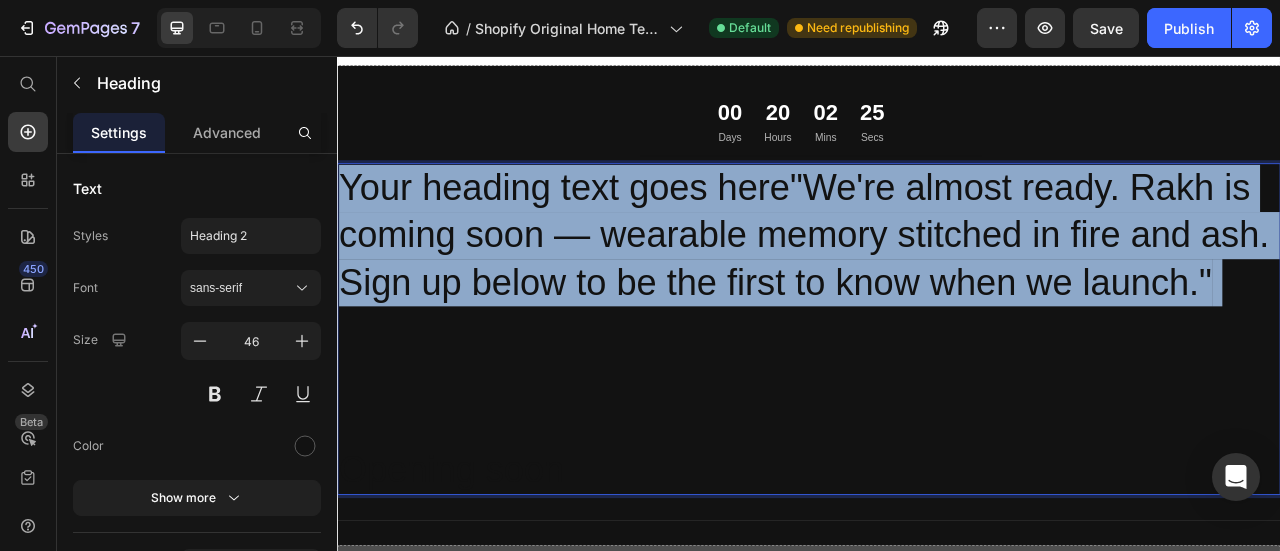 click on "Your heading text goes here"We're almost ready. Rakh is coming soon — wearable memory stitched in fire and ash. Sign up below to be the first to know when we launch."       Opening soon" at bounding box center [937, 403] 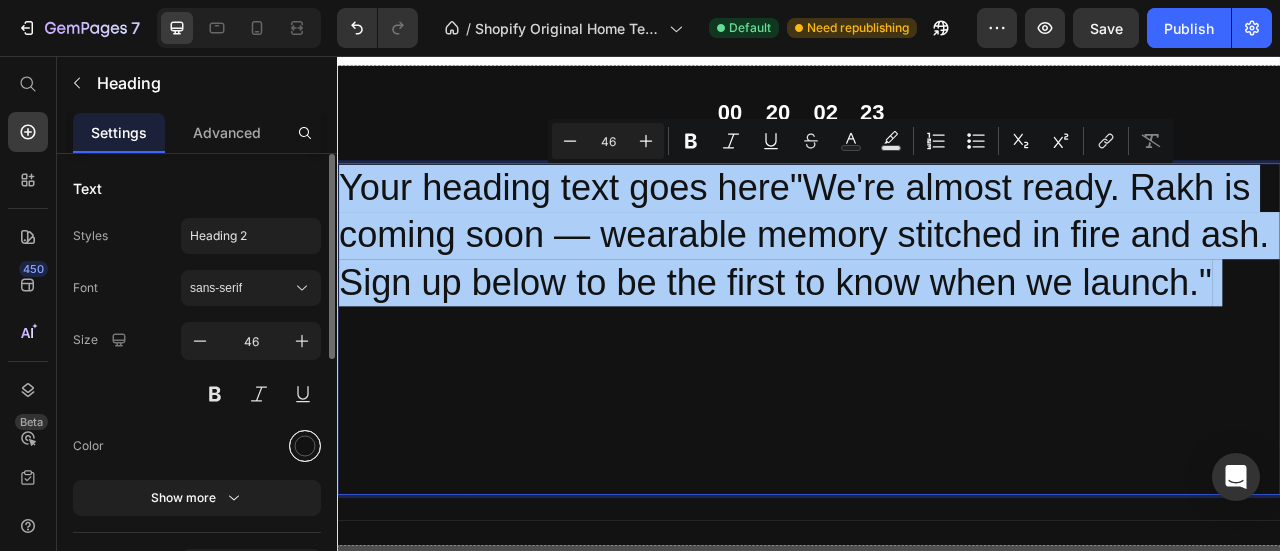 click at bounding box center (305, 446) 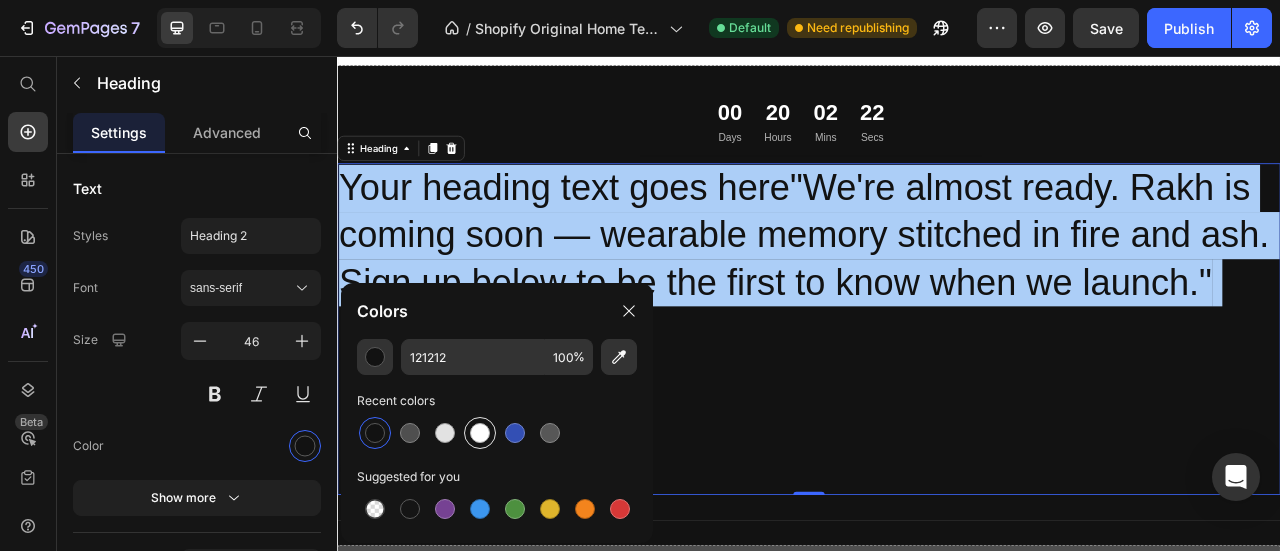 click at bounding box center (497, 433) 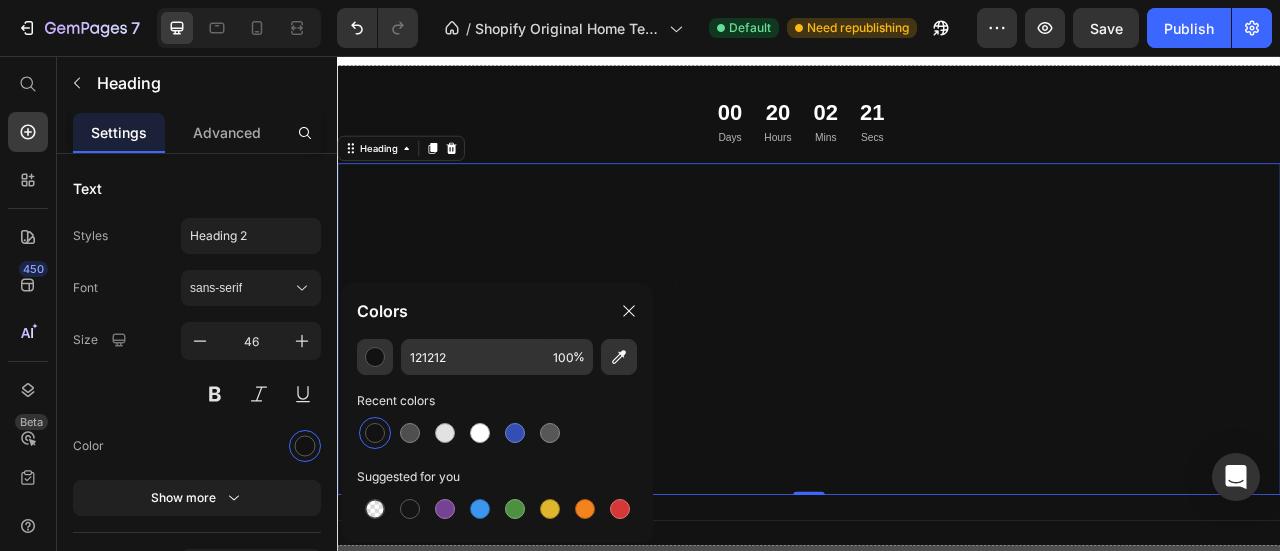 click on "Your heading text goes here"We're almost ready. Rakh is coming soon — wearable memory stitched in fire and ash. Sign up below to be the first to know when we launch."       Opening soon" at bounding box center [937, 403] 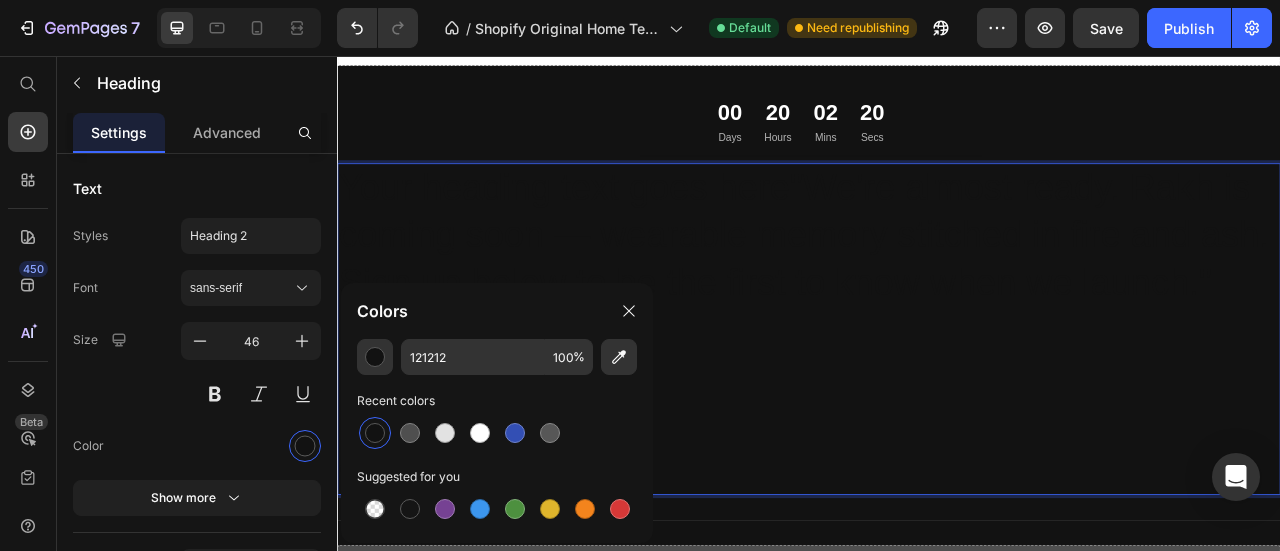 click on "Your heading text goes here"We're almost ready. Rakh is coming soon — wearable memory stitched in fire and ash. Sign up below to be the first to know when we launch."       Opening soon" at bounding box center [937, 403] 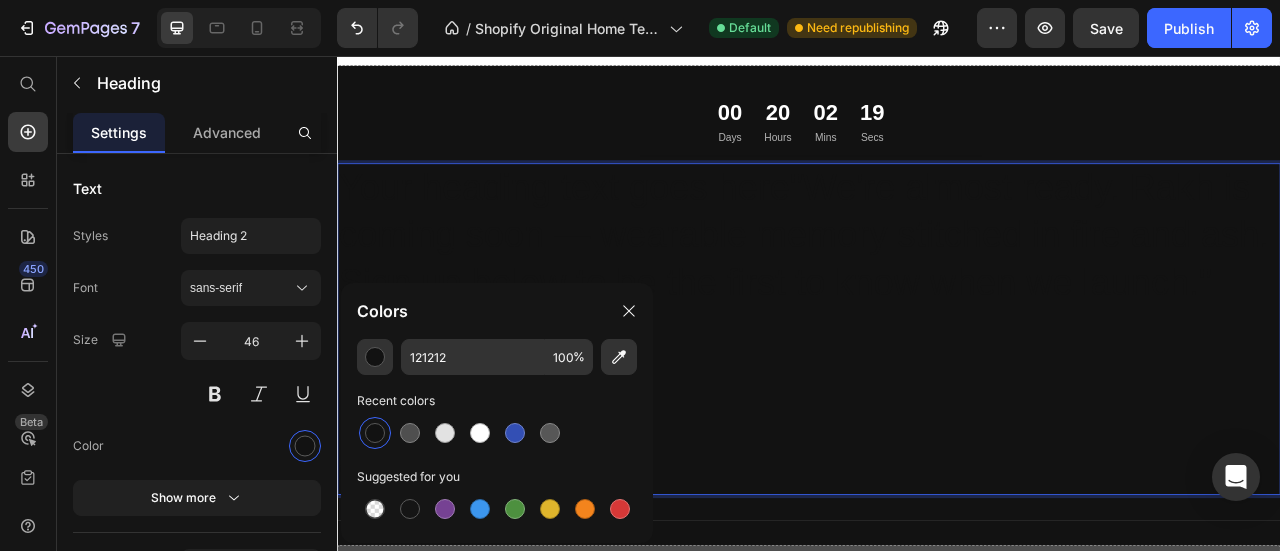 click on "Your heading text goes here"We're almost ready. Rakh is coming soon — wearable memory stitched in fire and ash. Sign up below to be the first to know when we launch."       Opening soon" at bounding box center [937, 403] 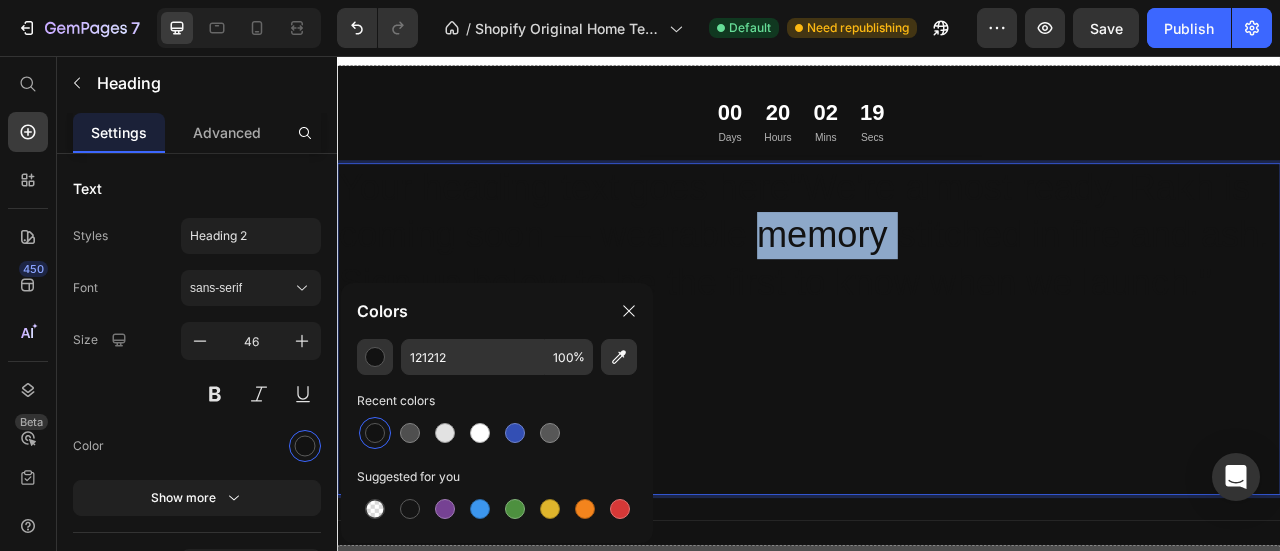 drag, startPoint x: 893, startPoint y: 292, endPoint x: 877, endPoint y: 276, distance: 22.627417 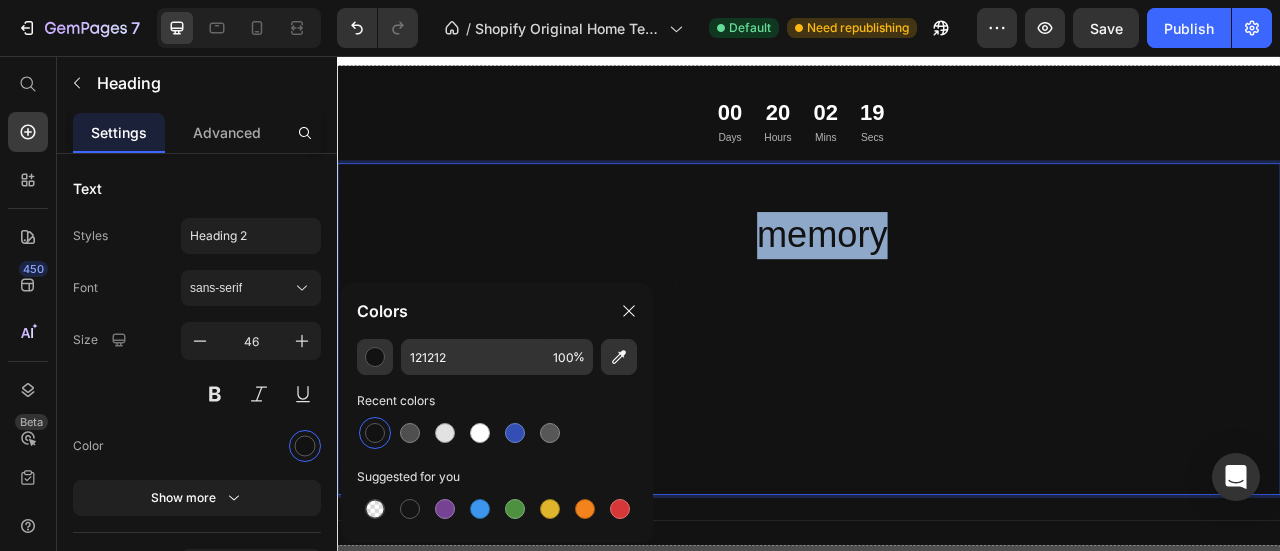 click on "Your heading text goes here"We're almost ready. Rakh is coming soon — wearable memory stitched in fire and ash. Sign up below to be the first to know when we launch."       Opening soon" at bounding box center [937, 403] 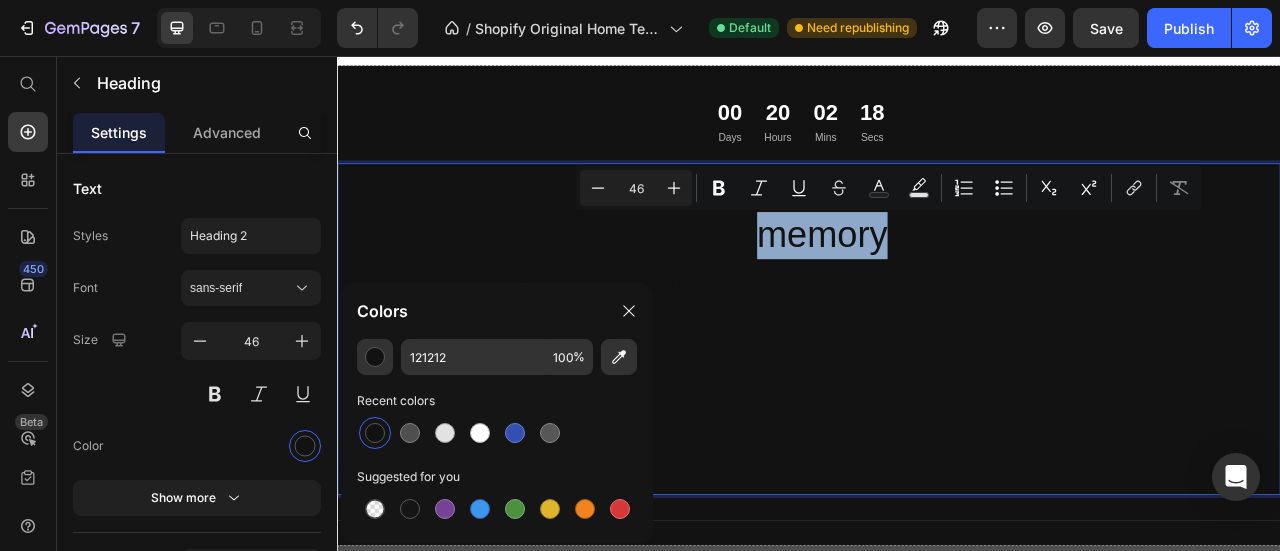 click on "Your heading text goes here"We're almost ready. Rakh is coming soon — wearable memory stitched in fire and ash. Sign up below to be the first to know when we launch."       Opening soon" at bounding box center [937, 403] 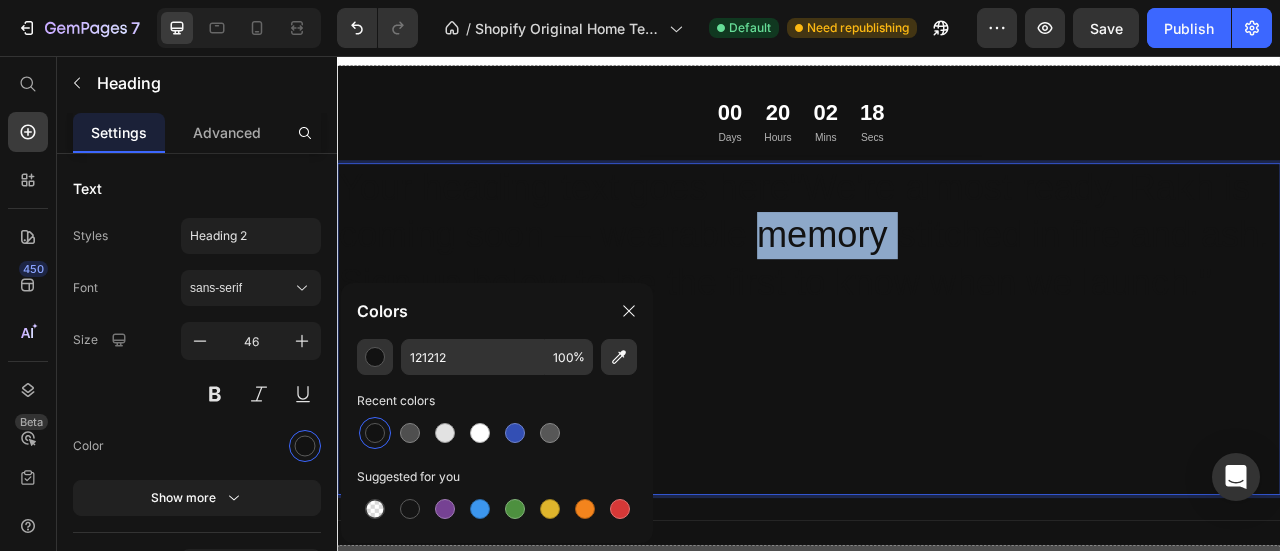 click on "Your heading text goes here"We're almost ready. Rakh is coming soon — wearable memory stitched in fire and ash. Sign up below to be the first to know when we launch."       Opening soon" at bounding box center [937, 403] 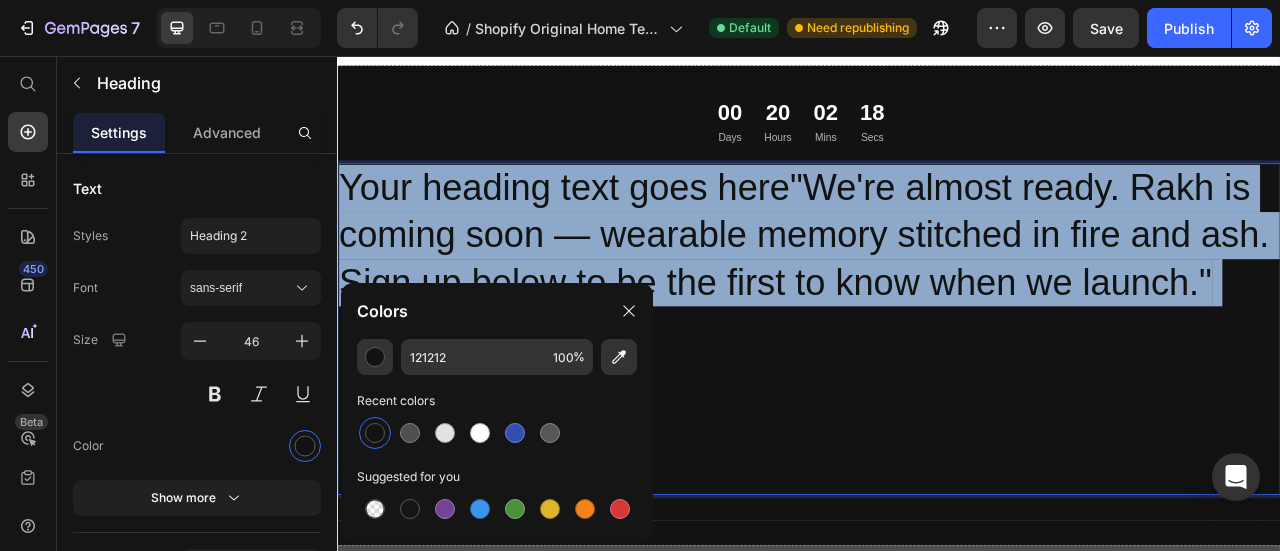 click on "Your heading text goes here"We're almost ready. Rakh is coming soon — wearable memory stitched in fire and ash. Sign up below to be the first to know when we launch."       Opening soon" at bounding box center (937, 403) 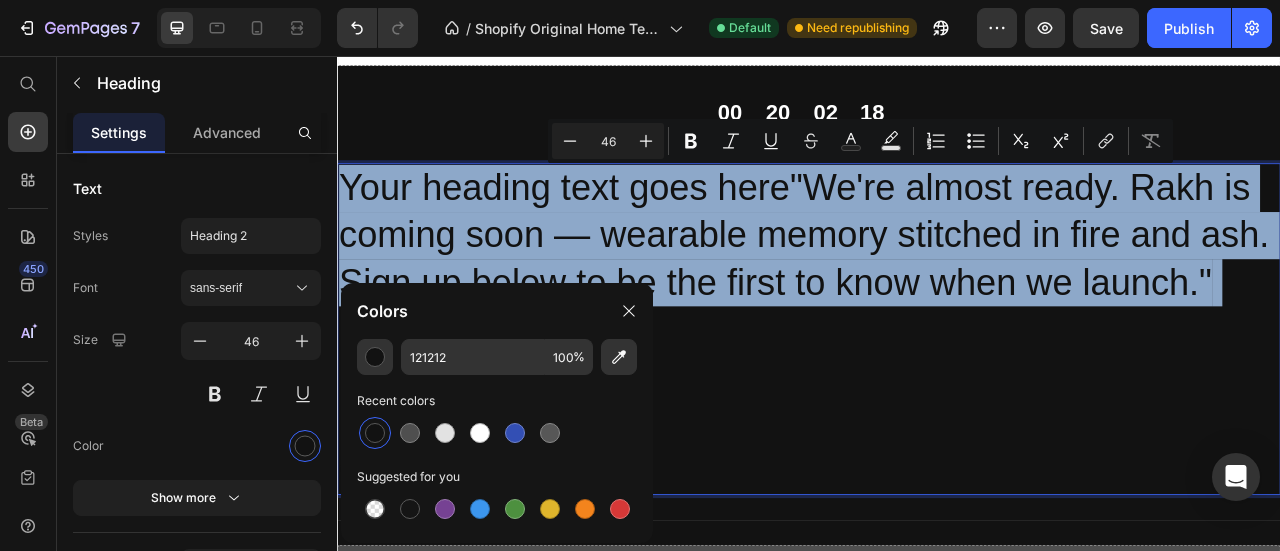 click on "Your heading text goes here"We're almost ready. Rakh is coming soon — wearable memory stitched in fire and ash. Sign up below to be the first to know when we launch."       Opening soon" at bounding box center [937, 403] 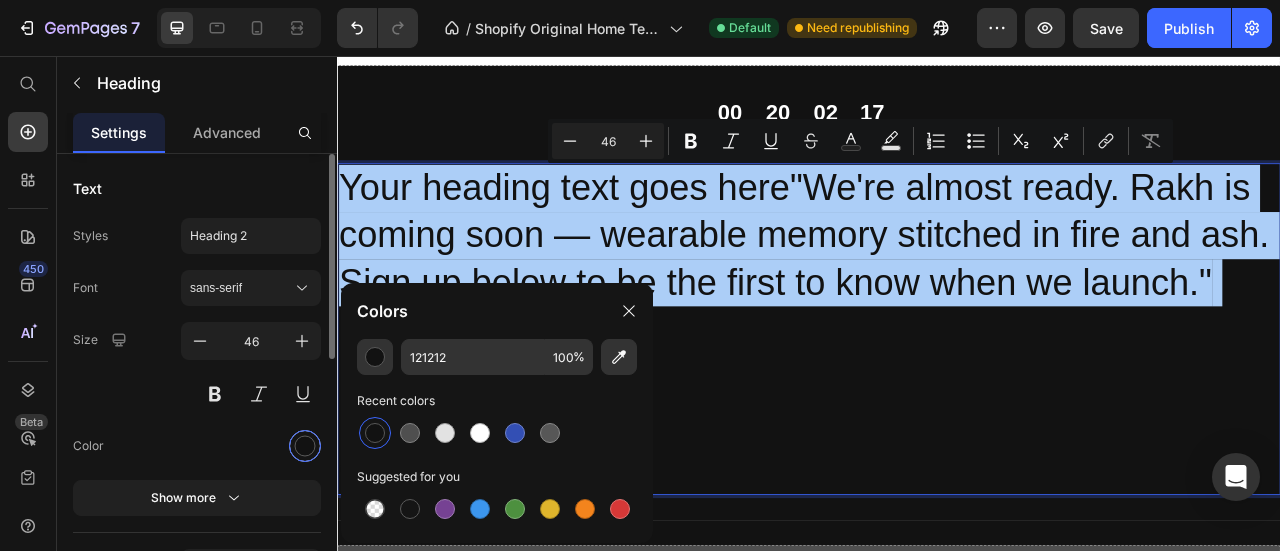 click at bounding box center [305, 446] 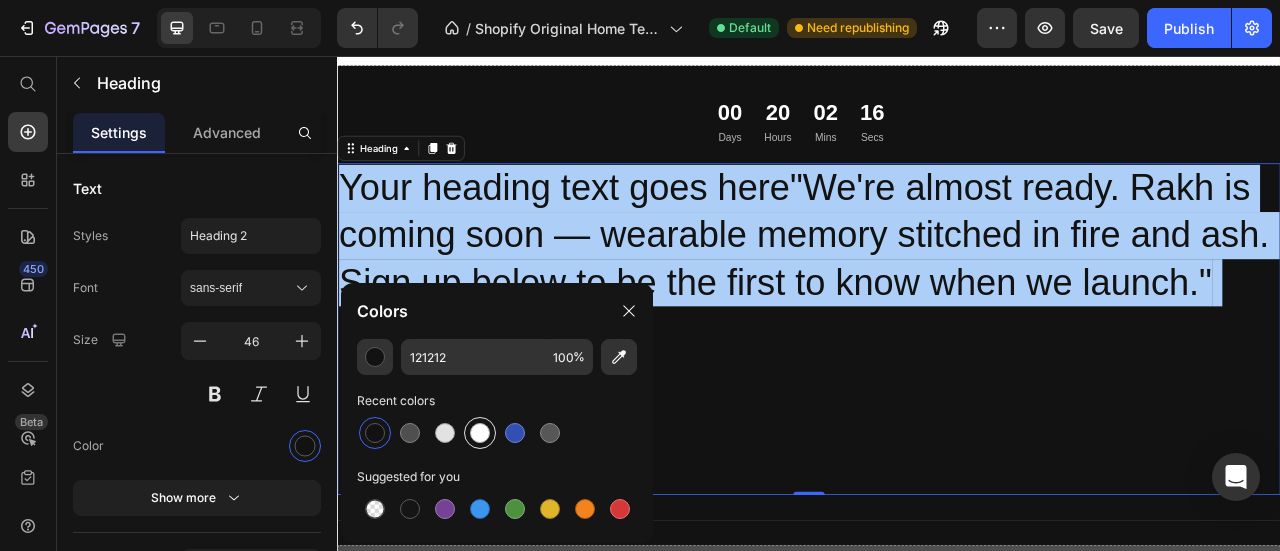 click at bounding box center (480, 433) 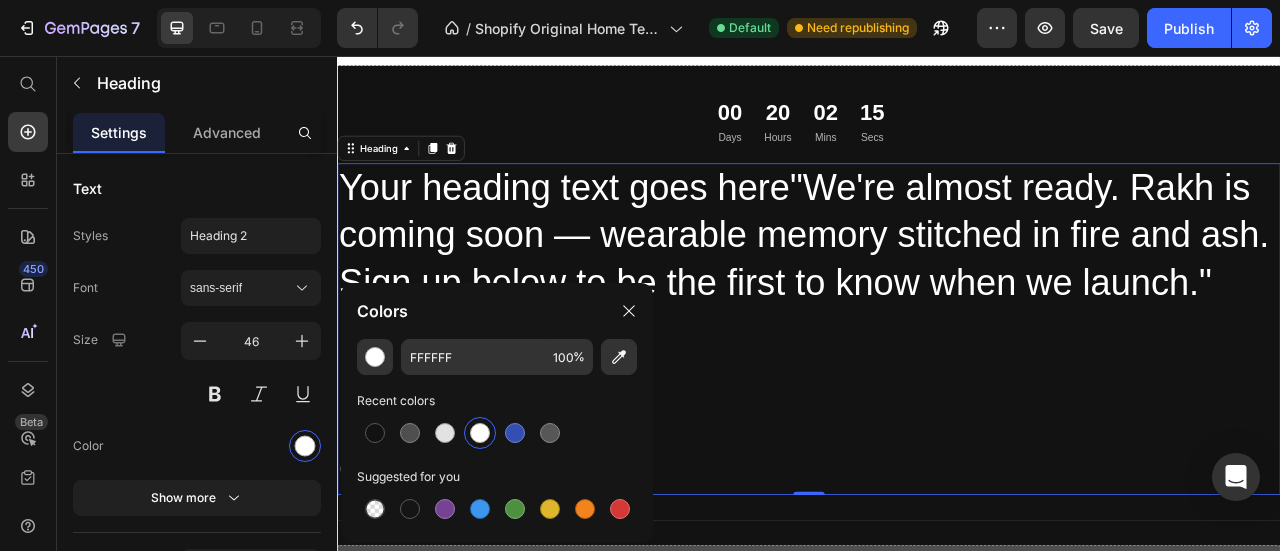 click on "Your heading text goes here"We're almost ready. Rakh is coming soon — wearable memory stitched in fire and ash. Sign up below to be the first to know when we launch."       Opening soon" at bounding box center [937, 403] 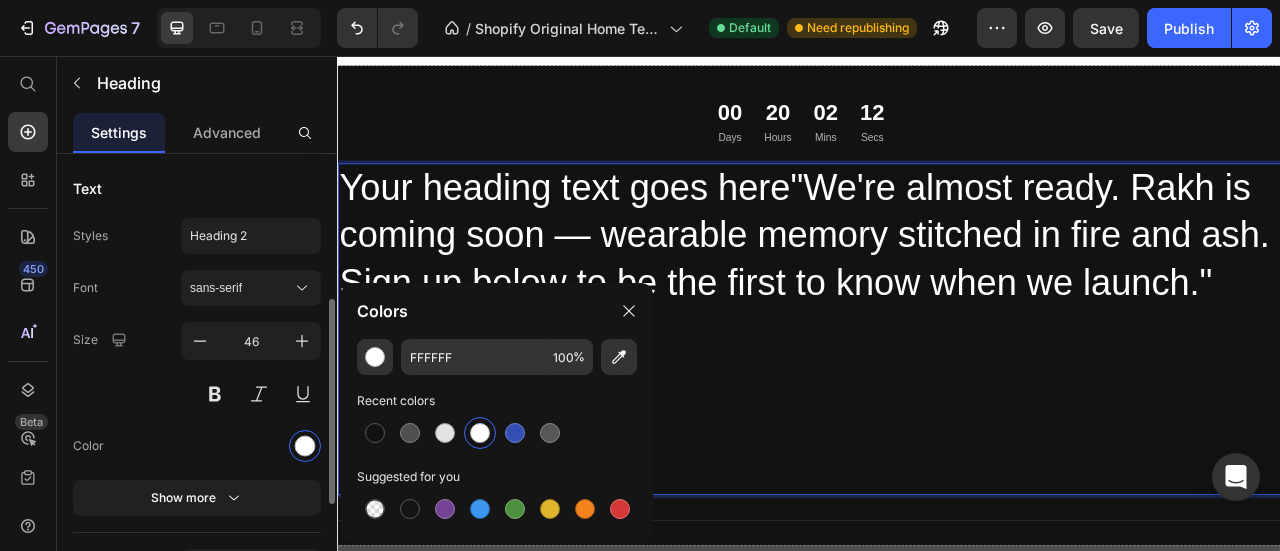 scroll, scrollTop: 100, scrollLeft: 0, axis: vertical 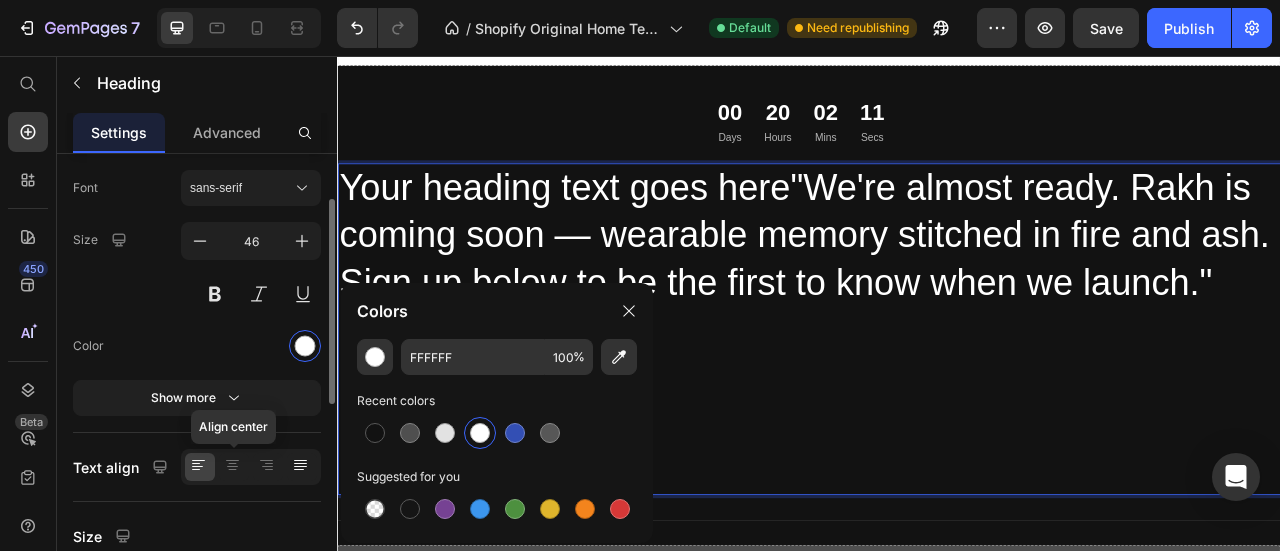 drag, startPoint x: 245, startPoint y: 461, endPoint x: 302, endPoint y: 461, distance: 57 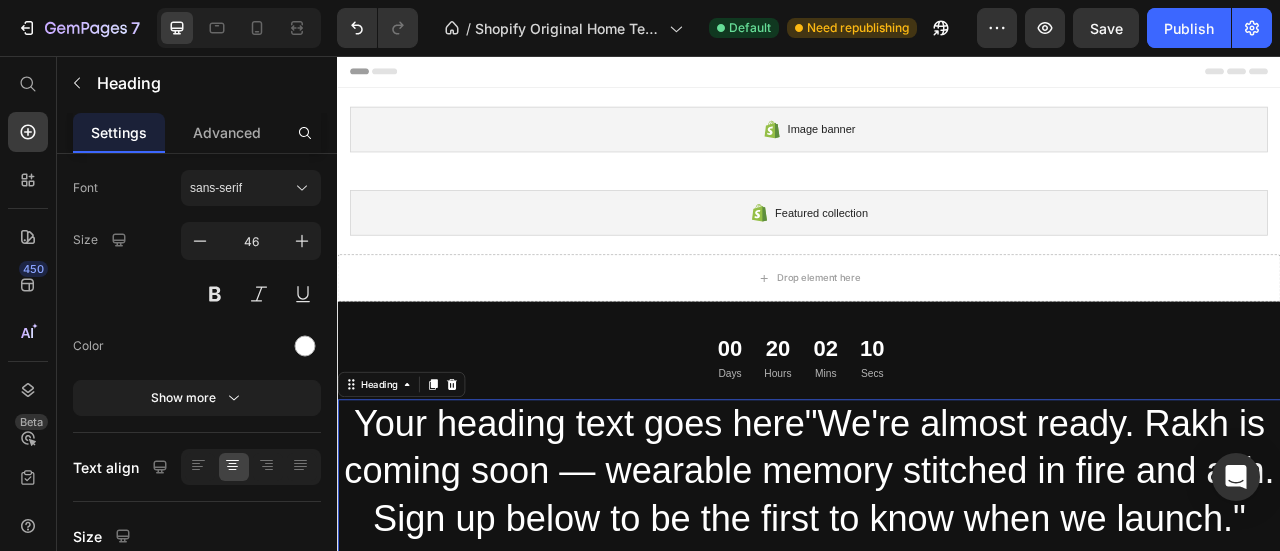 scroll, scrollTop: 301, scrollLeft: 0, axis: vertical 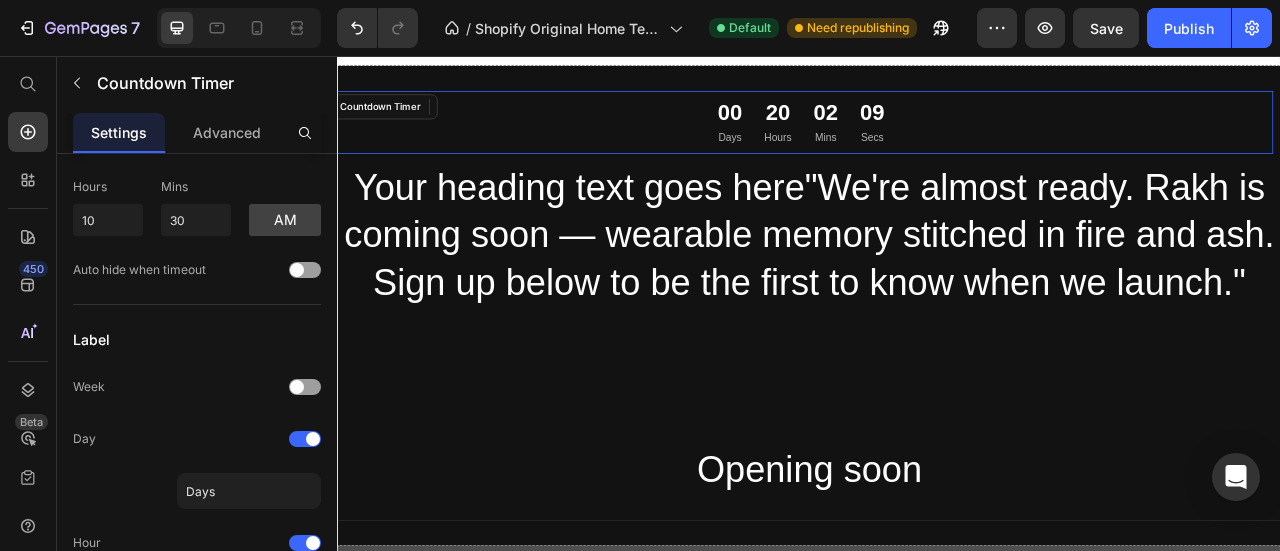 click on "00" at bounding box center (836, 128) 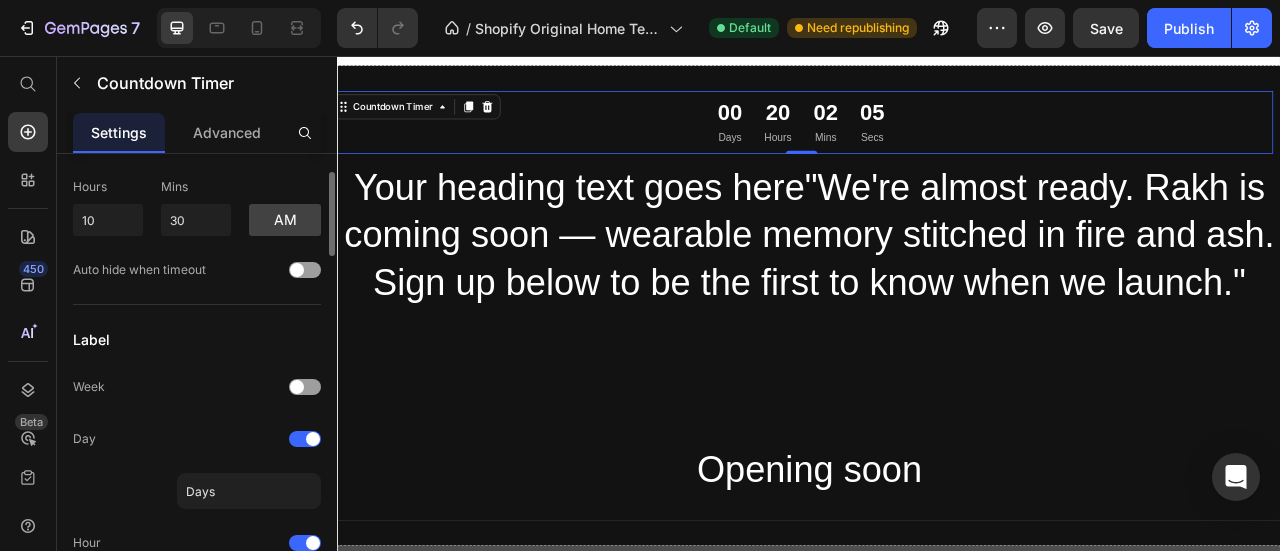 scroll, scrollTop: 0, scrollLeft: 0, axis: both 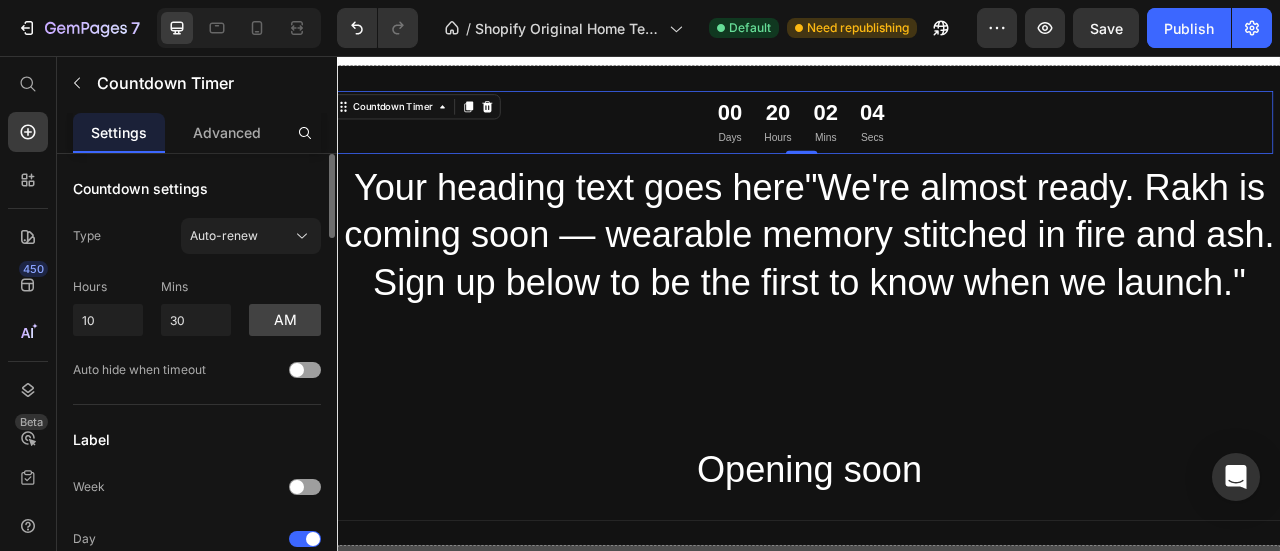 click on "00" at bounding box center (836, 128) 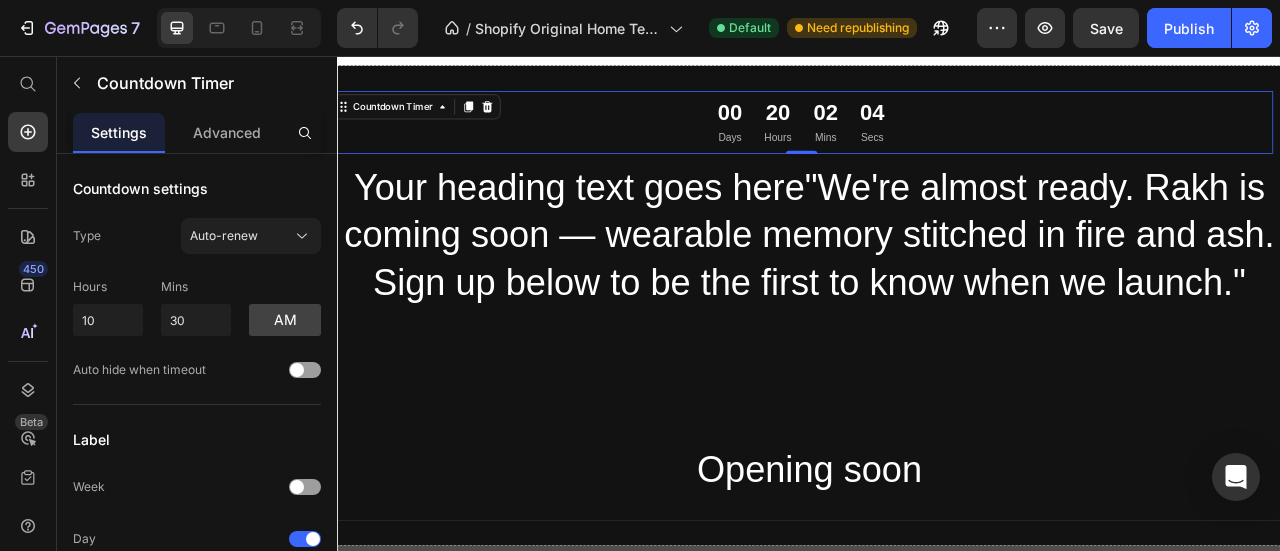 click on "00" at bounding box center [836, 128] 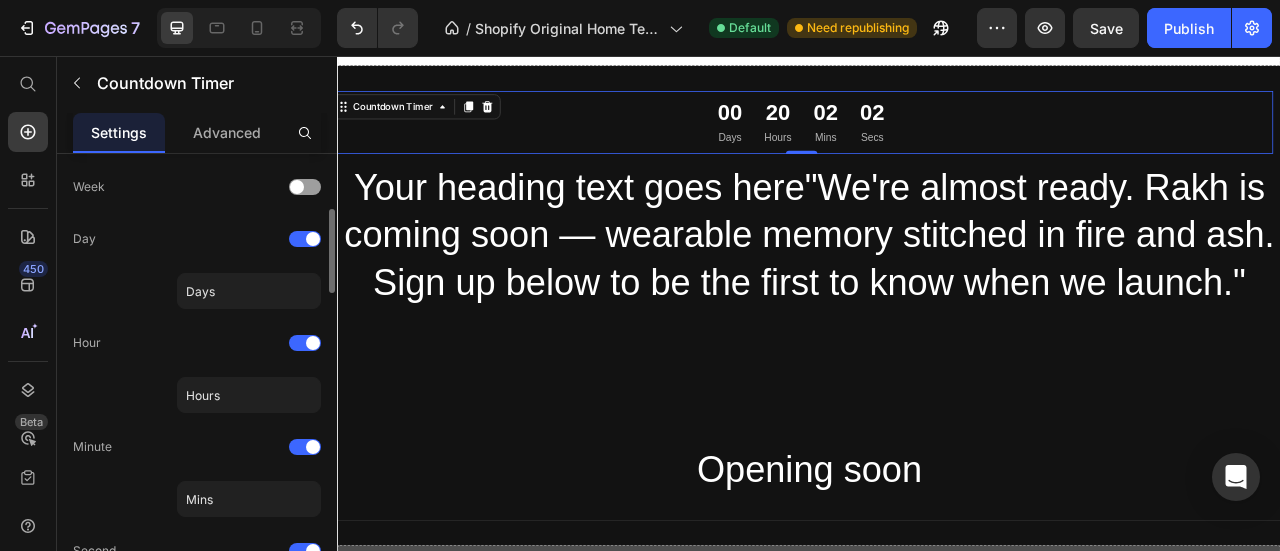 scroll, scrollTop: 0, scrollLeft: 0, axis: both 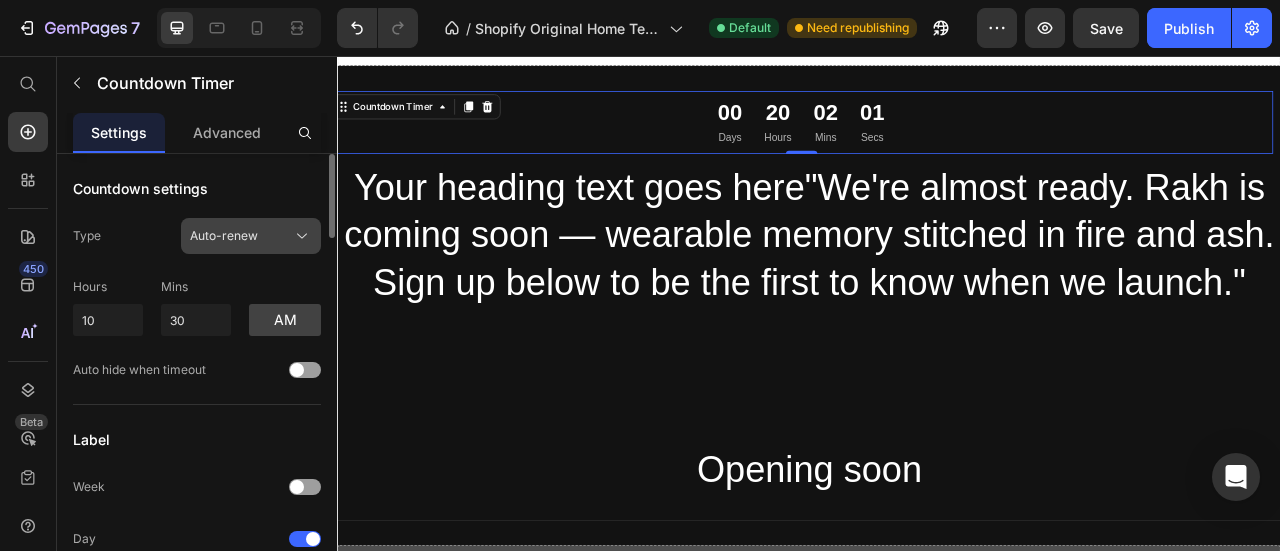 click on "Auto-renew" at bounding box center [224, 236] 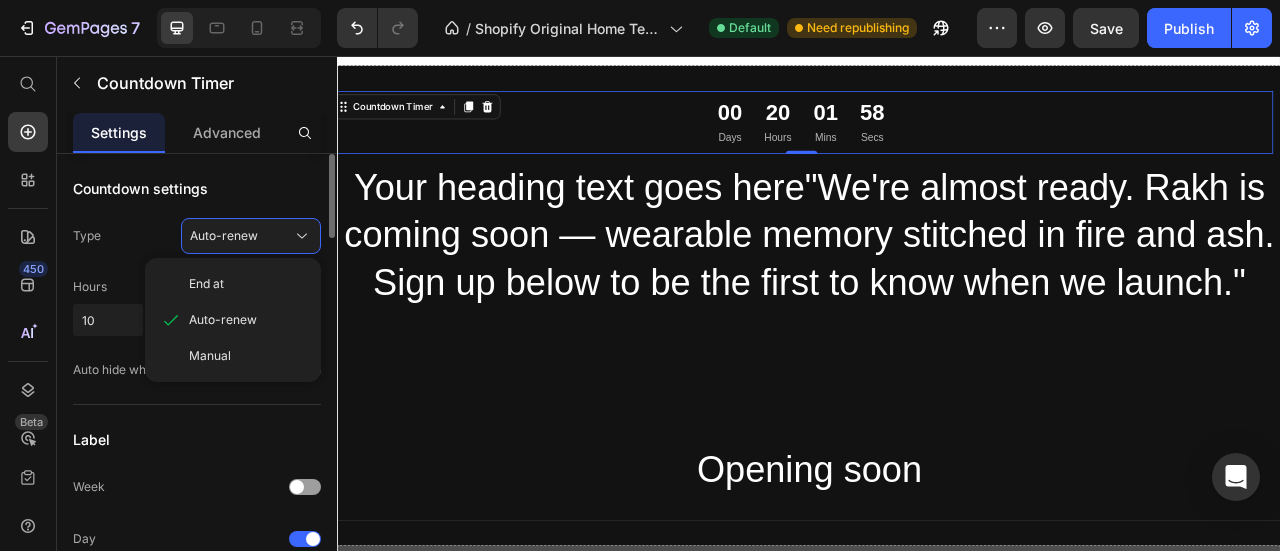 click on "Manual" 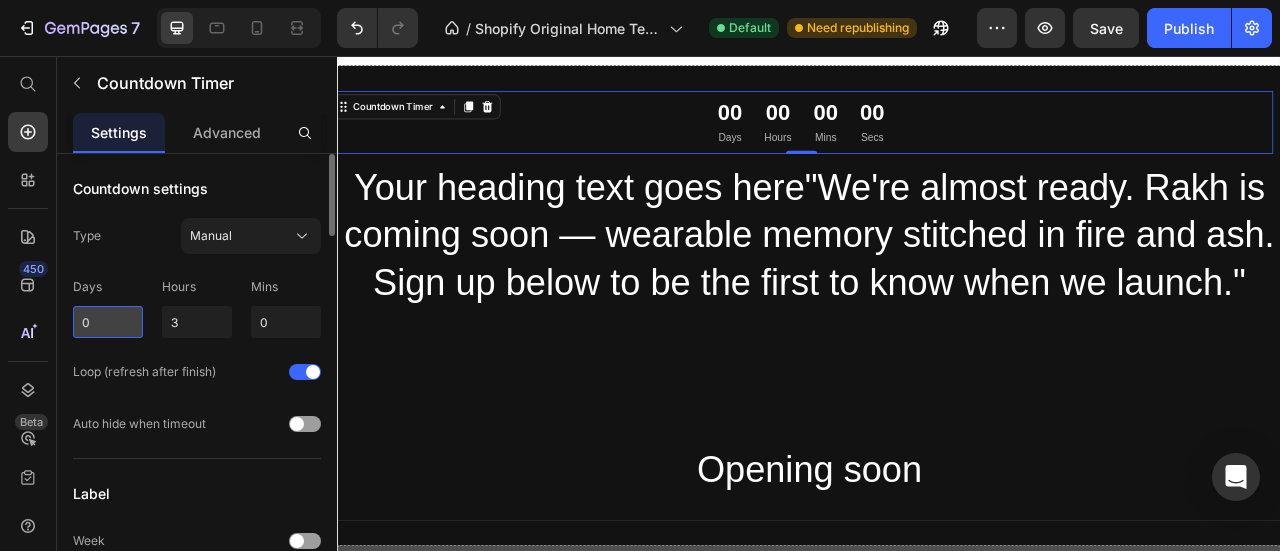 click on "0" at bounding box center (108, 322) 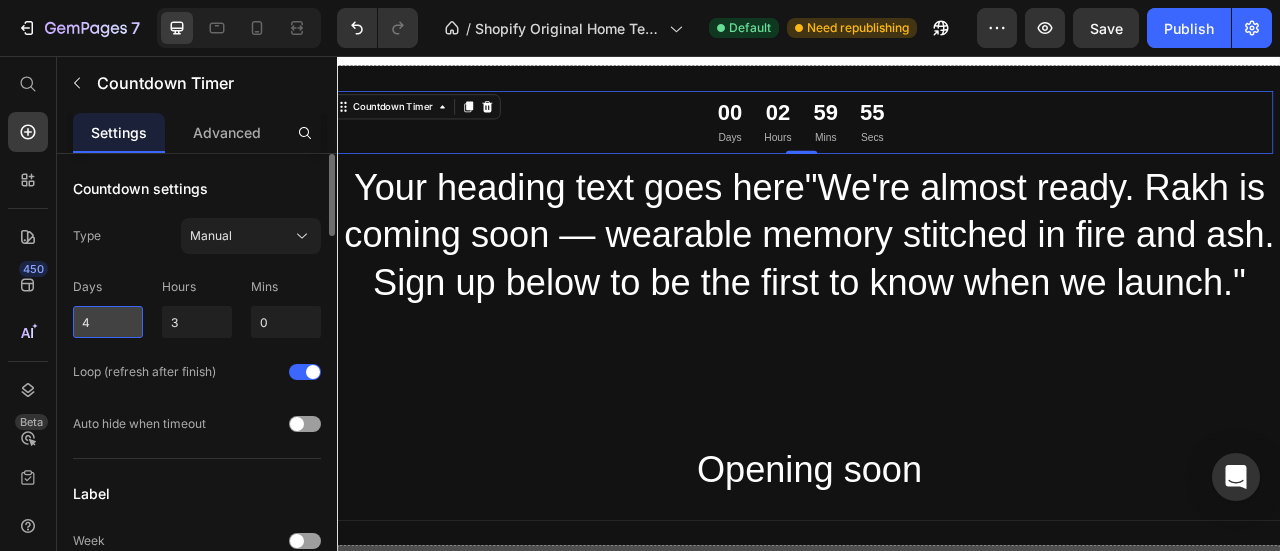 type on "4" 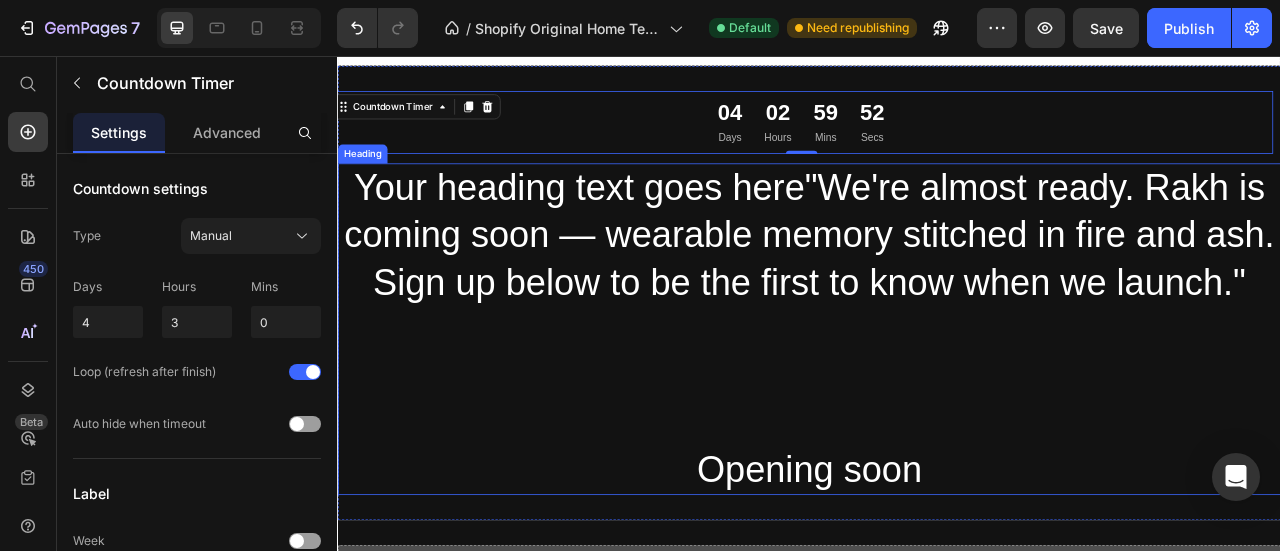 click on "Your heading text goes here"We're almost ready. Rakh is coming soon — wearable memory stitched in fire and ash. Sign up below to be the first to know when we launch."       Opening soon" at bounding box center (937, 403) 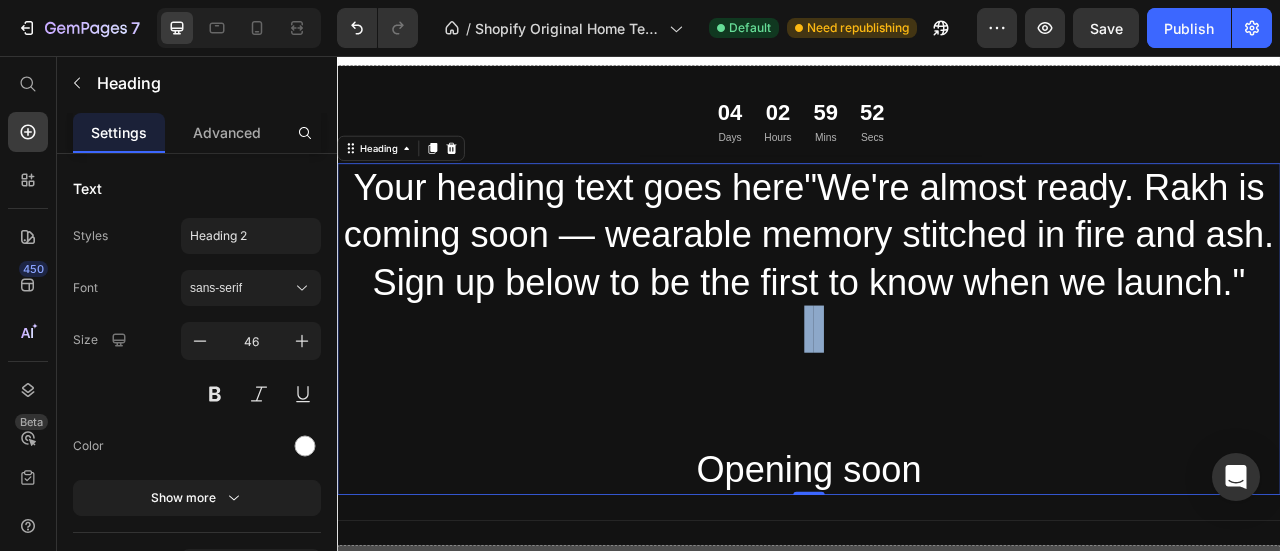 click on "Your heading text goes here"We're almost ready. Rakh is coming soon — wearable memory stitched in fire and ash. Sign up below to be the first to know when we launch."       Opening soon" at bounding box center (937, 403) 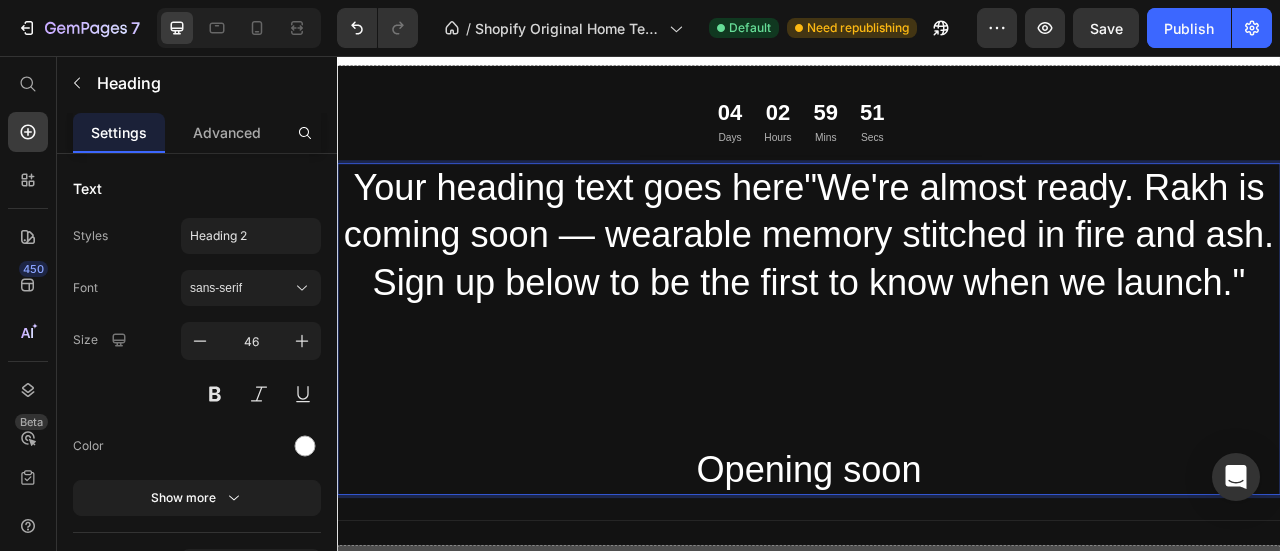 drag, startPoint x: 1018, startPoint y: 364, endPoint x: 1020, endPoint y: 347, distance: 17.117243 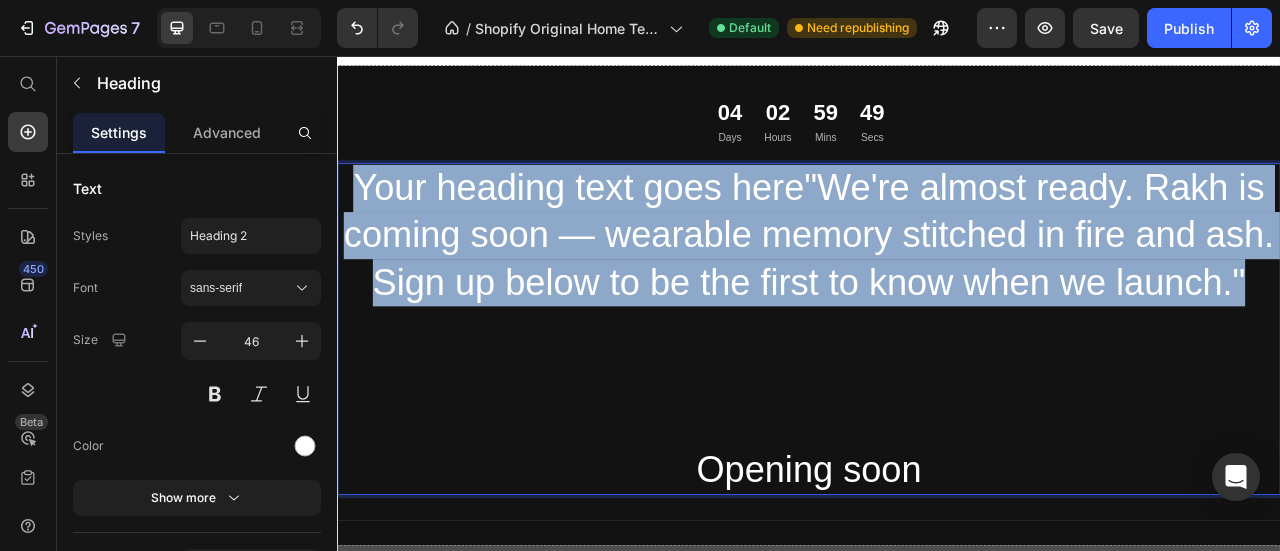 drag, startPoint x: 1045, startPoint y: 405, endPoint x: 316, endPoint y: 193, distance: 759.20026 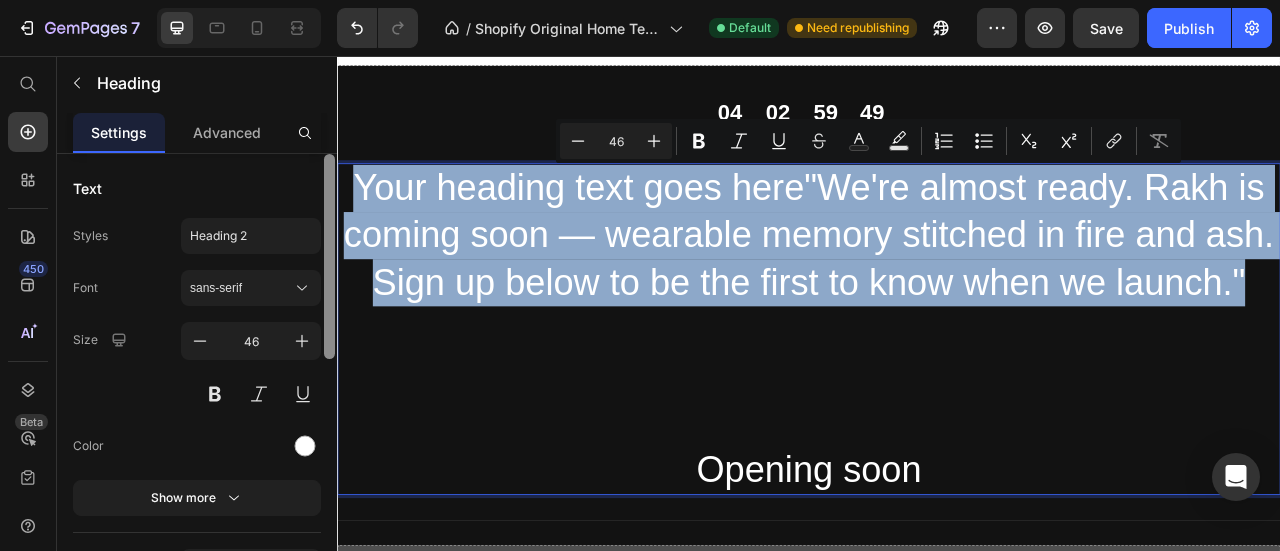 type on "16" 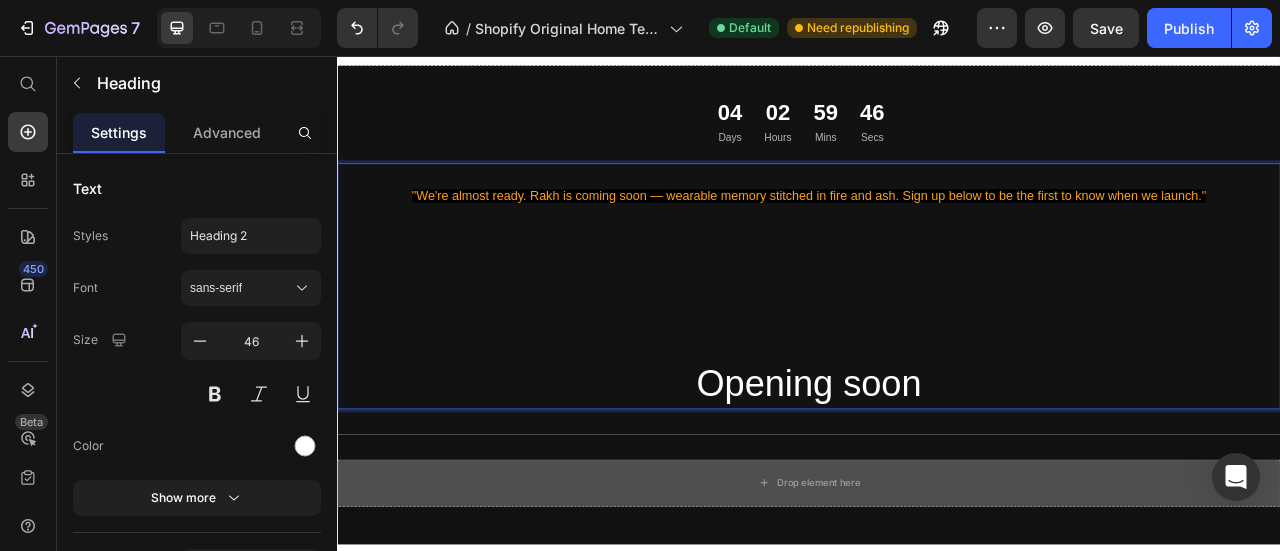 click on ""We're almost ready. Rakh is coming soon — wearable memory stitched in fire and ash. Sign up below to be the first to know when we launch."" at bounding box center (937, 233) 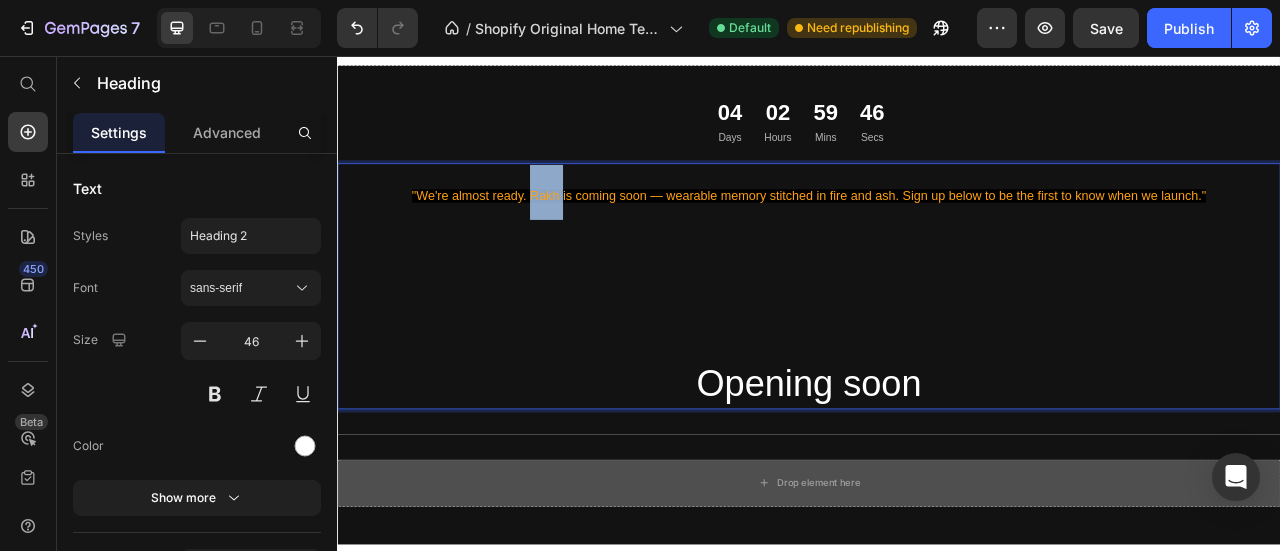 click on ""We're almost ready. Rakh is coming soon — wearable memory stitched in fire and ash. Sign up below to be the first to know when we launch."" at bounding box center [937, 233] 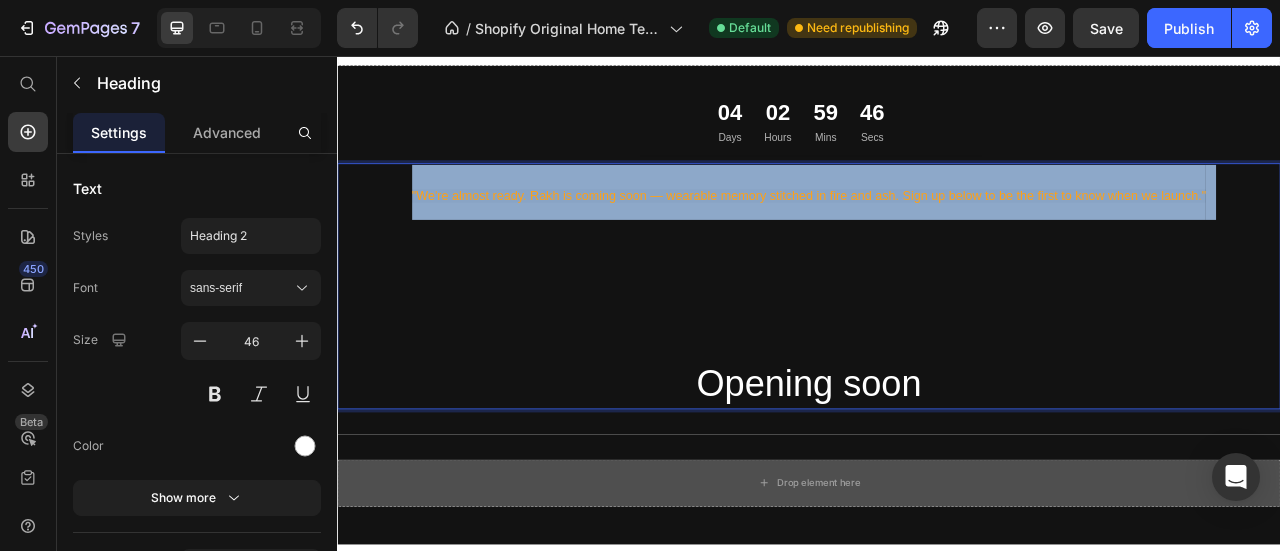 click on ""We're almost ready. Rakh is coming soon — wearable memory stitched in fire and ash. Sign up below to be the first to know when we launch."" at bounding box center (937, 233) 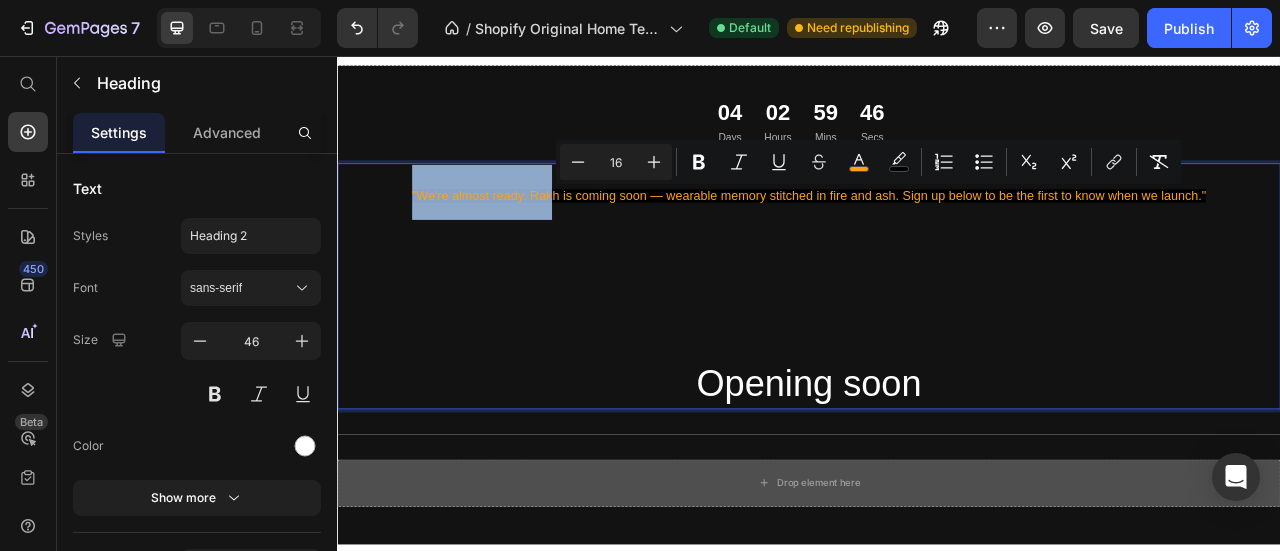 click on ""We're almost ready. Rakh is coming soon — wearable memory stitched in fire and ash. Sign up below to be the first to know when we launch."" at bounding box center (937, 233) 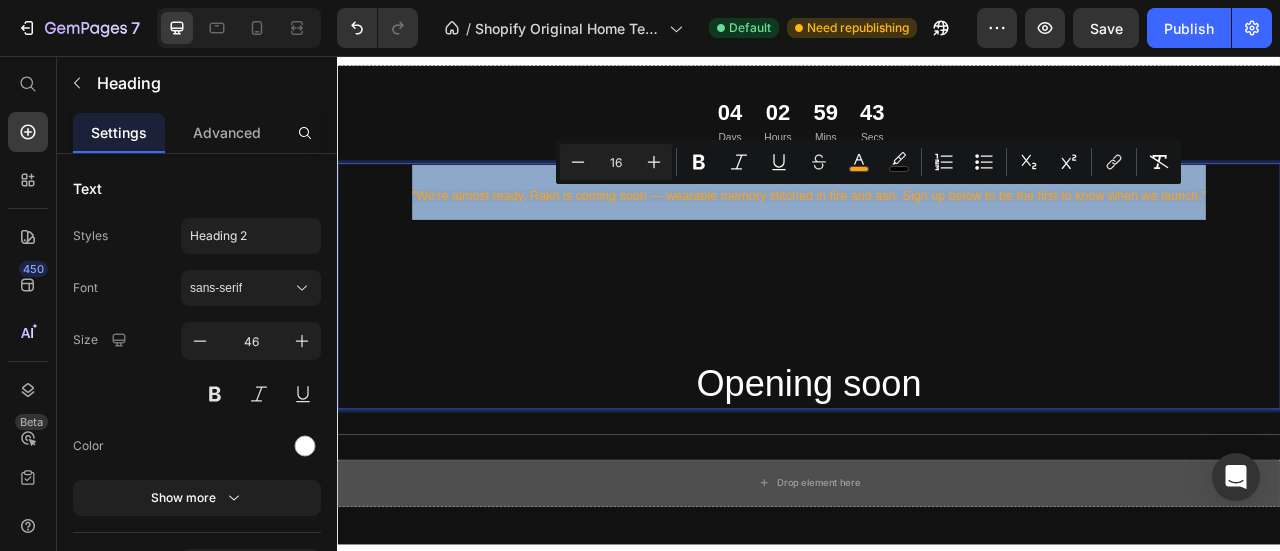 drag, startPoint x: 1448, startPoint y: 217, endPoint x: 309, endPoint y: 235, distance: 1139.1422 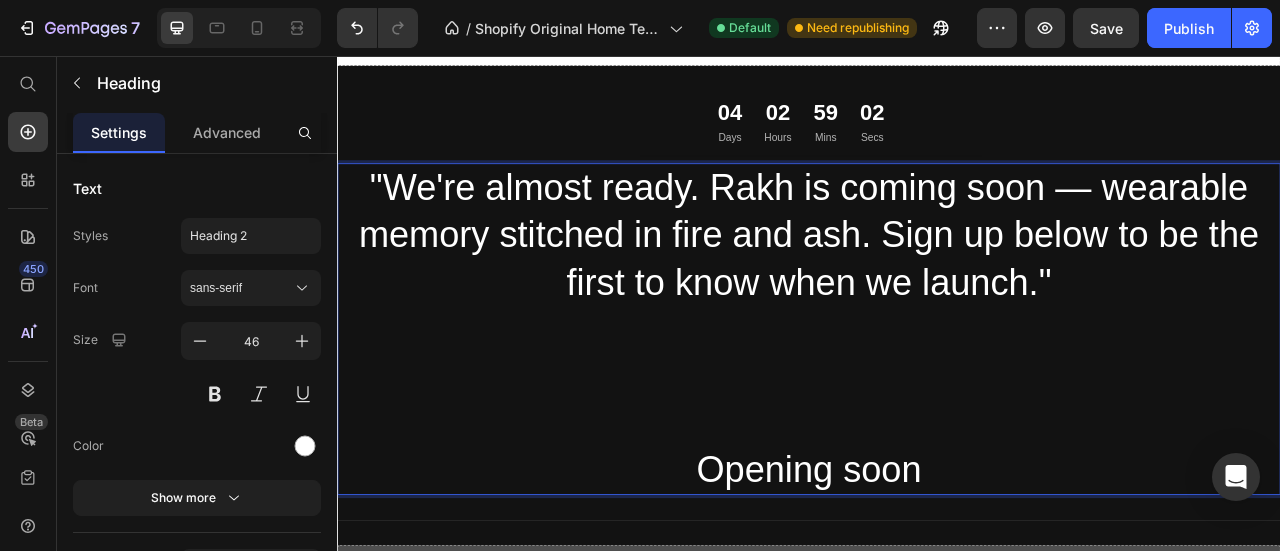 click on "⁠⁠⁠⁠⁠⁠⁠"We're almost ready. Rakh is coming soon — wearable memory stitched in fire and ash. Sign up below to be the first to know when we launch."       Opening soon" at bounding box center [937, 403] 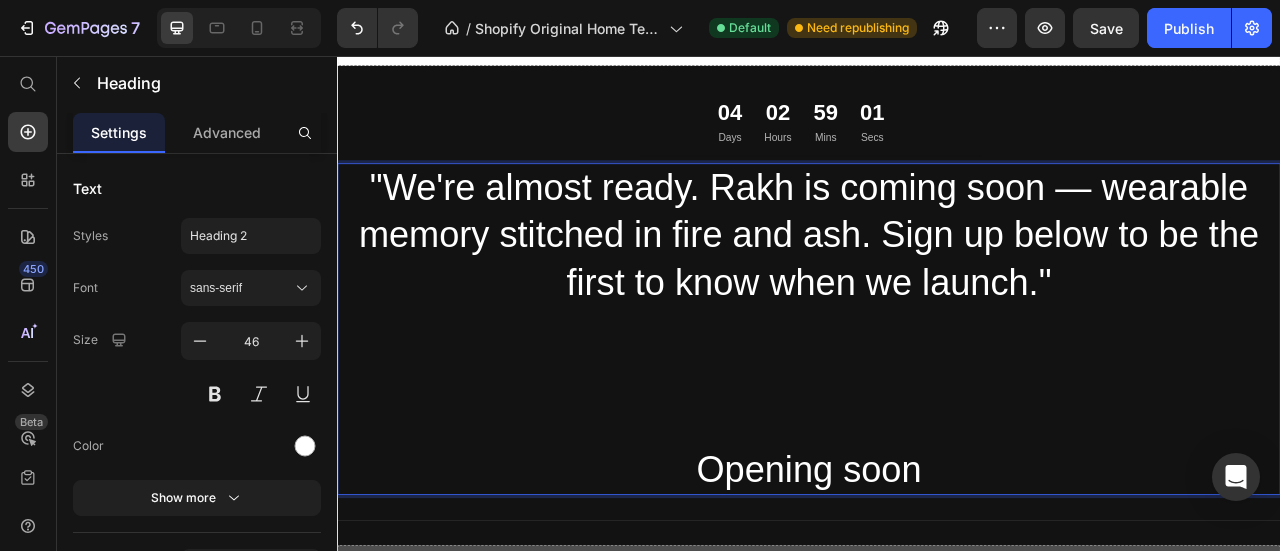 click on "⁠⁠⁠⁠⁠⁠⁠"We're almost ready. Rakh is coming soon — wearable memory stitched in fire and ash. Sign up below to be the first to know when we launch."       Opening soon" at bounding box center [937, 403] 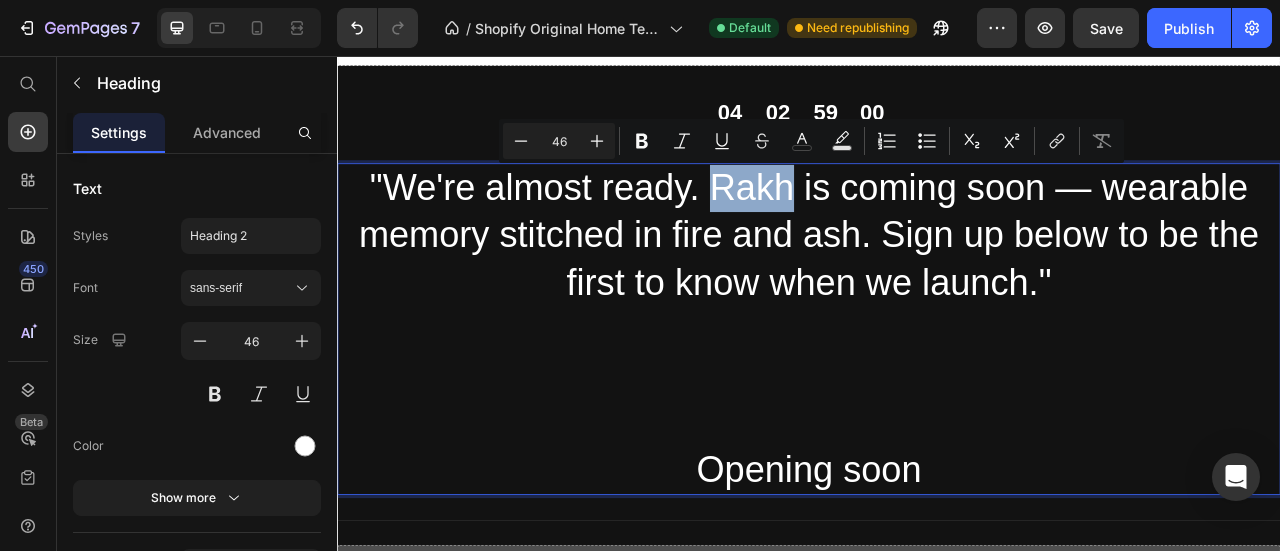 drag, startPoint x: 899, startPoint y: 223, endPoint x: 799, endPoint y: 224, distance: 100.005 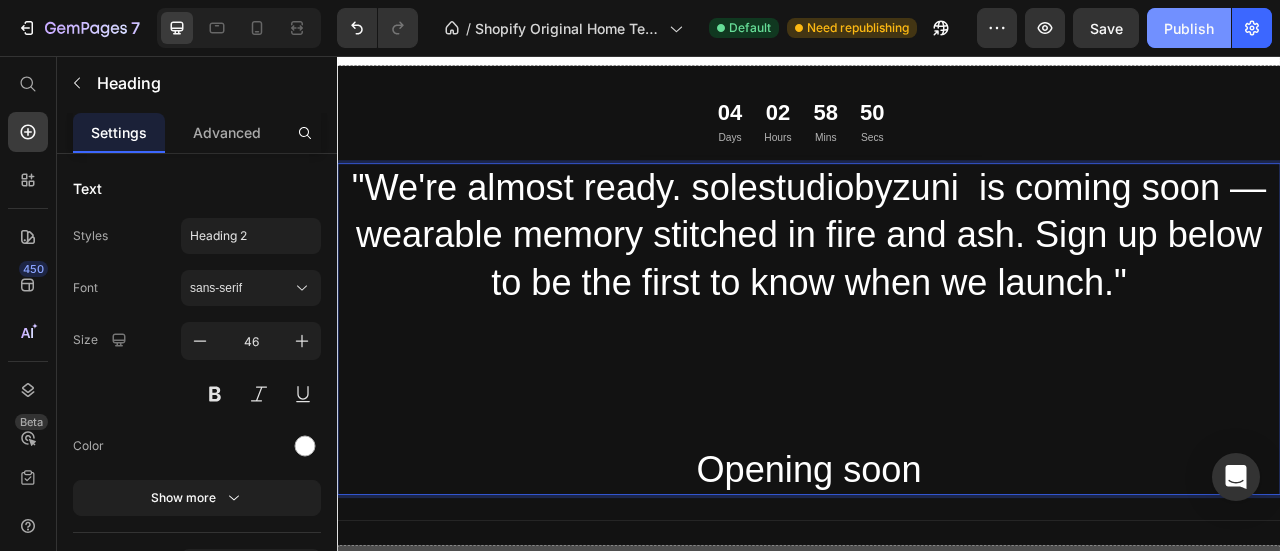 click on "Publish" 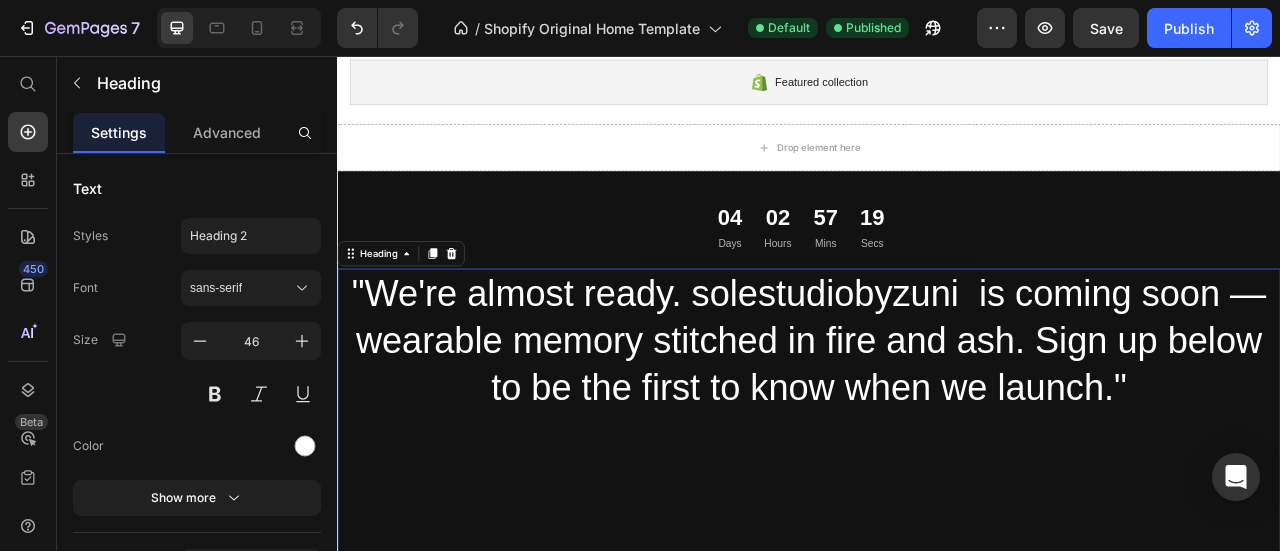 scroll, scrollTop: 100, scrollLeft: 0, axis: vertical 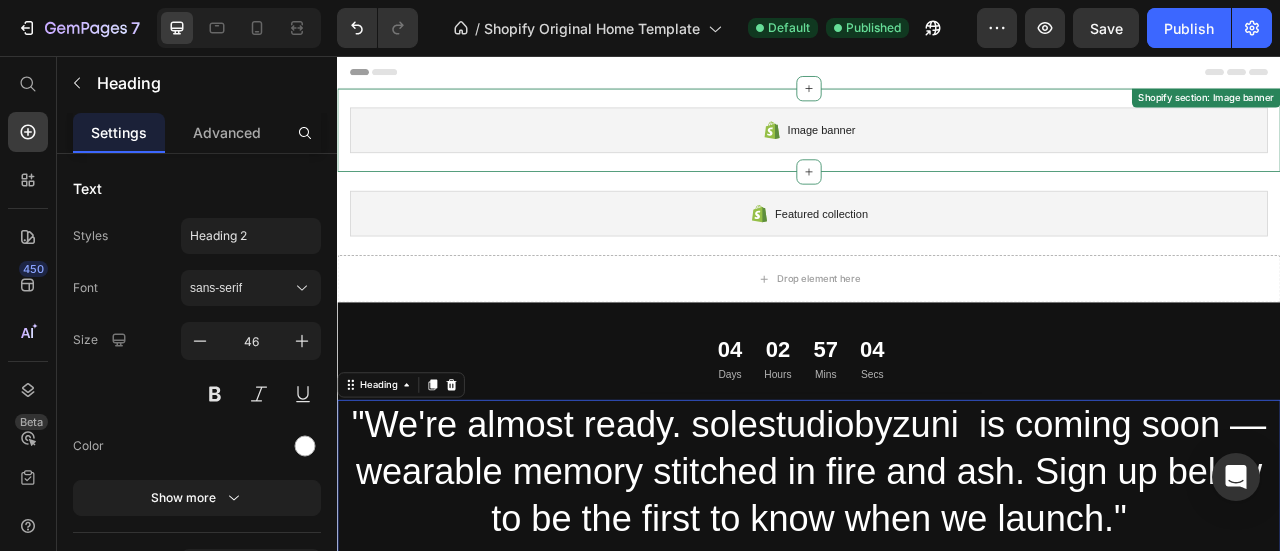 click on "Image banner Shopify section: Image banner" at bounding box center [937, 150] 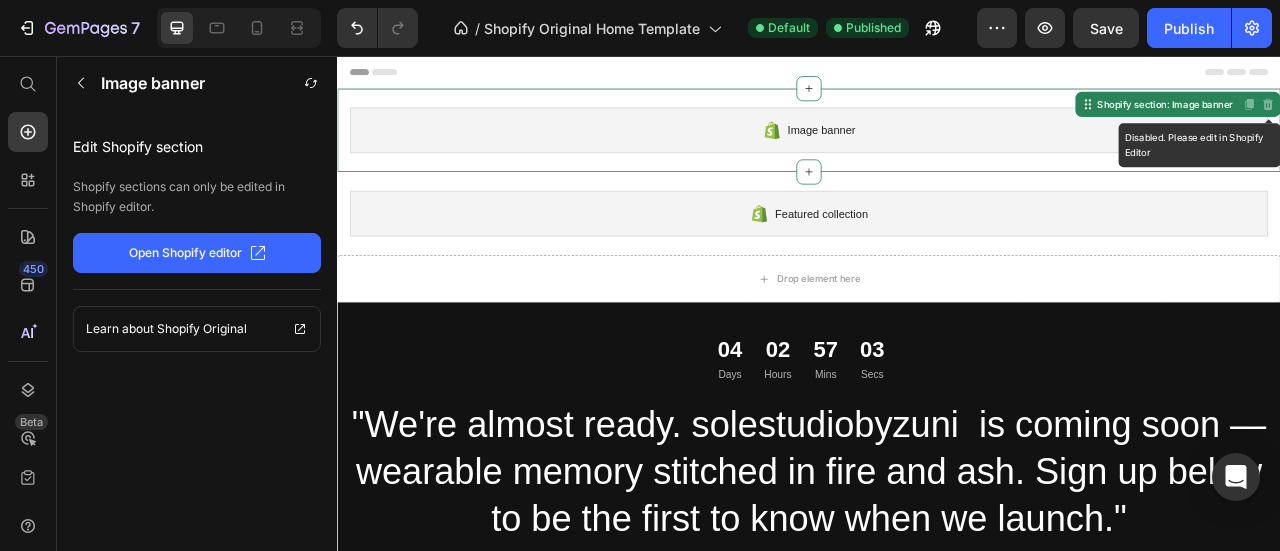 click on "Disabled. Please edit in Shopify Editor" at bounding box center (1521, 117) 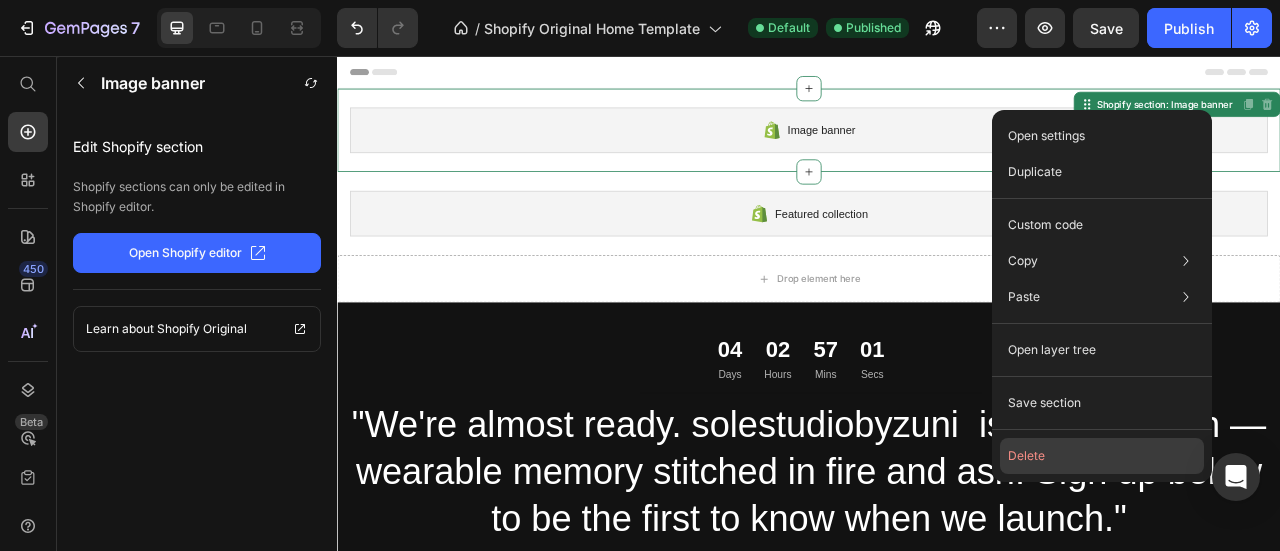 drag, startPoint x: 1028, startPoint y: 451, endPoint x: 881, endPoint y: 502, distance: 155.59563 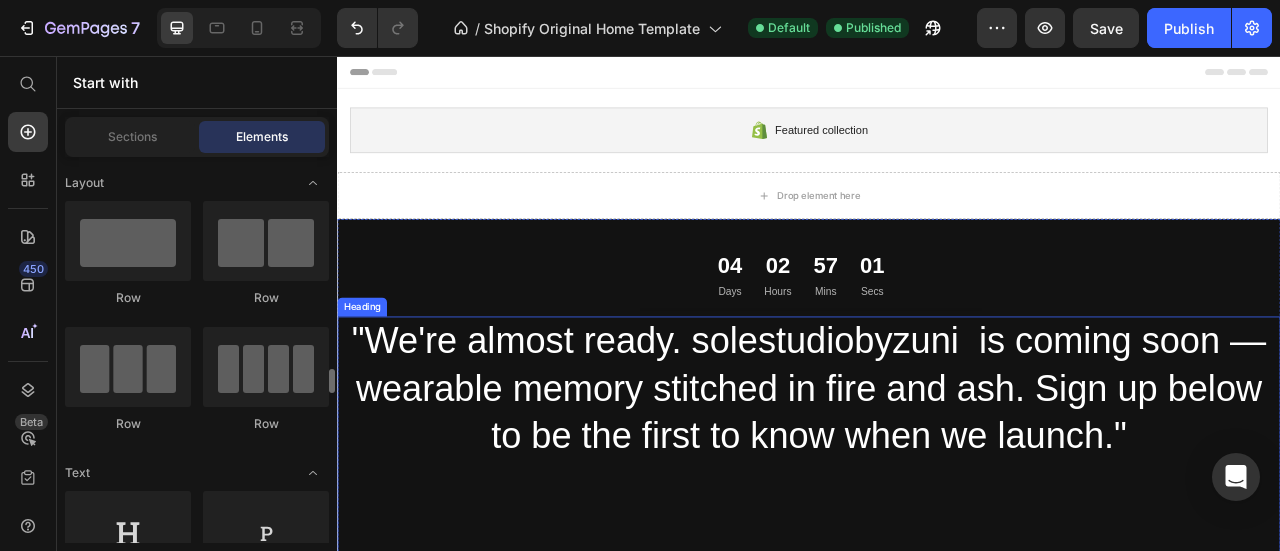 scroll, scrollTop: 200, scrollLeft: 0, axis: vertical 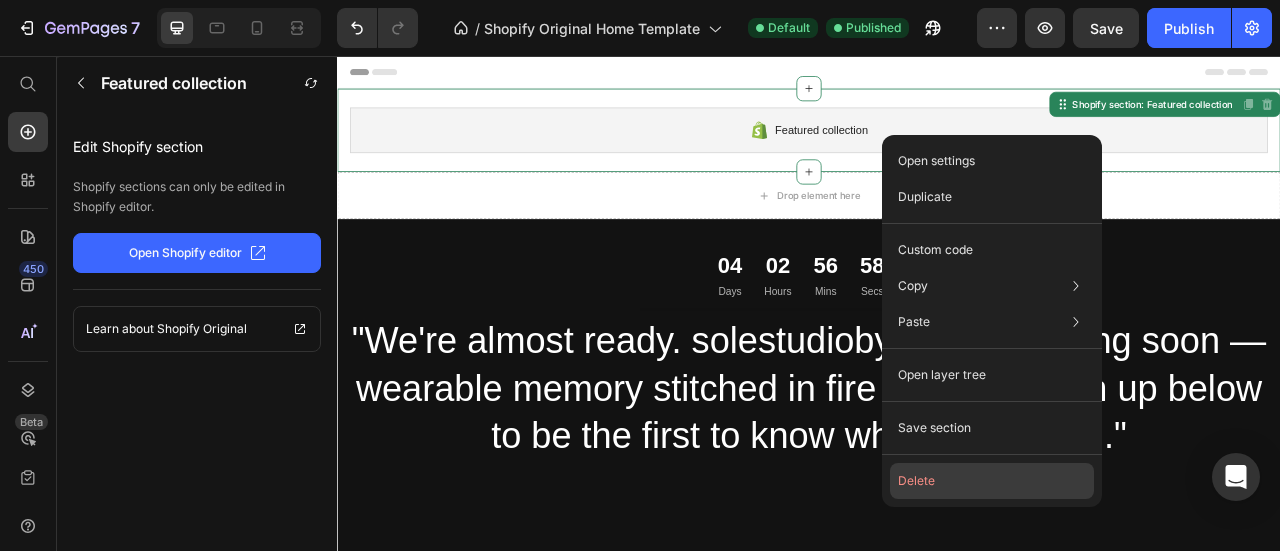 click on "Delete" 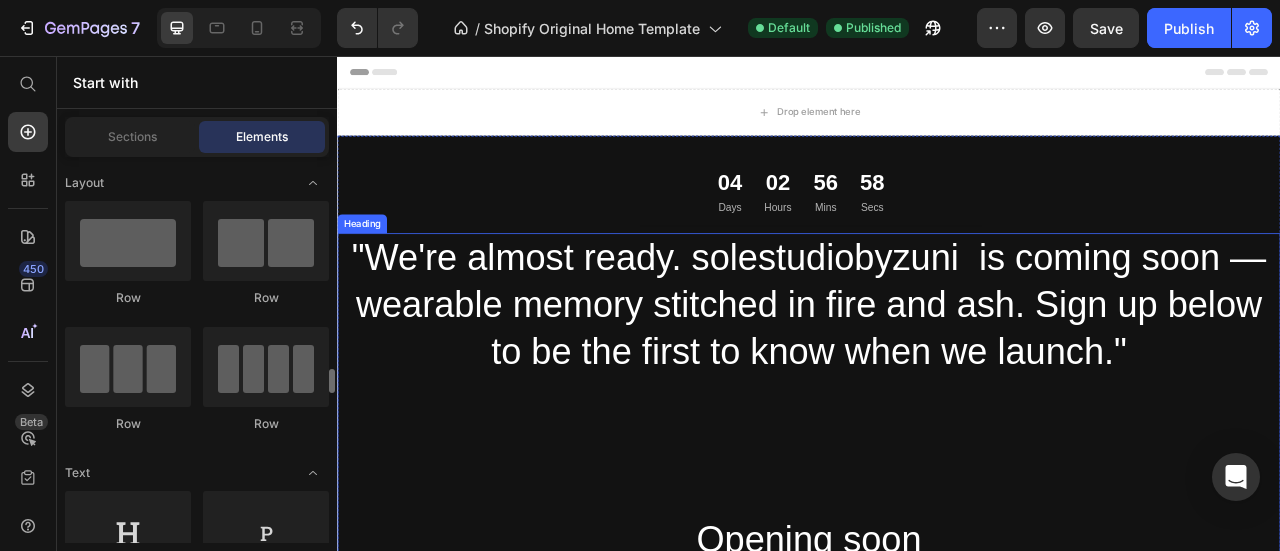 scroll, scrollTop: 200, scrollLeft: 0, axis: vertical 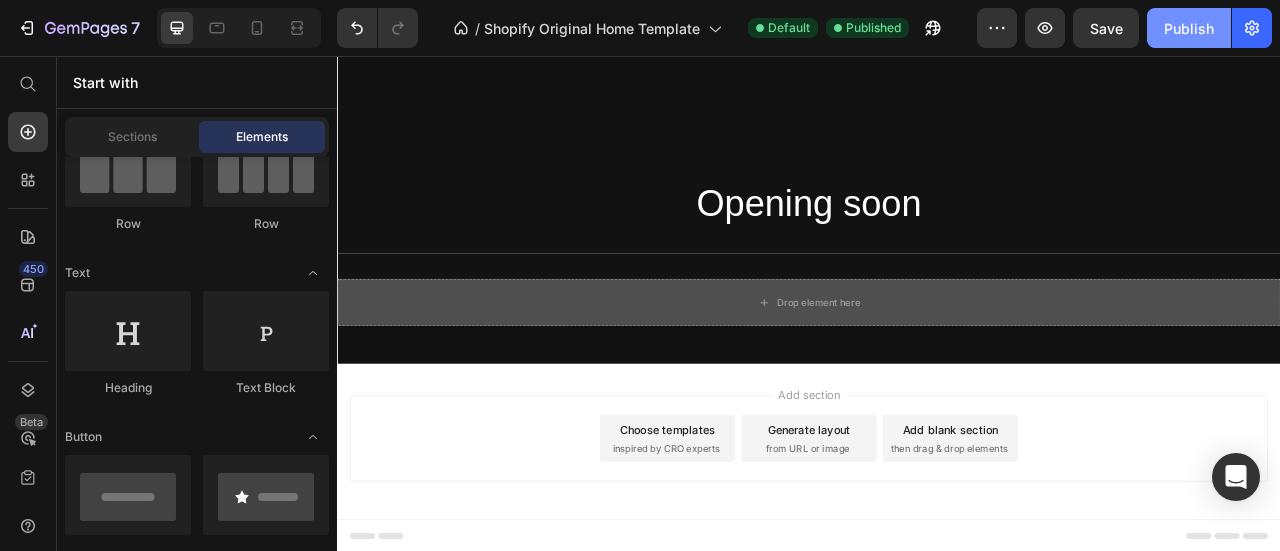 click on "Publish" at bounding box center (1189, 28) 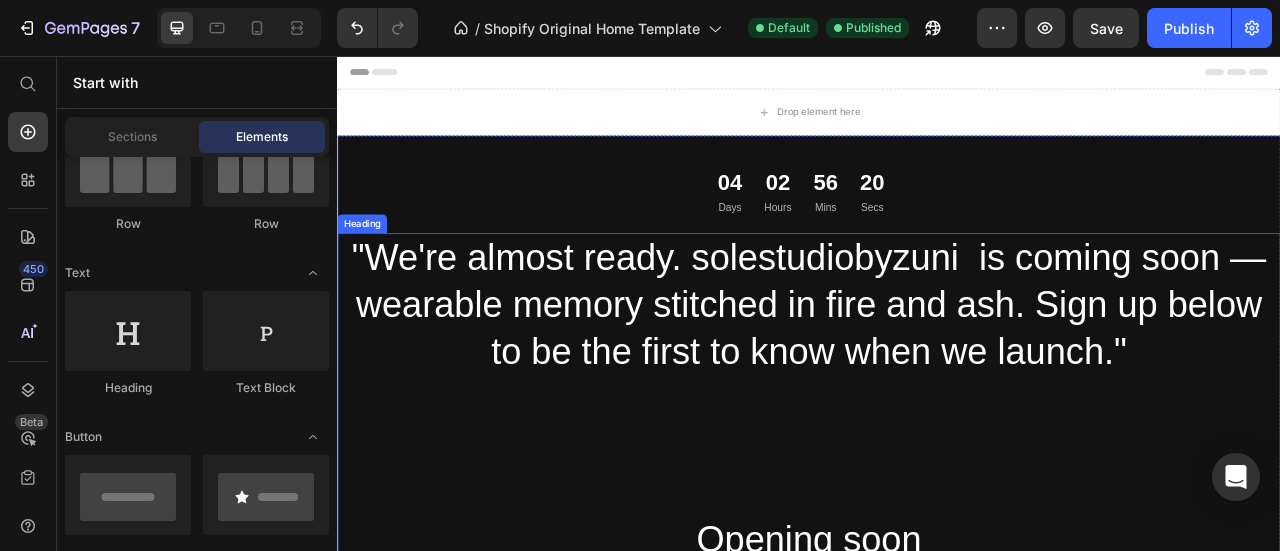 scroll, scrollTop: 0, scrollLeft: 0, axis: both 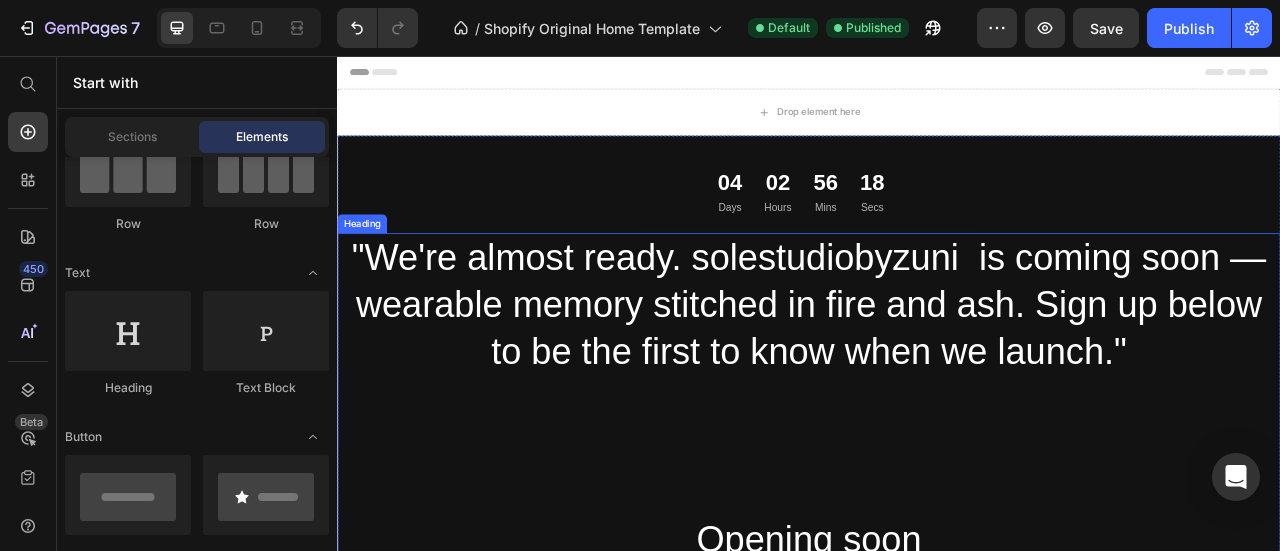click on ""We're almost ready. solestudiobyzuni  is coming soon — wearable memory stitched in fire and ash. Sign up below to be the first to know when we launch."" at bounding box center [937, 492] 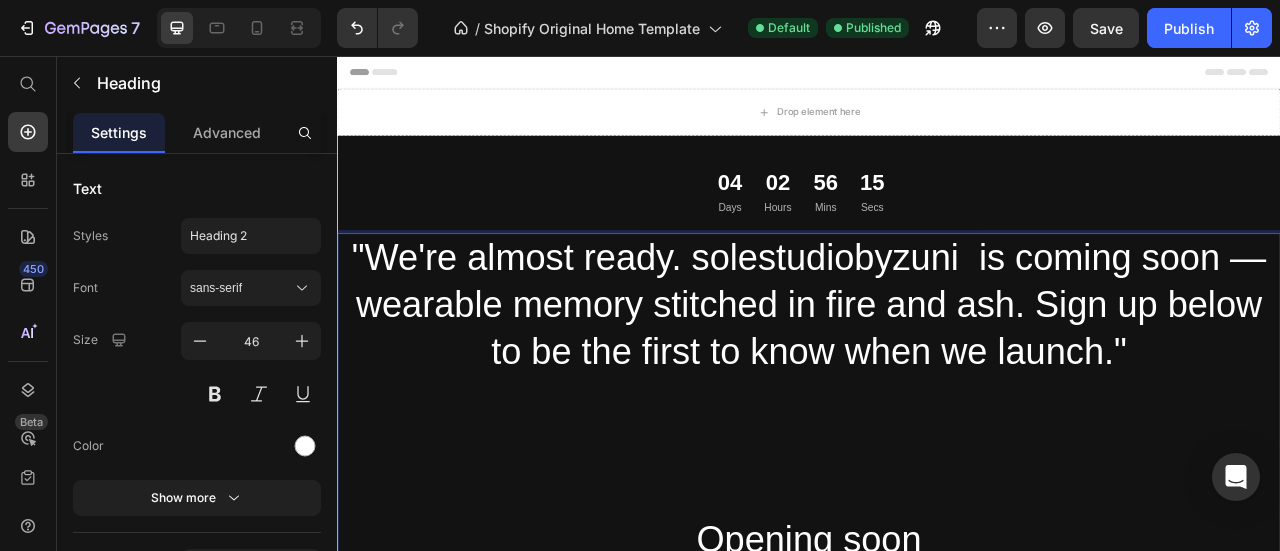 click on ""We're almost ready. solestudiobyzuni  is coming soon — wearable memory stitched in fire and ash. Sign up below to be the first to know when we launch."" at bounding box center (937, 492) 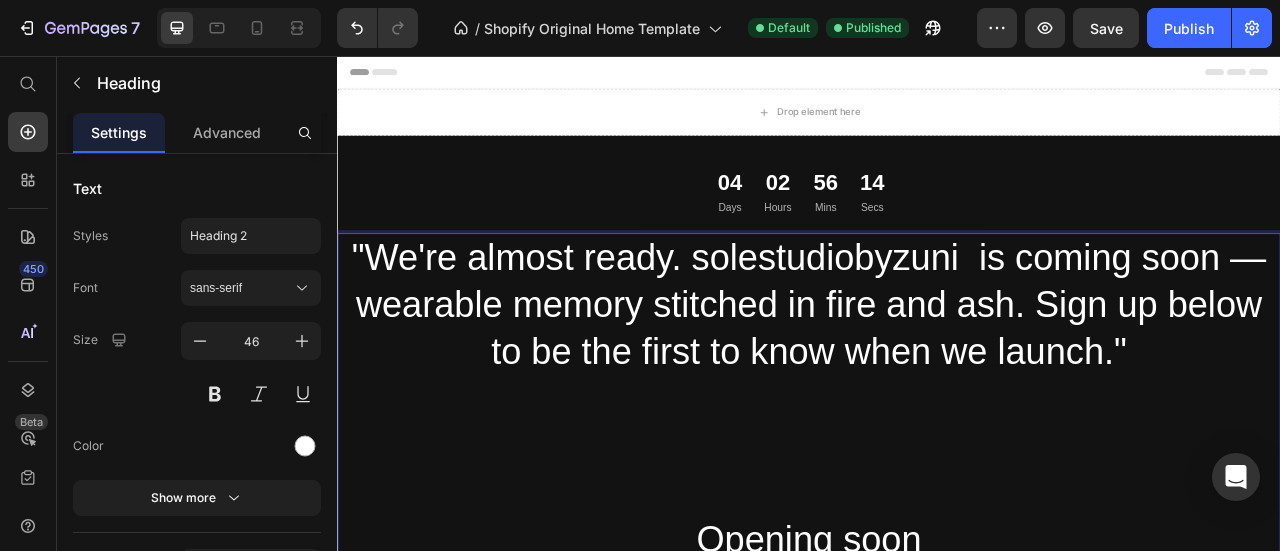 click on ""We're almost ready. solestudiobyzuni  is coming soon — wearable memory stitched in fire and ash. Sign up below to be the first to know when we launch."" at bounding box center (937, 492) 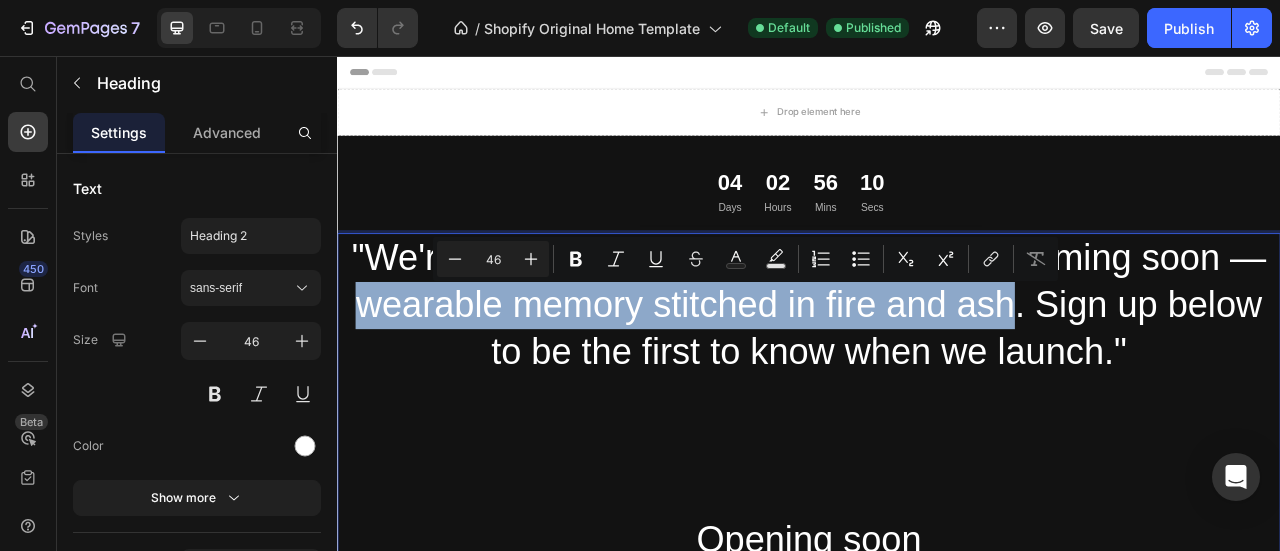 drag, startPoint x: 1180, startPoint y: 371, endPoint x: 346, endPoint y: 371, distance: 834 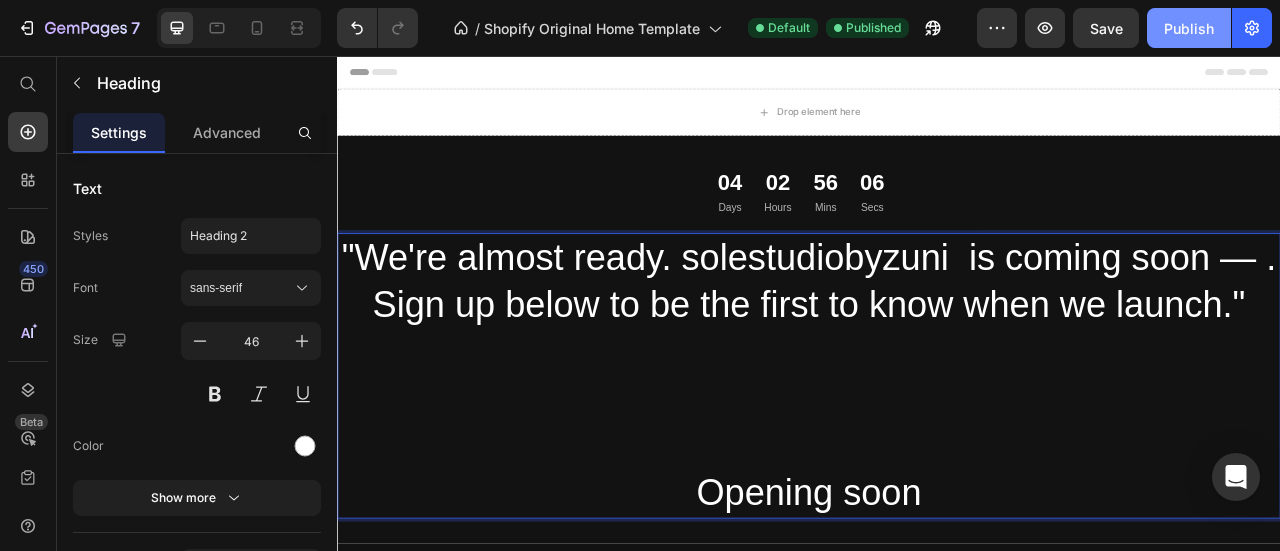click on "Publish" 